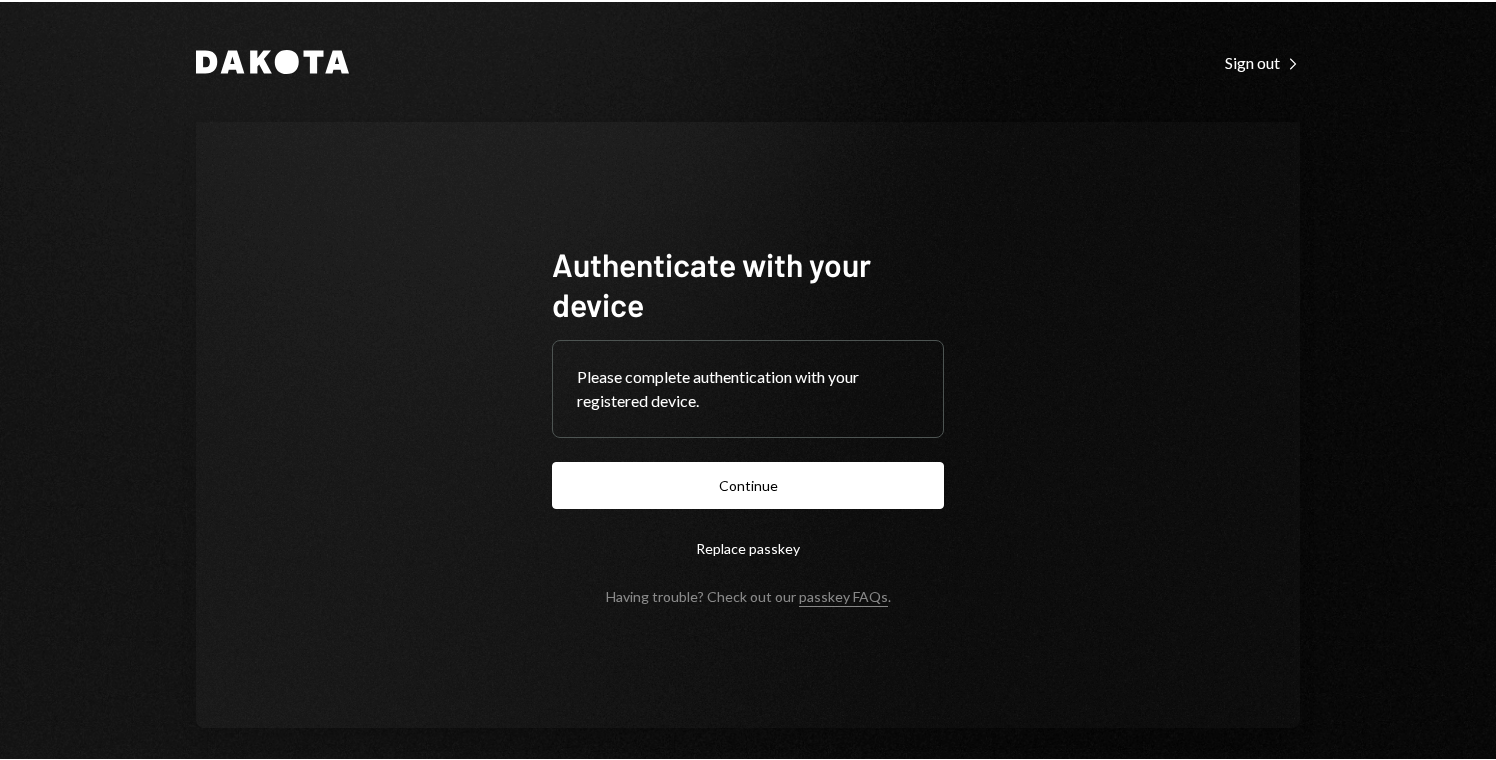 scroll, scrollTop: 0, scrollLeft: 0, axis: both 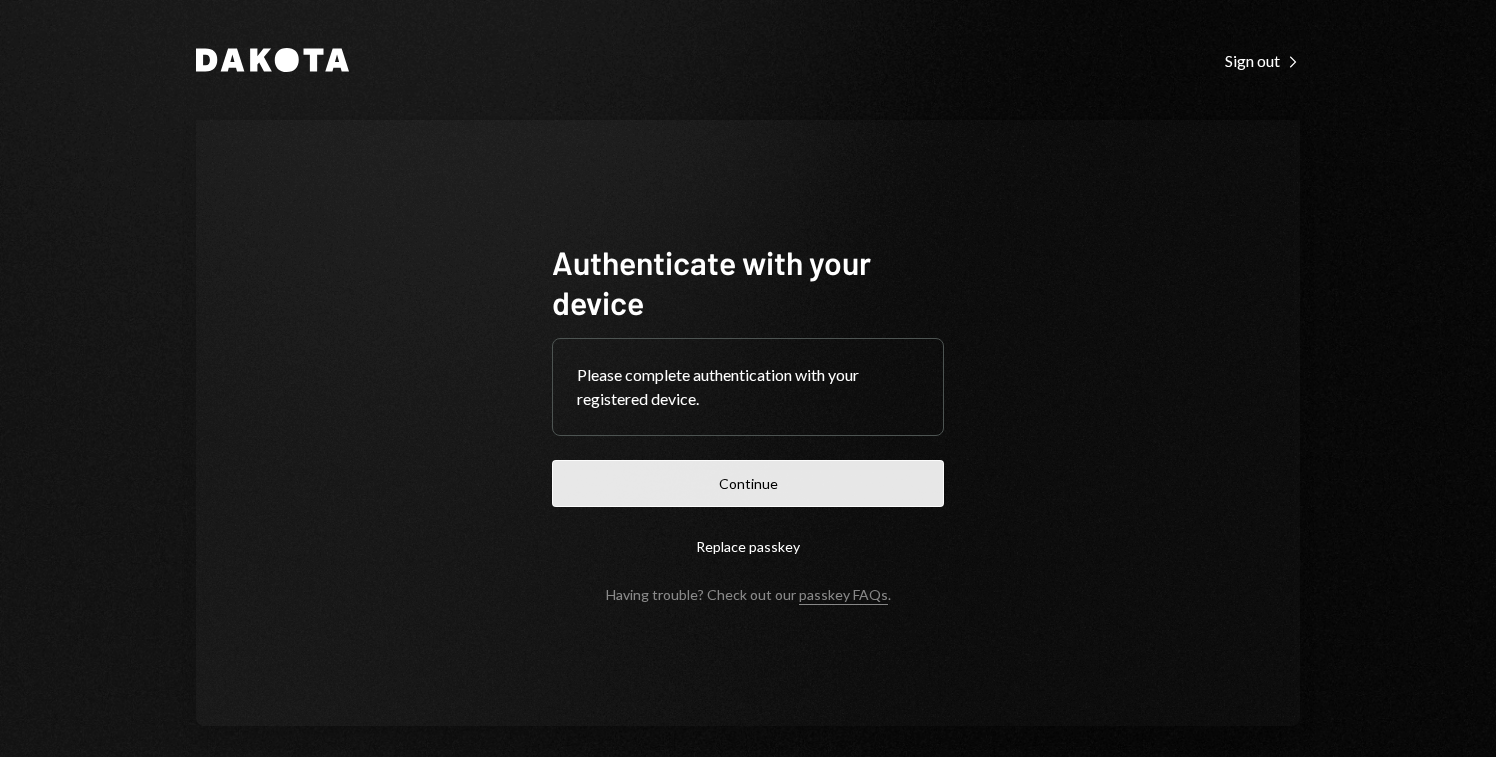 click on "Continue" at bounding box center [748, 483] 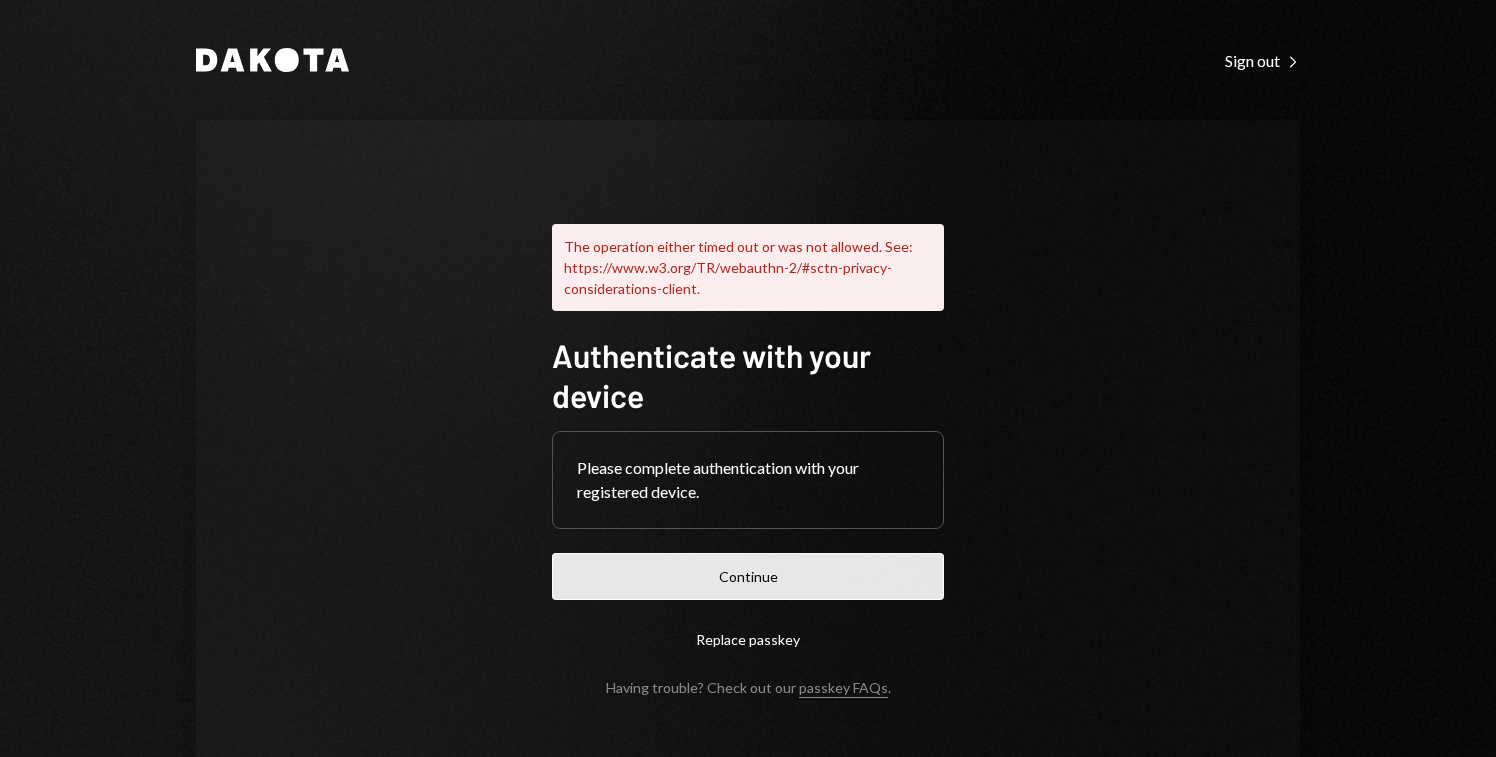 click on "Continue" at bounding box center [748, 576] 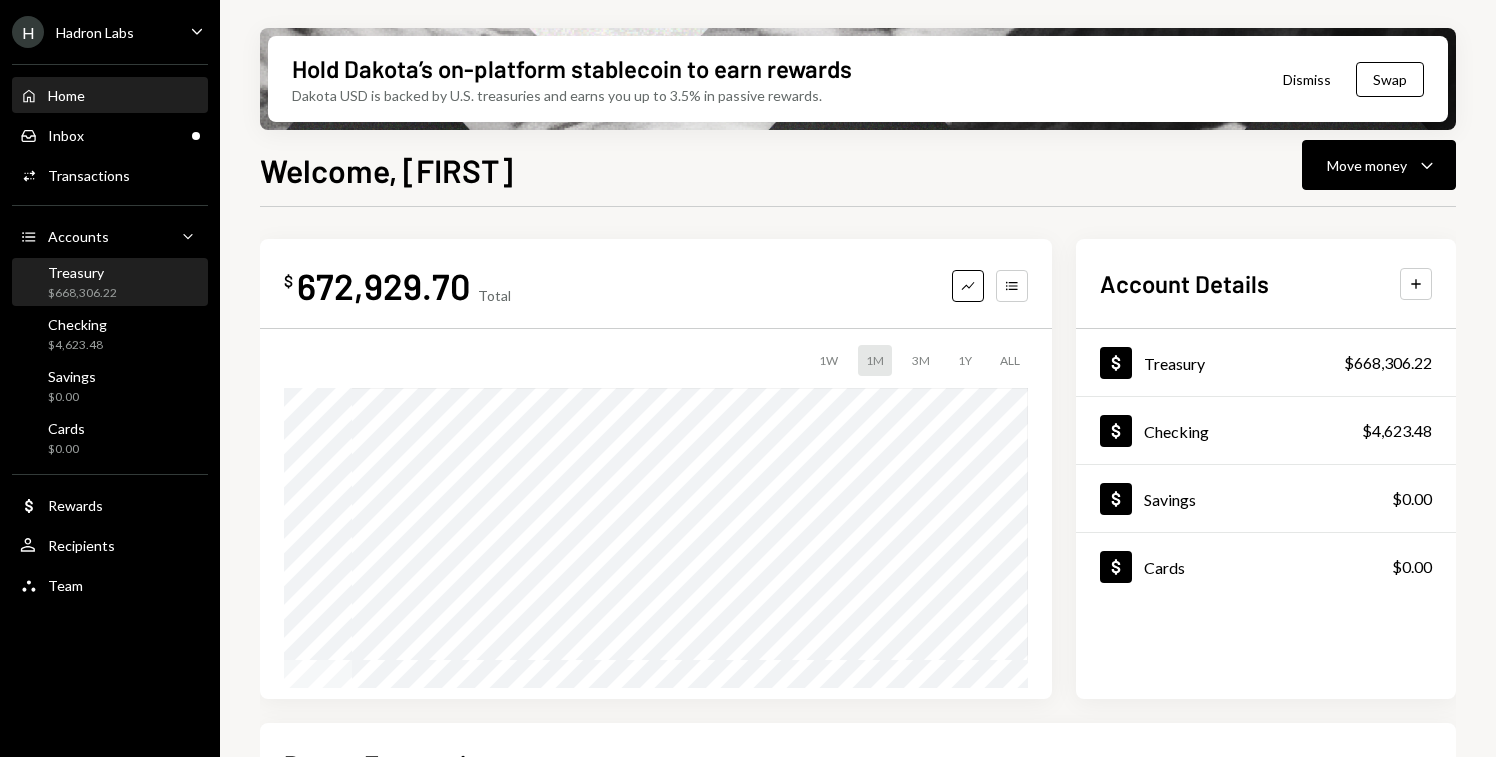 click on "Treasury" at bounding box center (82, 272) 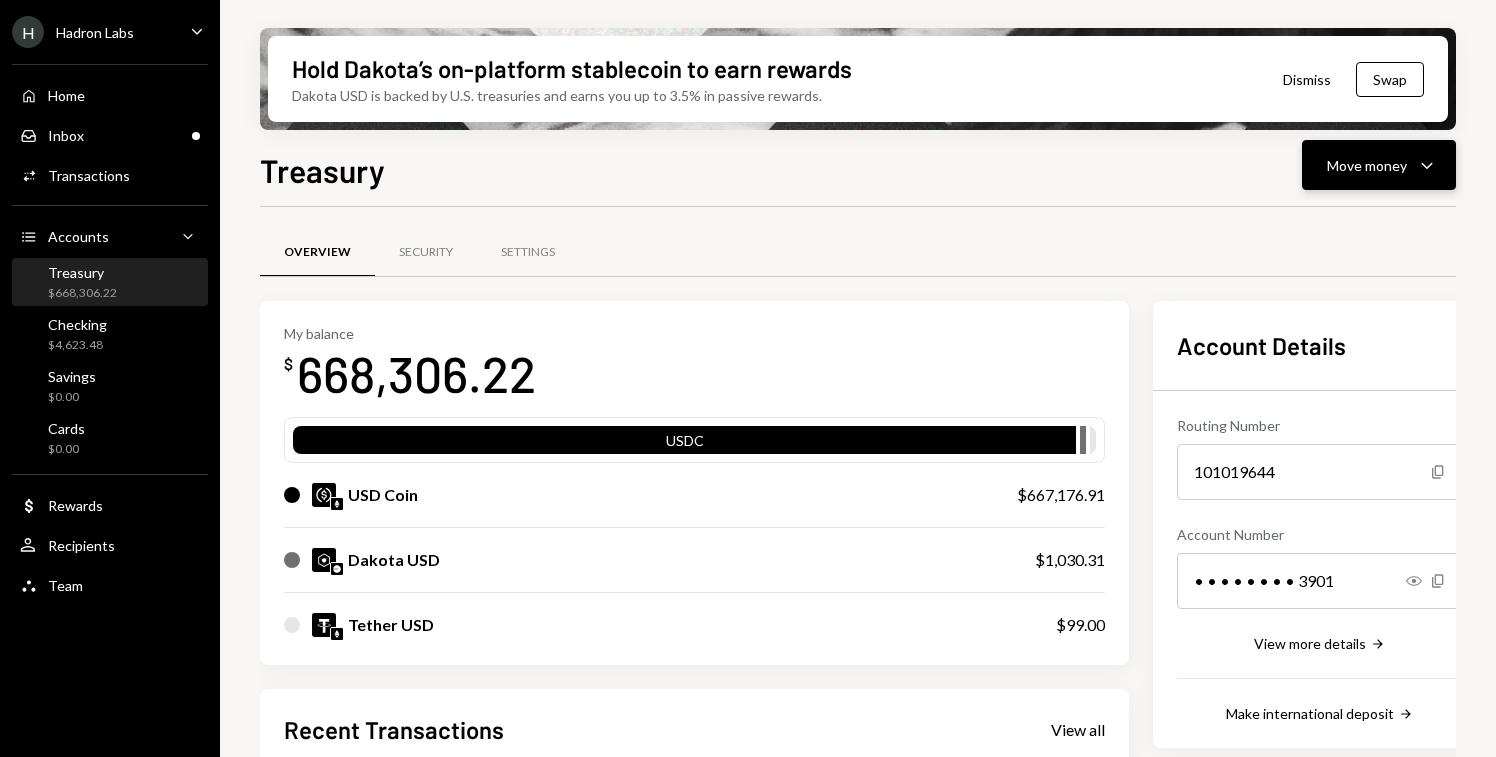 click on "Move money Caret Down" at bounding box center [1379, 165] 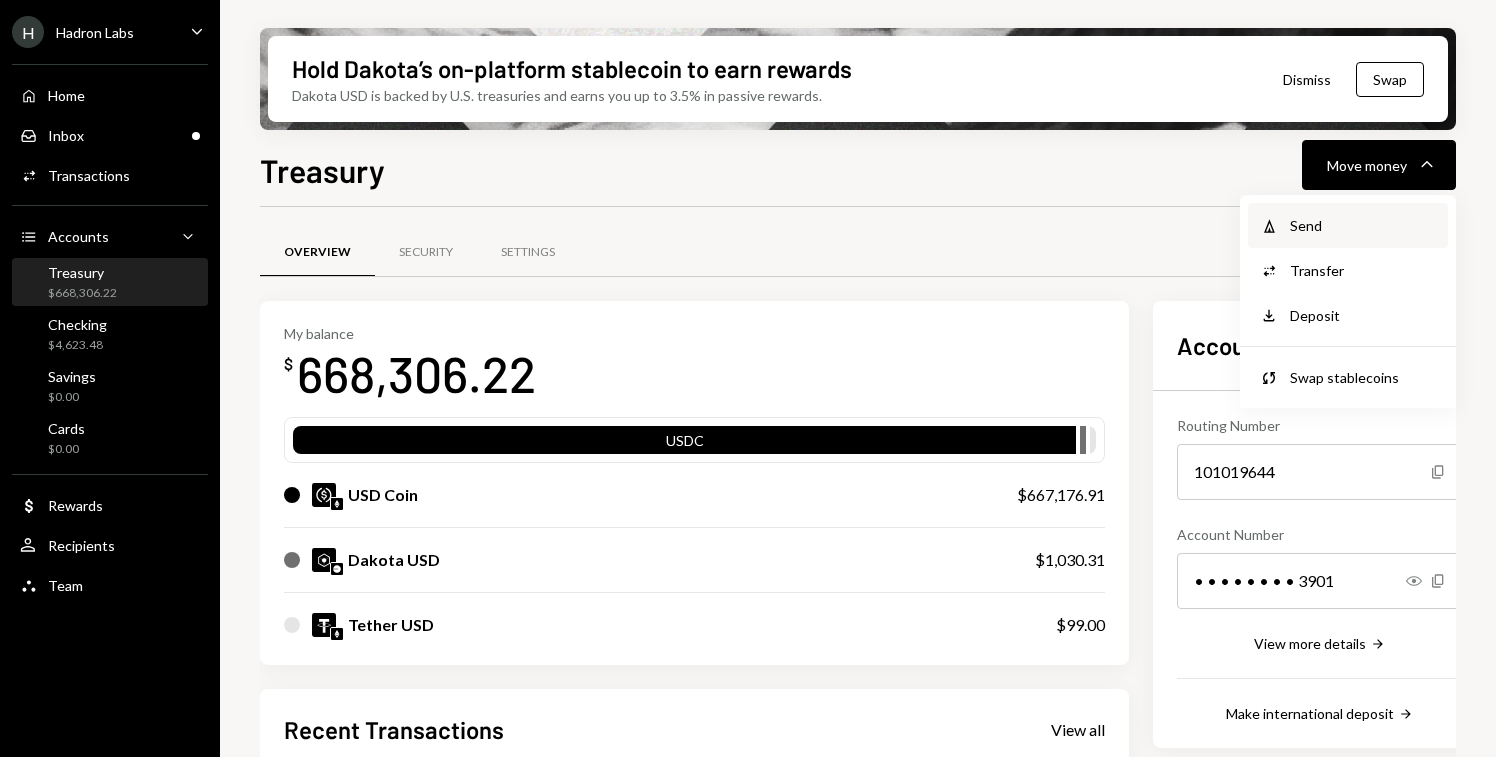 click on "Send" at bounding box center [1363, 225] 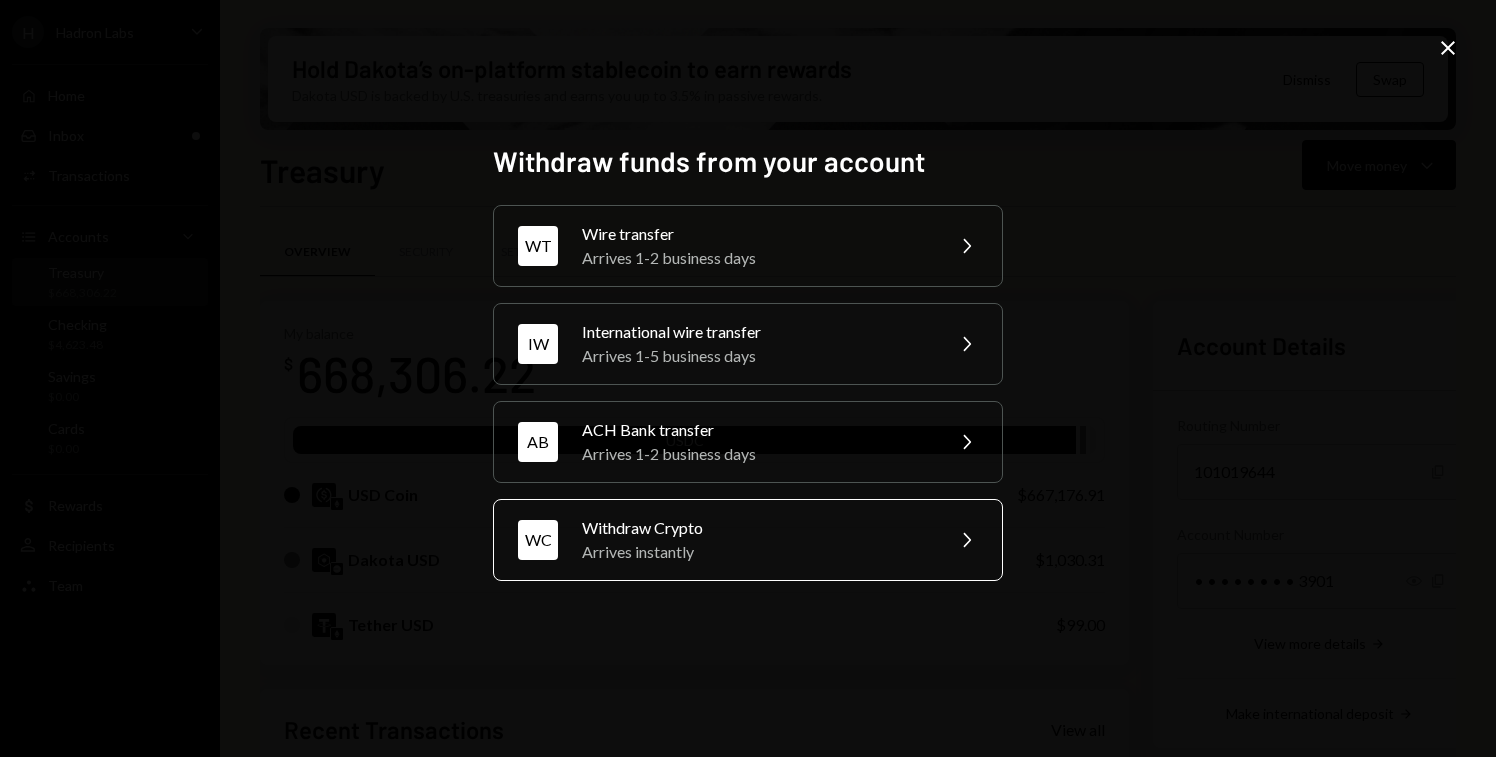 click on "Withdraw Crypto" at bounding box center (756, 528) 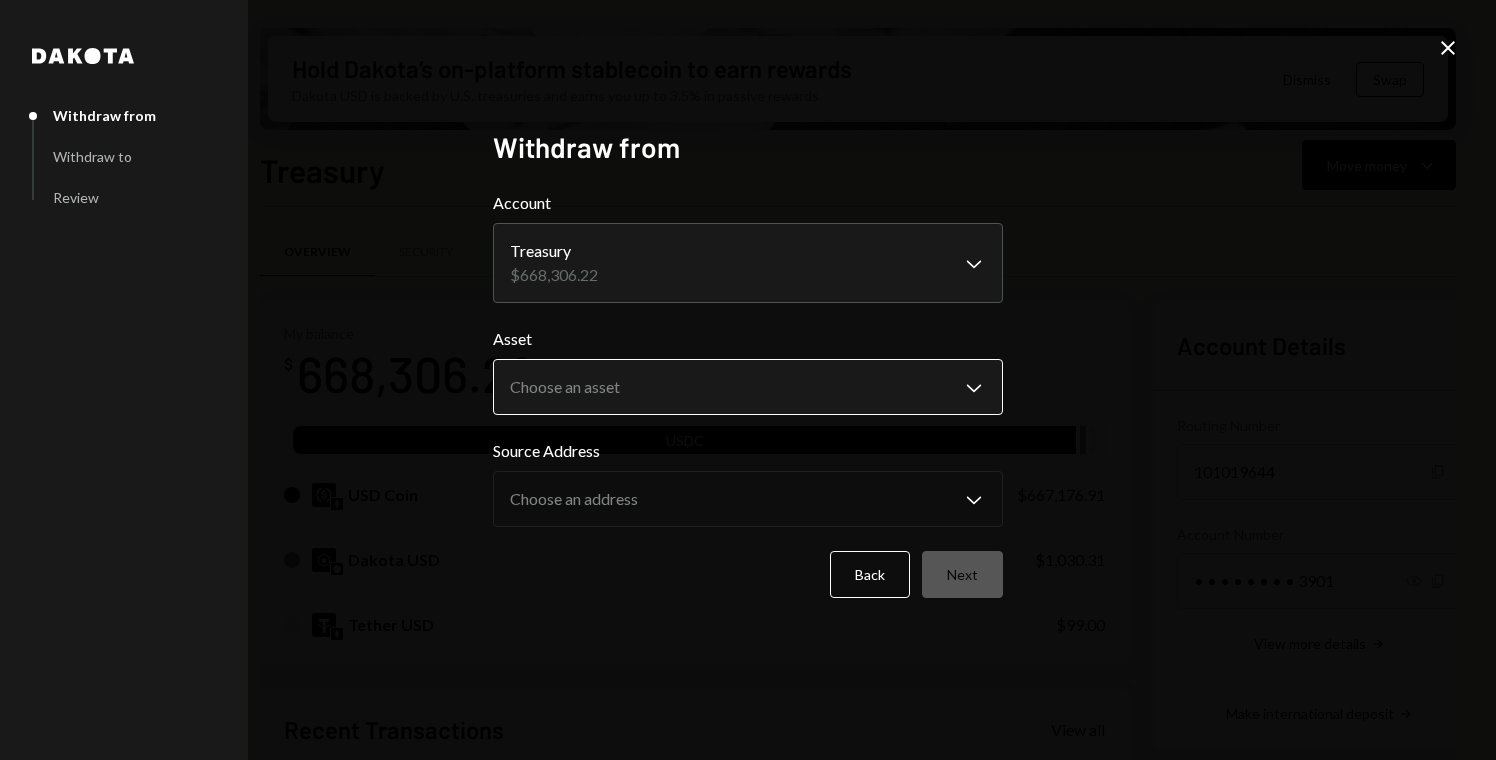 click on "H Hadron Labs Caret Down Home Home Inbox Inbox Activities Transactions Accounts Accounts Caret Down Treasury $668,306.22 Checking $4,623.48 Savings $0.00 Cards $0.00 Dollar Rewards User Recipients Team Team Hold Dakota’s on-platform stablecoin to earn rewards Dakota USD is backed by U.S. treasuries and earns you up to 3.5% in passive rewards. Dismiss Swap Treasury Move money Caret Down Overview Security Settings My balance $ 668,306.22 USDC USD Coin $667,176.91 Dakota USD $1,030.31 Tether USD $99.00 Recent Transactions View all Type Initiated By Initiated At Status Bank Payment $45,071.19 [FIRST] [LAST] 07/11/25 12:24 PM Review Right Arrow Withdrawal 75,000  USDC [FIRST] [LAST] 07/11/25 12:09 PM Review Right Arrow Deposit 219,245.9  USDC [WALLET_ADDRESS] Copy 07/08/25 5:04 PM Completed Deposit 446,261.06  USDC [WALLET_ADDRESS] Copy 07/08/25 4:41 PM Completed Billing Drawdown Withdrawal 250  USDC Dakota System 07/07/25 9:45 PM Completed Account Details Routing Number 101019644 Copy Account Number Show Copy" at bounding box center [748, 380] 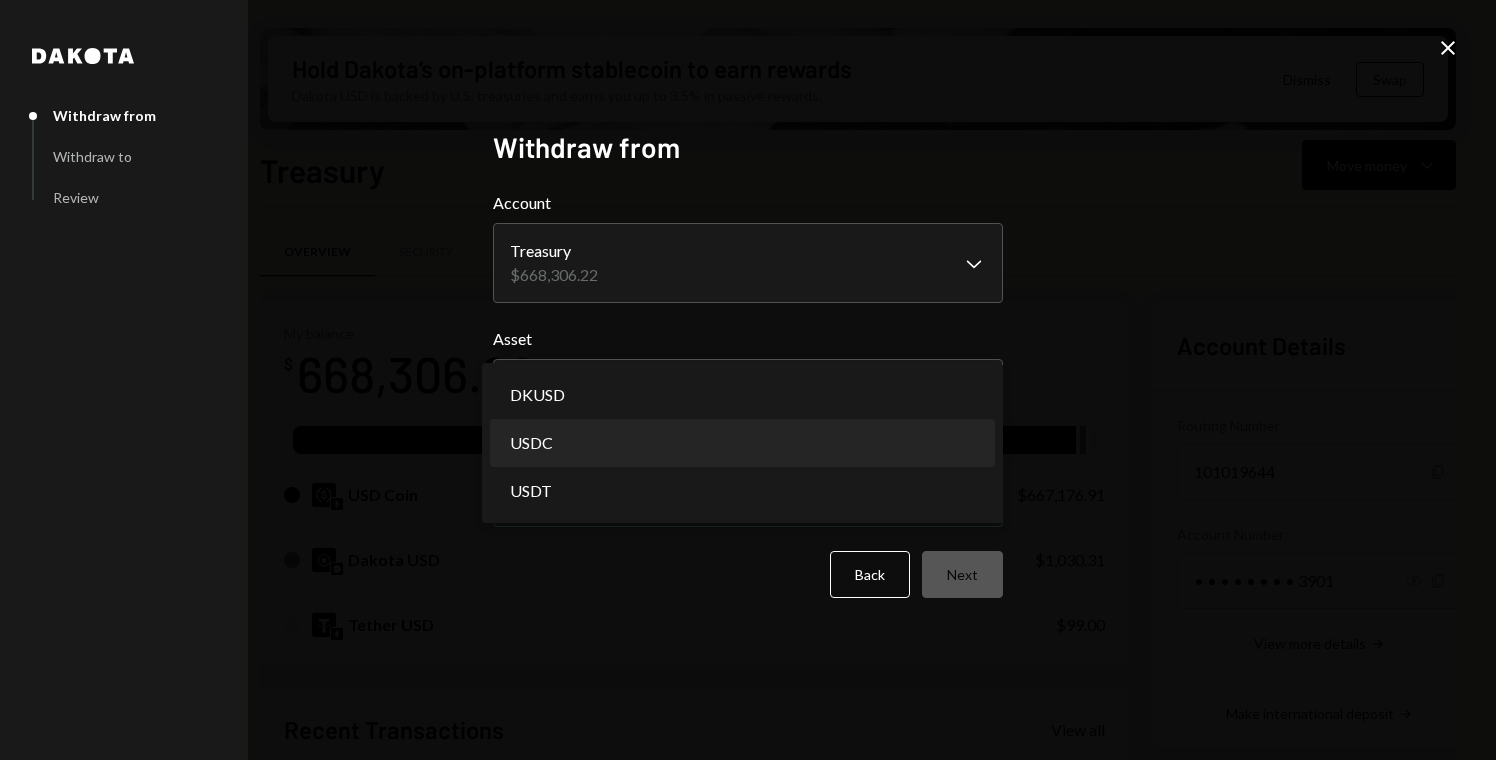 select on "****" 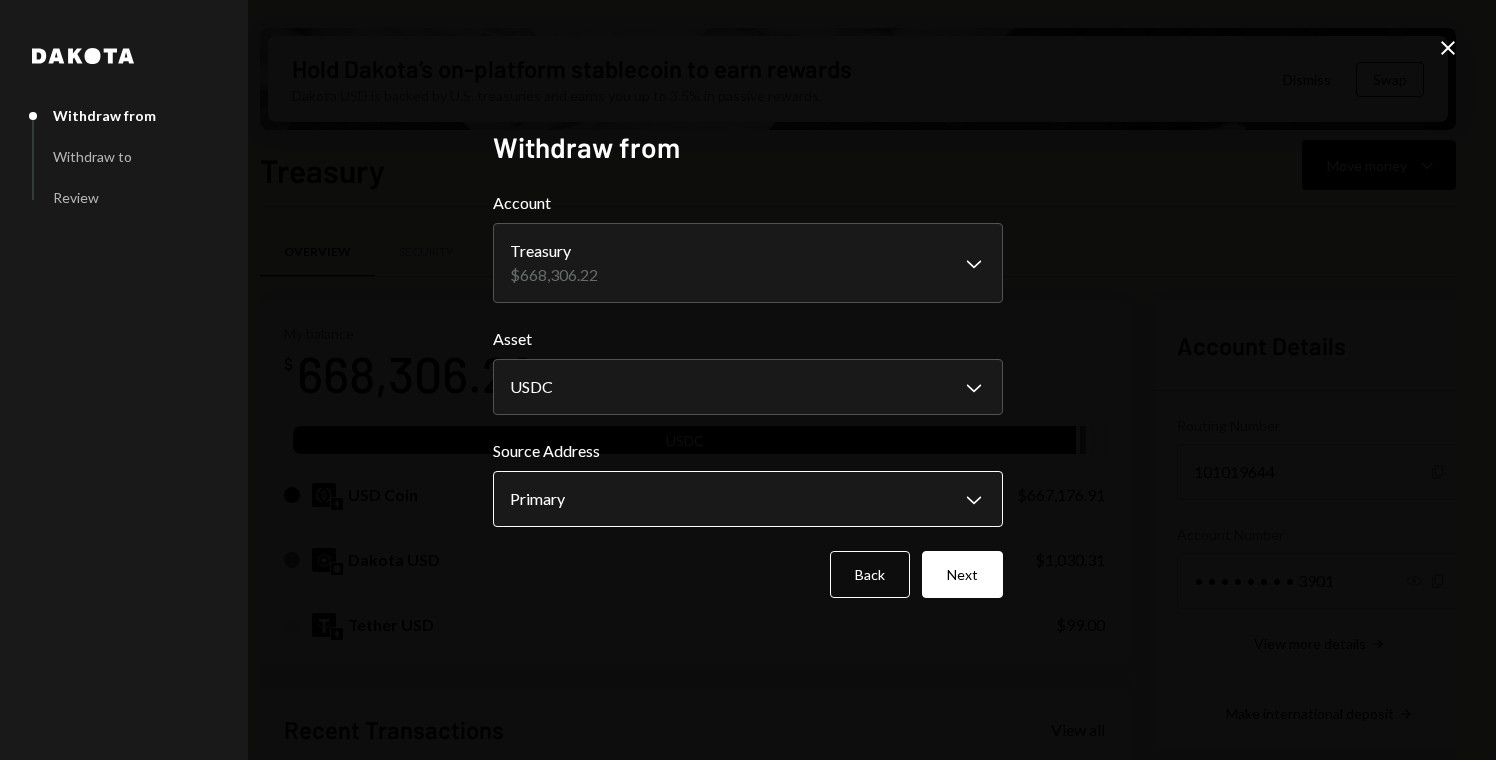 click on "H Hadron Labs Caret Down Home Home Inbox Inbox Activities Transactions Accounts Accounts Caret Down Treasury $668,306.22 Checking $4,623.48 Savings $0.00 Cards $0.00 Dollar Rewards User Recipients Team Team Hold Dakota’s on-platform stablecoin to earn rewards Dakota USD is backed by U.S. treasuries and earns you up to 3.5% in passive rewards. Dismiss Swap Treasury Move money Caret Down Overview Security Settings My balance $ 668,306.22 USDC USD Coin $667,176.91 Dakota USD $1,030.31 Tether USD $99.00 Recent Transactions View all Type Initiated By Initiated At Status Bank Payment $45,071.19 [FIRST] [LAST] 07/11/25 12:24 PM Review Right Arrow Withdrawal 75,000  USDC [FIRST] [LAST] 07/11/25 12:09 PM Review Right Arrow Deposit 219,245.9  USDC [WALLET_ADDRESS] Copy 07/08/25 5:04 PM Completed Deposit 446,261.06  USDC [WALLET_ADDRESS] Copy 07/08/25 4:41 PM Completed Billing Drawdown Withdrawal 250  USDC Dakota System 07/07/25 9:45 PM Completed Account Details Routing Number 101019644 Copy Account Number Show Copy" at bounding box center [748, 380] 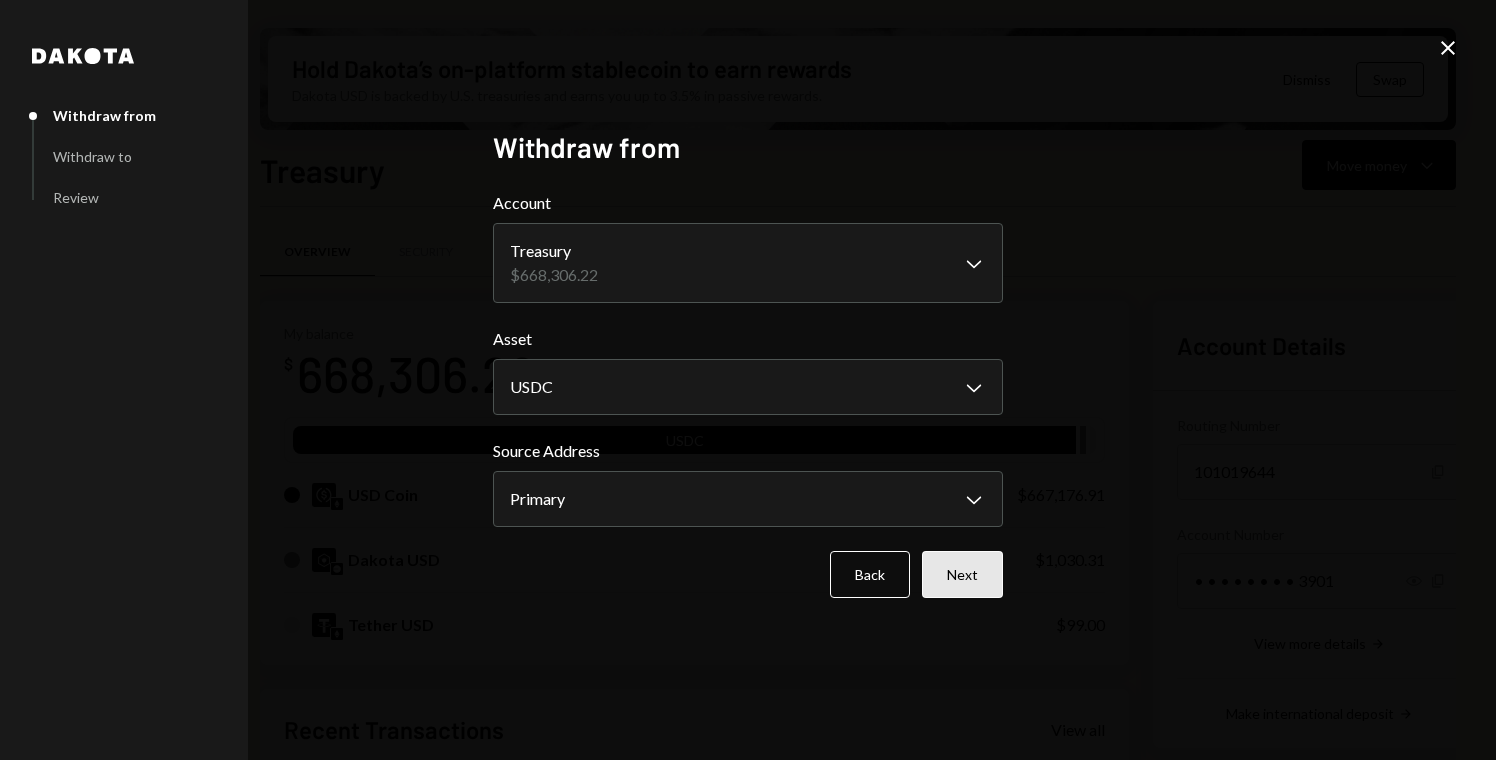 click on "Next" at bounding box center [962, 574] 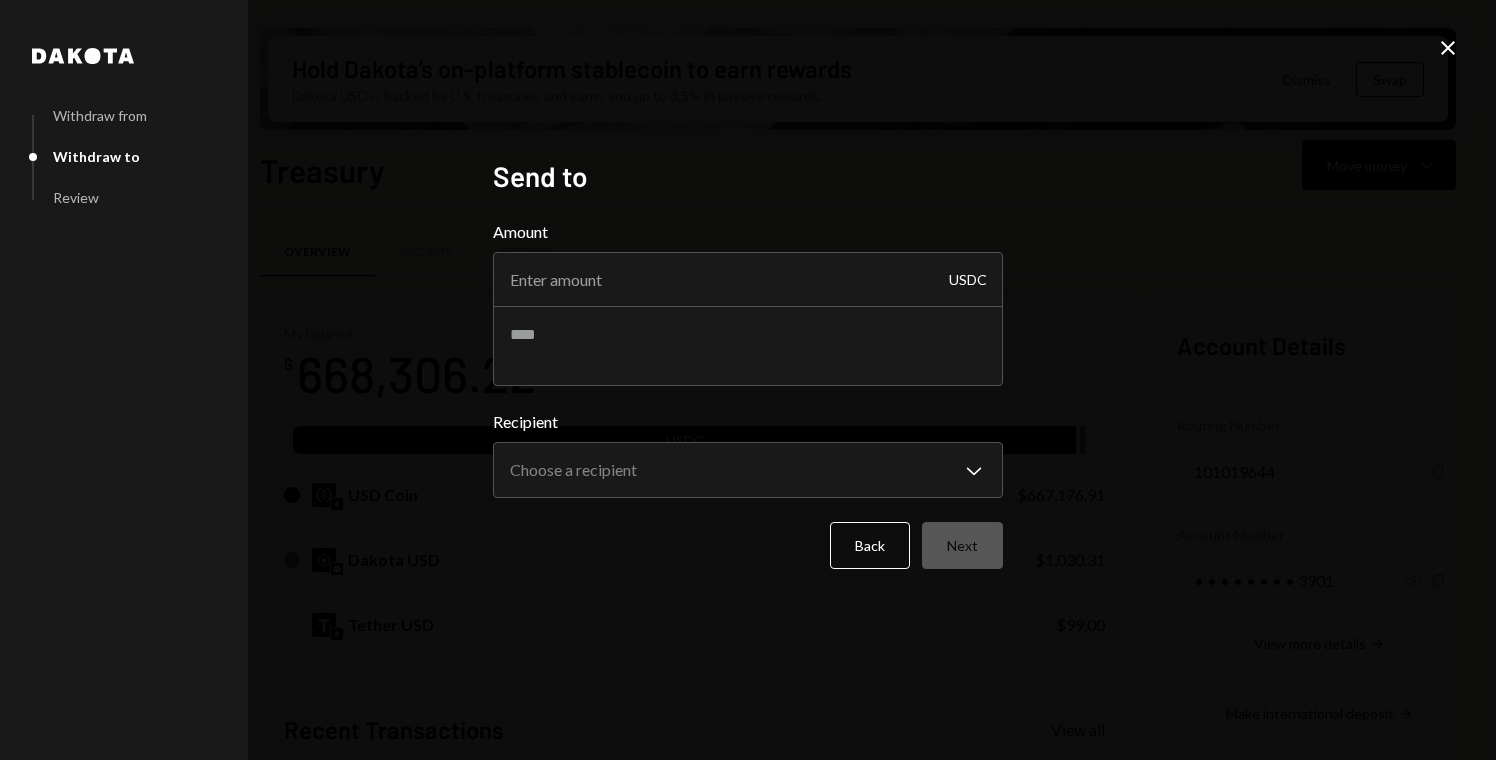 click on "**********" at bounding box center [748, 380] 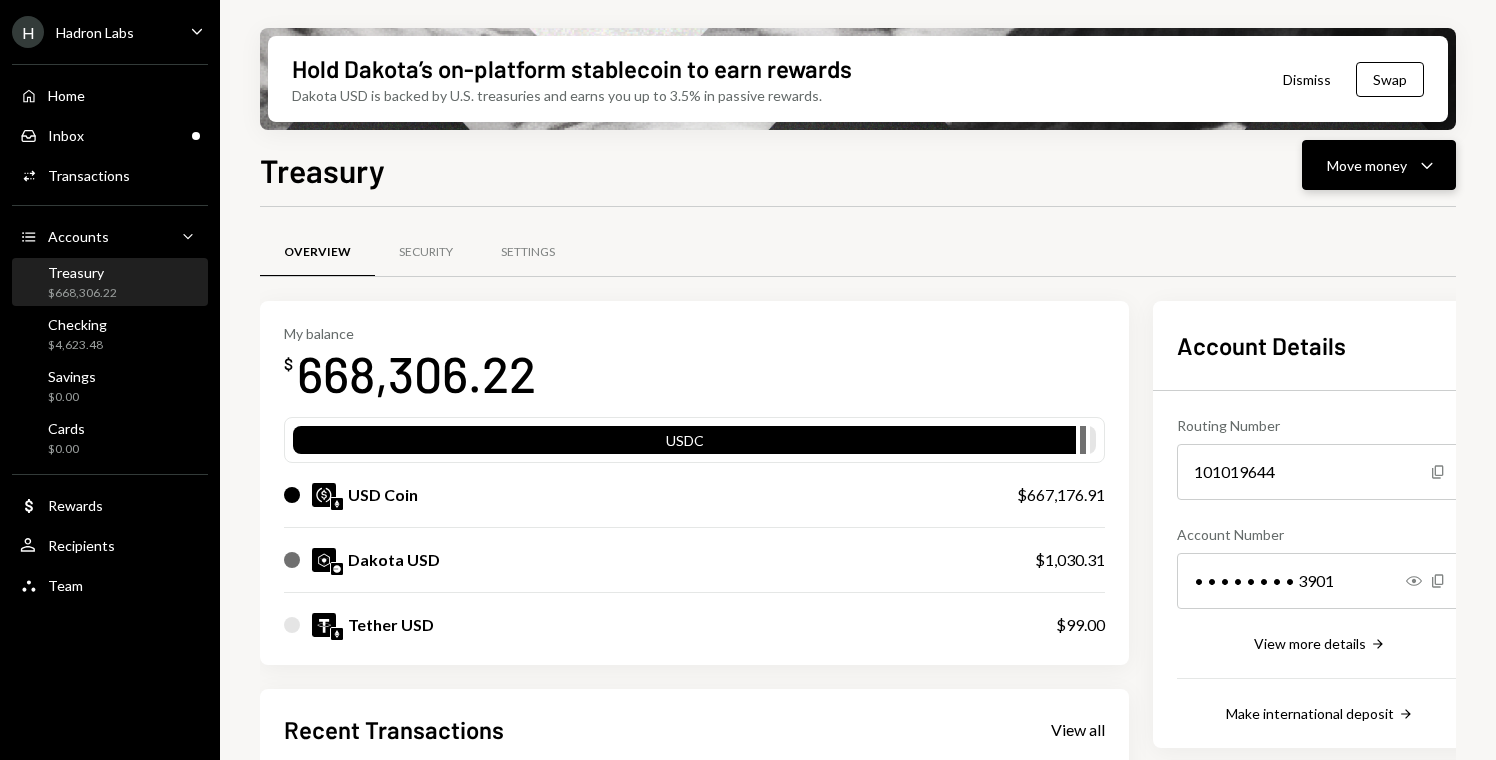 click on "Move money" at bounding box center (1367, 165) 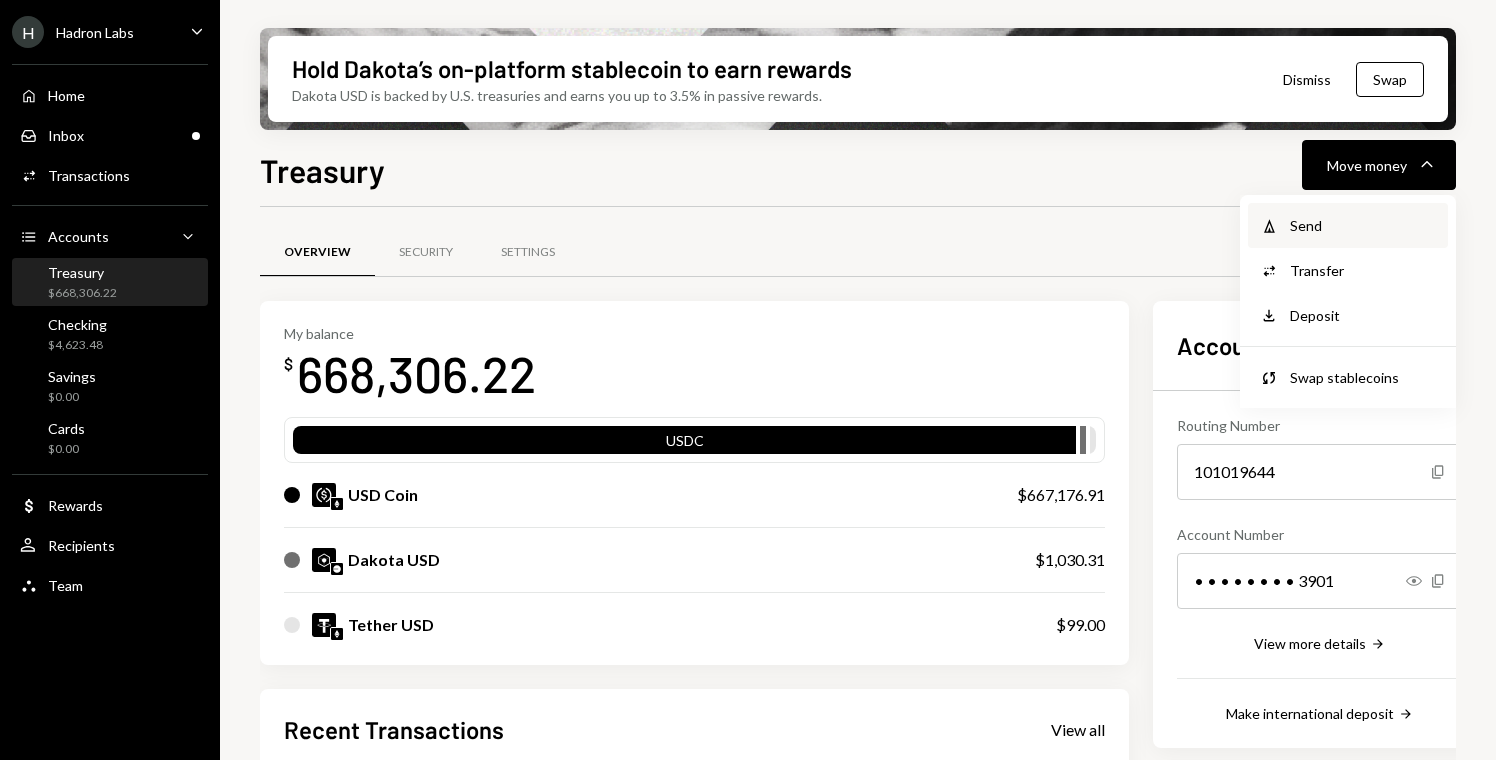 click on "Withdraw Send" at bounding box center [1348, 225] 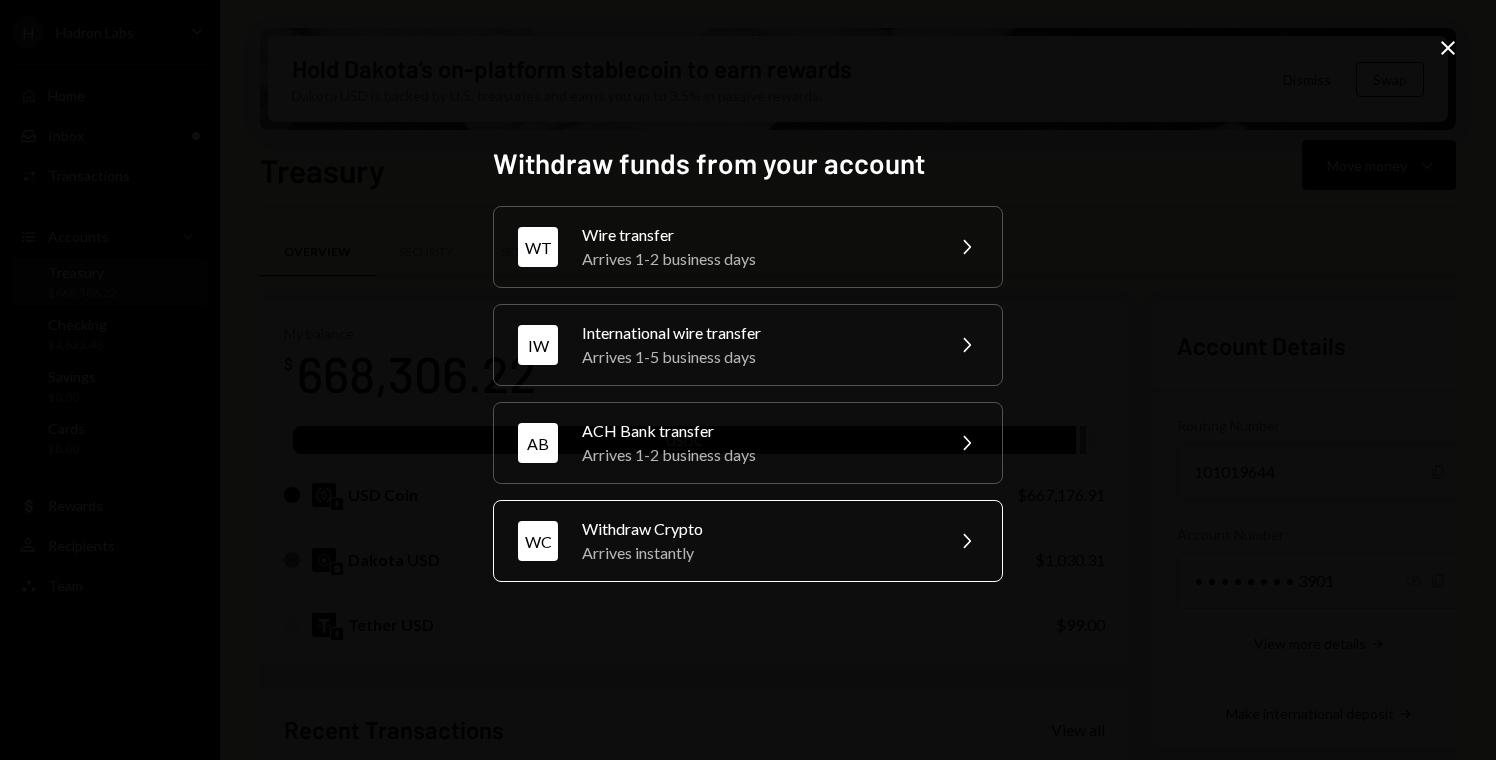 click on "Withdraw Crypto" at bounding box center [756, 529] 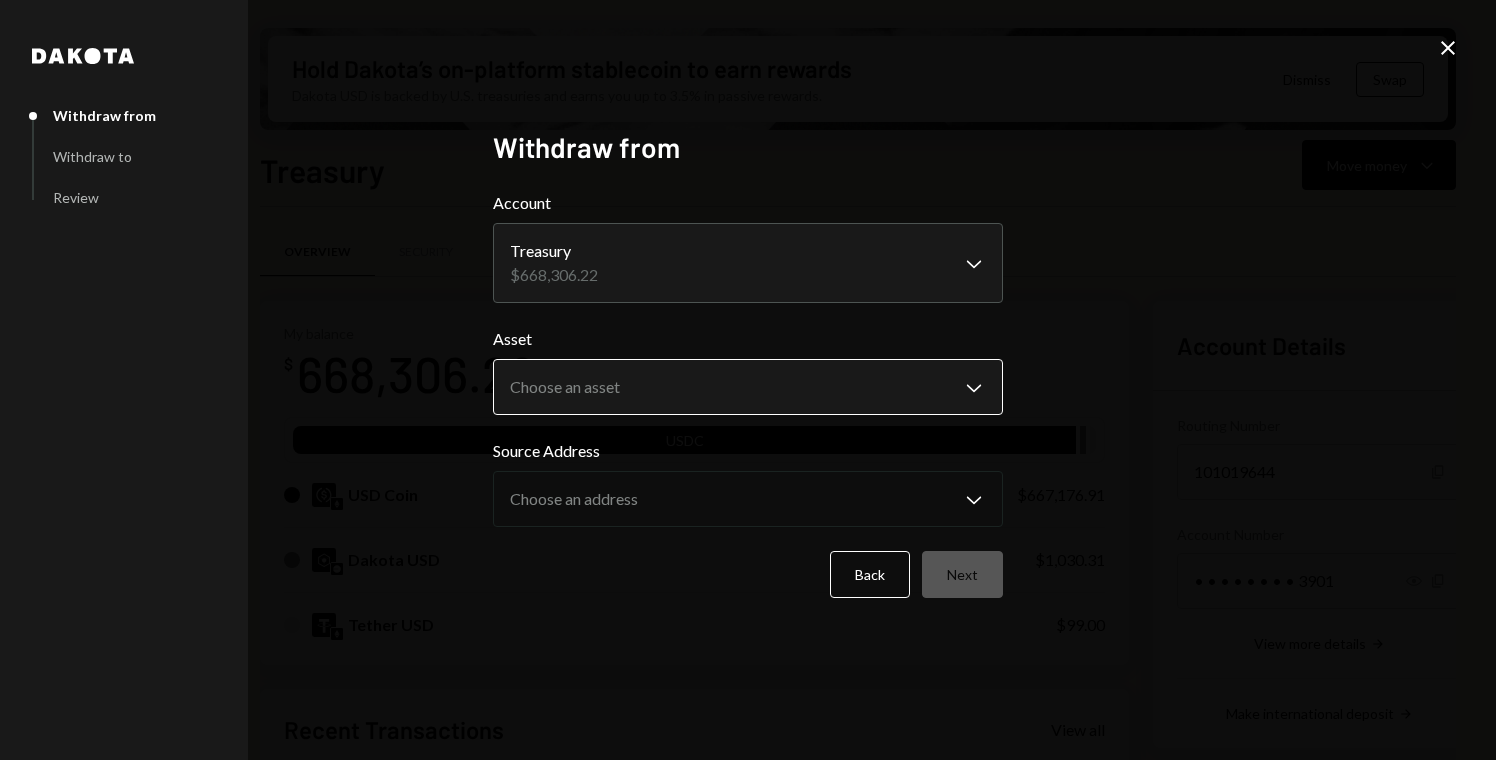 click on "H Hadron Labs Caret Down Home Home Inbox Inbox Activities Transactions Accounts Accounts Caret Down Treasury $668,306.22 Checking $4,623.48 Savings $0.00 Cards $0.00 Dollar Rewards User Recipients Team Team Hold Dakota’s on-platform stablecoin to earn rewards Dakota USD is backed by U.S. treasuries and earns you up to 3.5% in passive rewards. Dismiss Swap Treasury Move money Caret Down Overview Security Settings My balance $ 668,306.22 USDC USD Coin $667,176.91 Dakota USD $1,030.31 Tether USD $99.00 Recent Transactions View all Type Initiated By Initiated At Status Bank Payment $45,071.19 [FIRST] [LAST] 07/11/25 12:24 PM Review Right Arrow Withdrawal 75,000  USDC [FIRST] [LAST] 07/11/25 12:09 PM Review Right Arrow Deposit 219,245.9  USDC [WALLET_ADDRESS] Copy 07/08/25 5:04 PM Completed Deposit 446,261.06  USDC [WALLET_ADDRESS] Copy 07/08/25 4:41 PM Completed Billing Drawdown Withdrawal 250  USDC Dakota System 07/07/25 9:45 PM Completed Account Details Routing Number 101019644 Copy Account Number Show Copy" at bounding box center [748, 380] 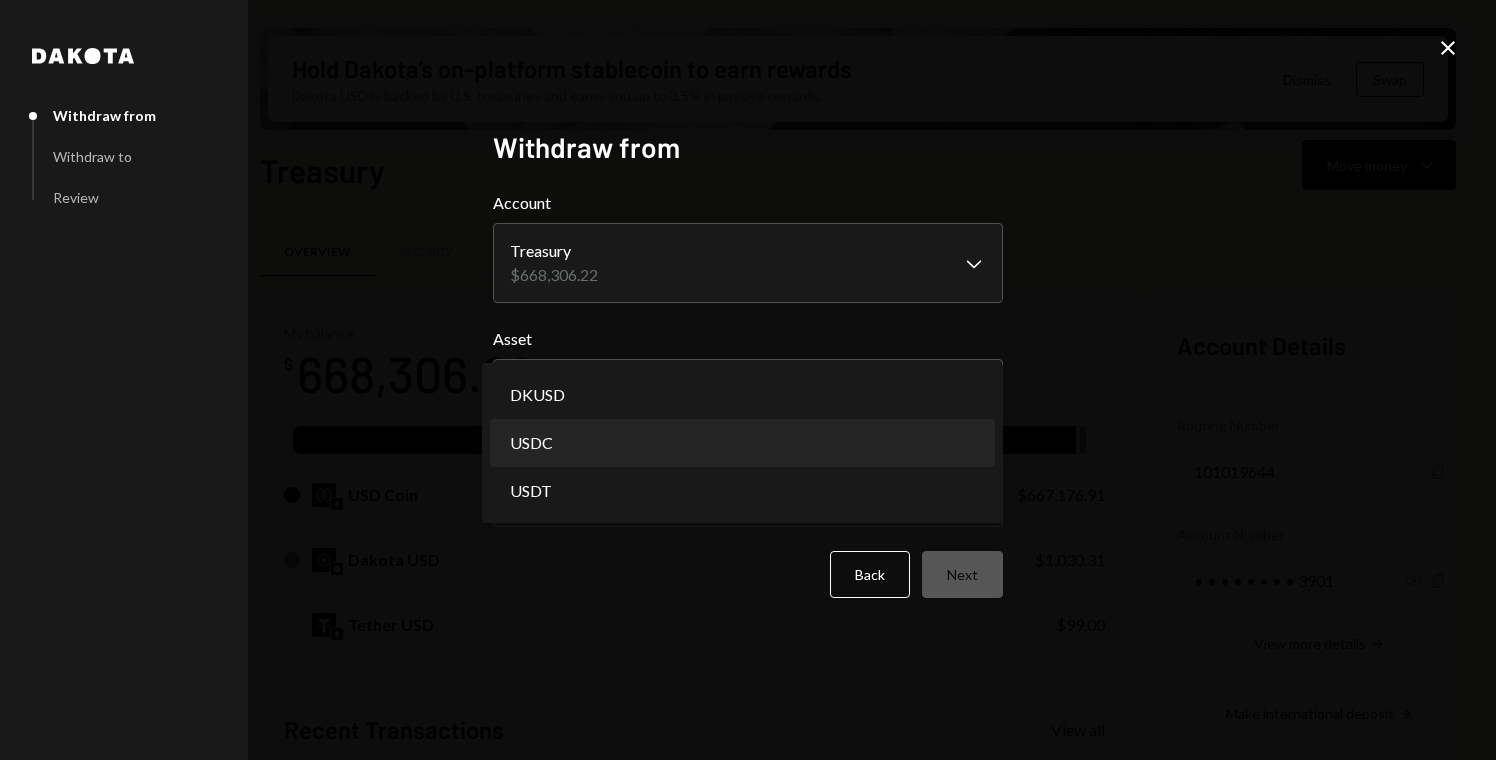 select on "****" 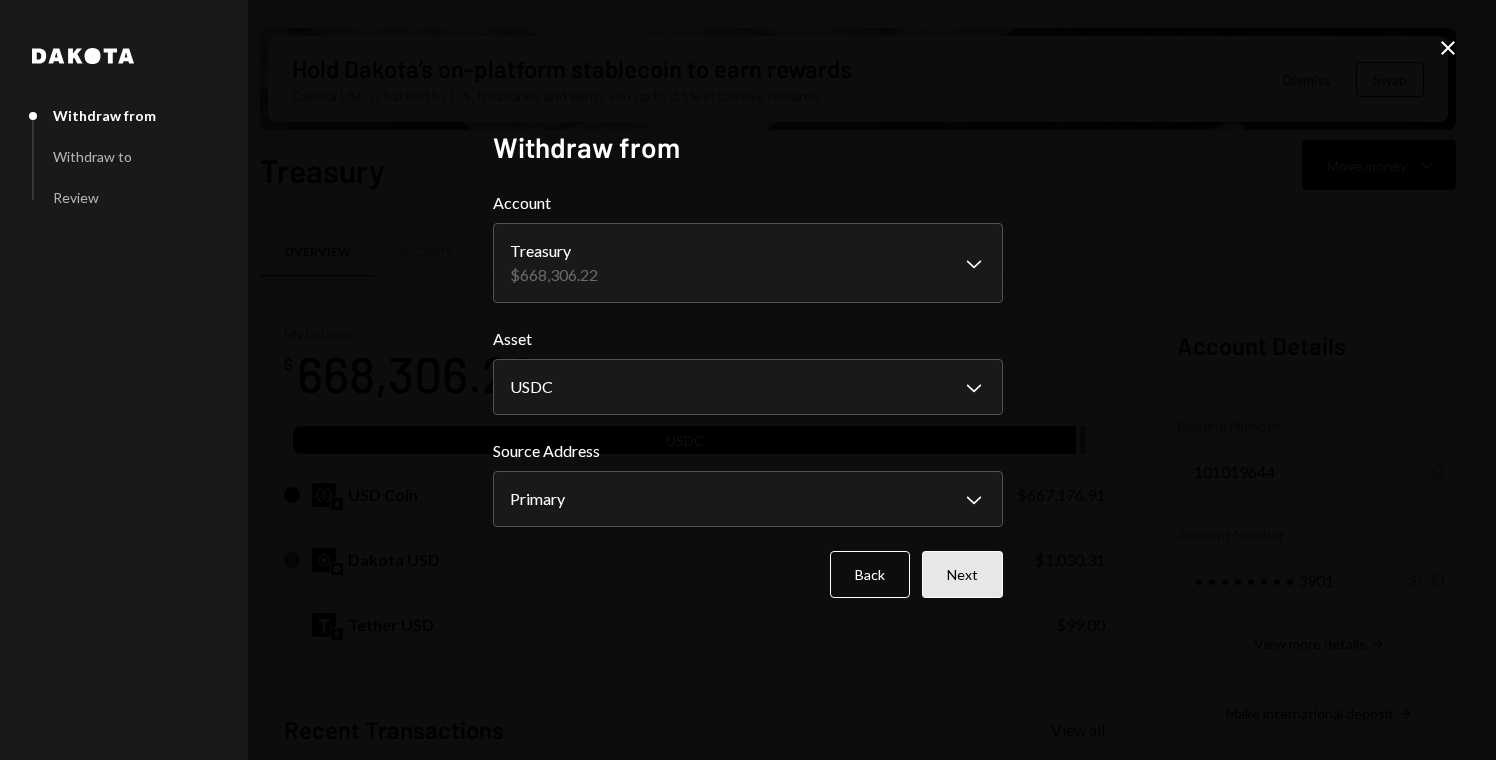 click on "Next" at bounding box center (962, 574) 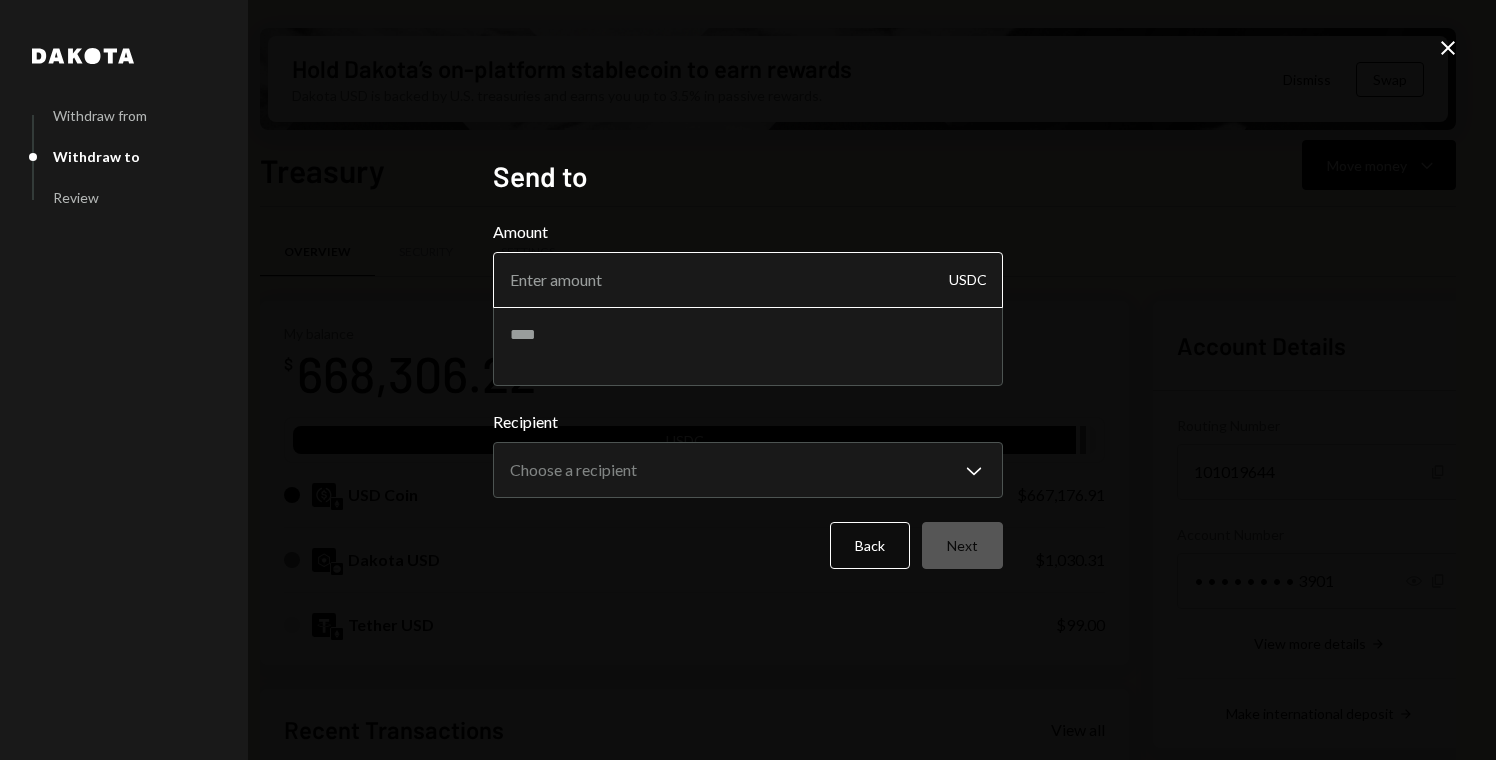 click on "Amount" at bounding box center (748, 280) 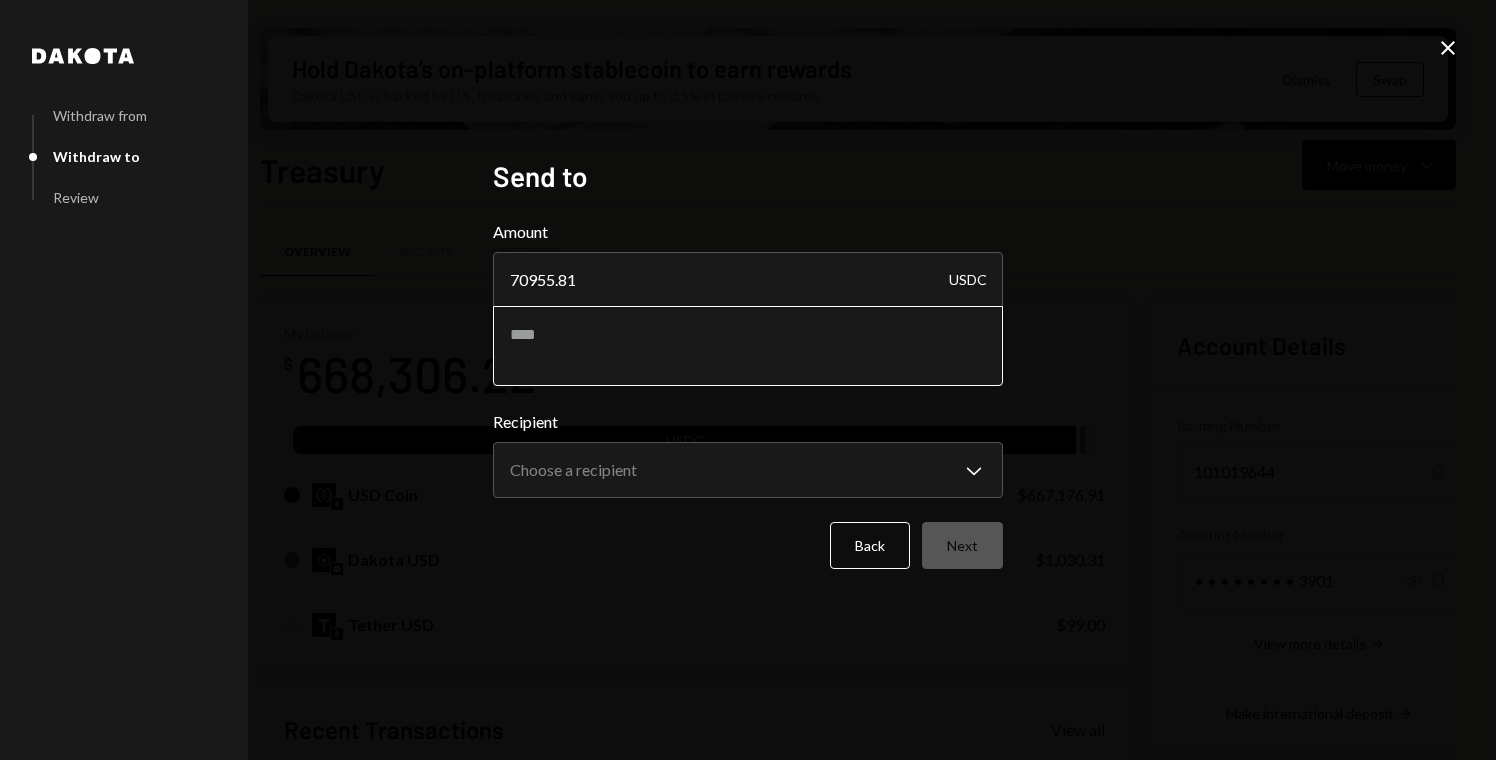 type on "70955.81" 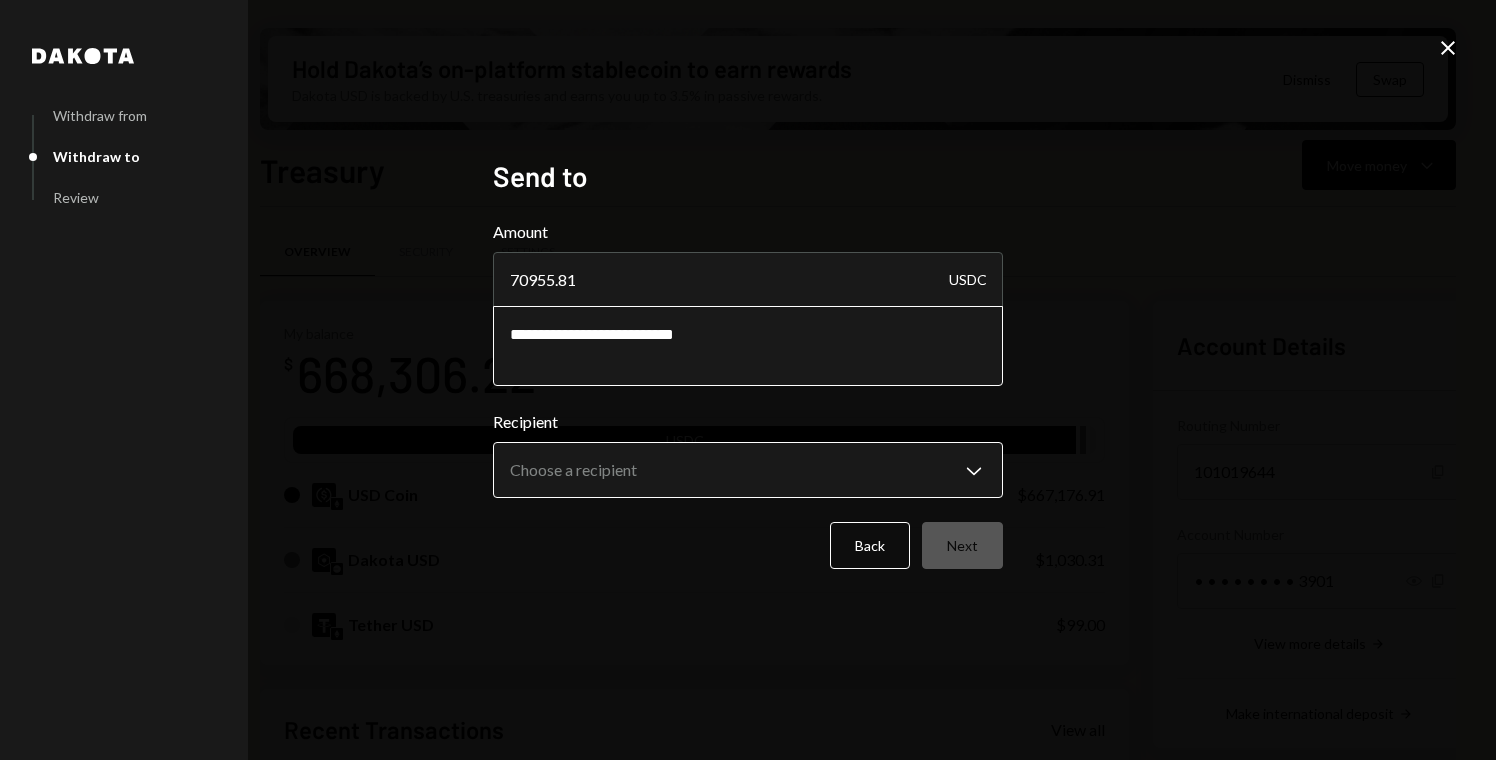 type on "**********" 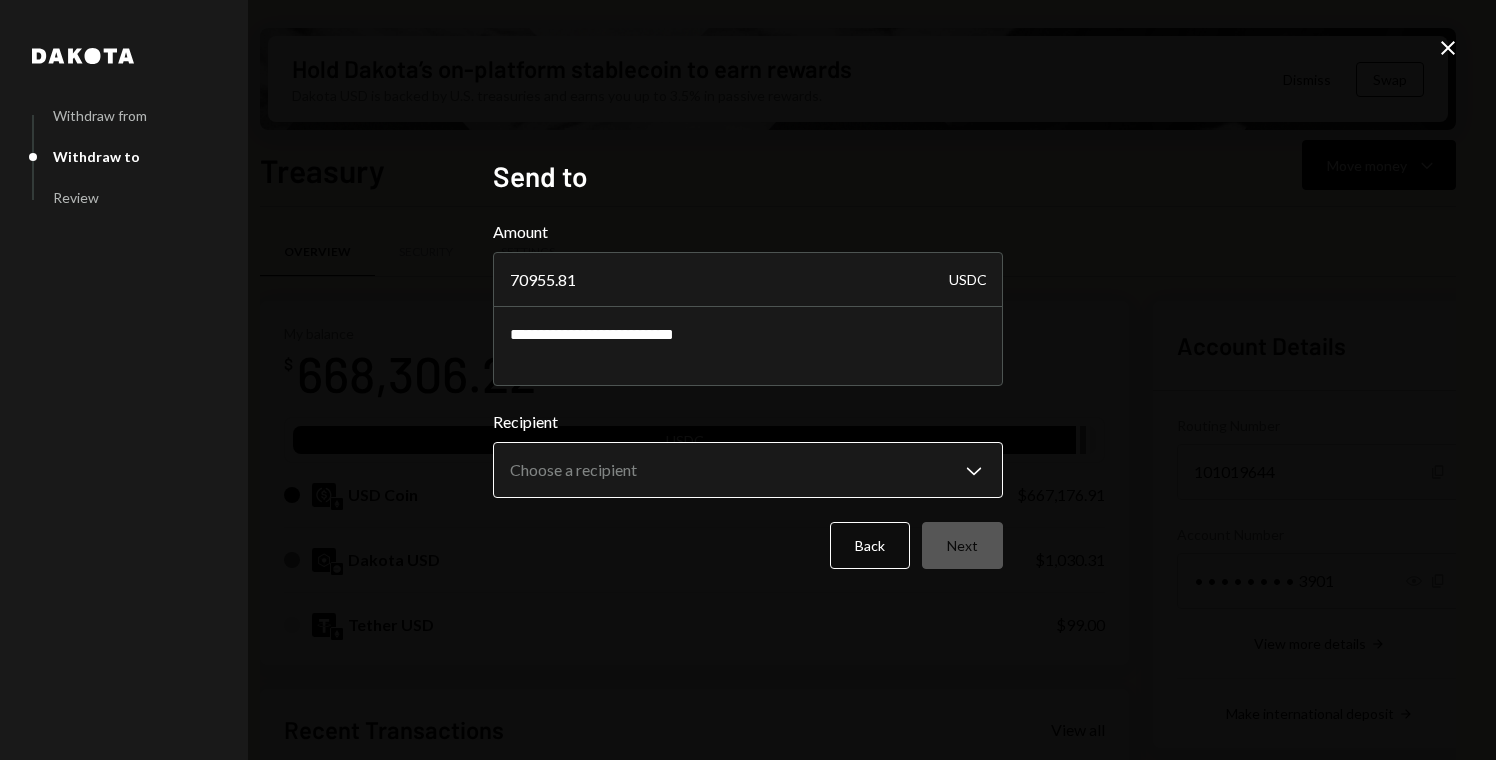 click on "H Hadron Labs Caret Down Home Home Inbox Inbox Activities Transactions Accounts Accounts Caret Down Treasury $668,306.22 Checking $4,623.48 Savings $0.00 Cards $0.00 Dollar Rewards User Recipients Team Team Hold Dakota’s on-platform stablecoin to earn rewards Dakota USD is backed by U.S. treasuries and earns you up to 3.5% in passive rewards. Dismiss Swap Treasury Move money Caret Down Overview Security Settings My balance $ 668,306.22 USDC USD Coin $667,176.91 Dakota USD $1,030.31 Tether USD $99.00 Recent Transactions View all Type Initiated By Initiated At Status Bank Payment $45,071.19 [FIRST] [LAST] 07/11/25 12:24 PM Review Right Arrow Withdrawal 75,000  USDC [FIRST] [LAST] 07/11/25 12:09 PM Review Right Arrow Deposit 219,245.9  USDC [WALLET_ADDRESS] Copy 07/08/25 5:04 PM Completed Deposit 446,261.06  USDC [WALLET_ADDRESS] Copy 07/08/25 4:41 PM Completed Billing Drawdown Withdrawal 250  USDC Dakota System 07/07/25 9:45 PM Completed Account Details Routing Number 101019644 Copy Account Number Show Copy" at bounding box center (748, 380) 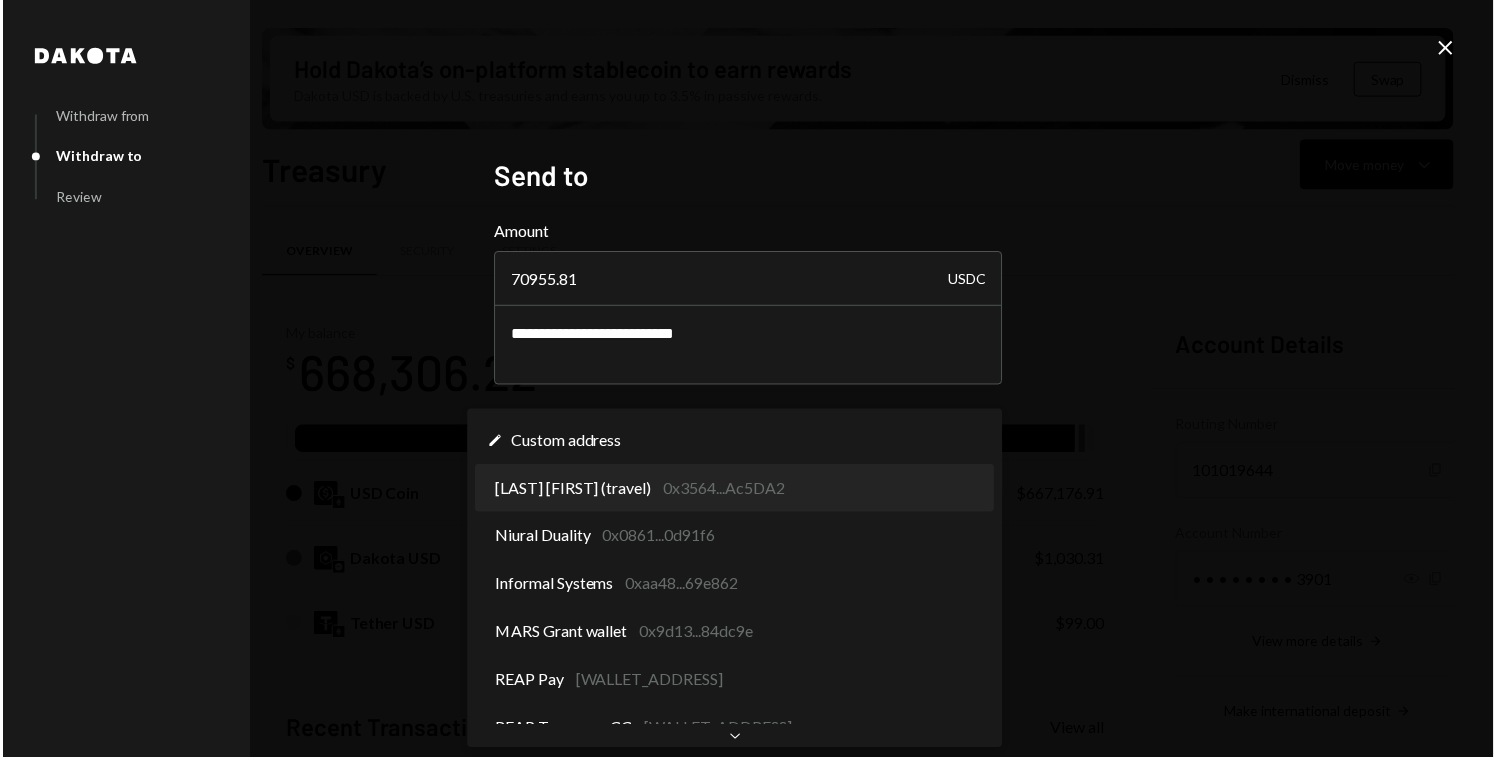 scroll, scrollTop: 0, scrollLeft: 0, axis: both 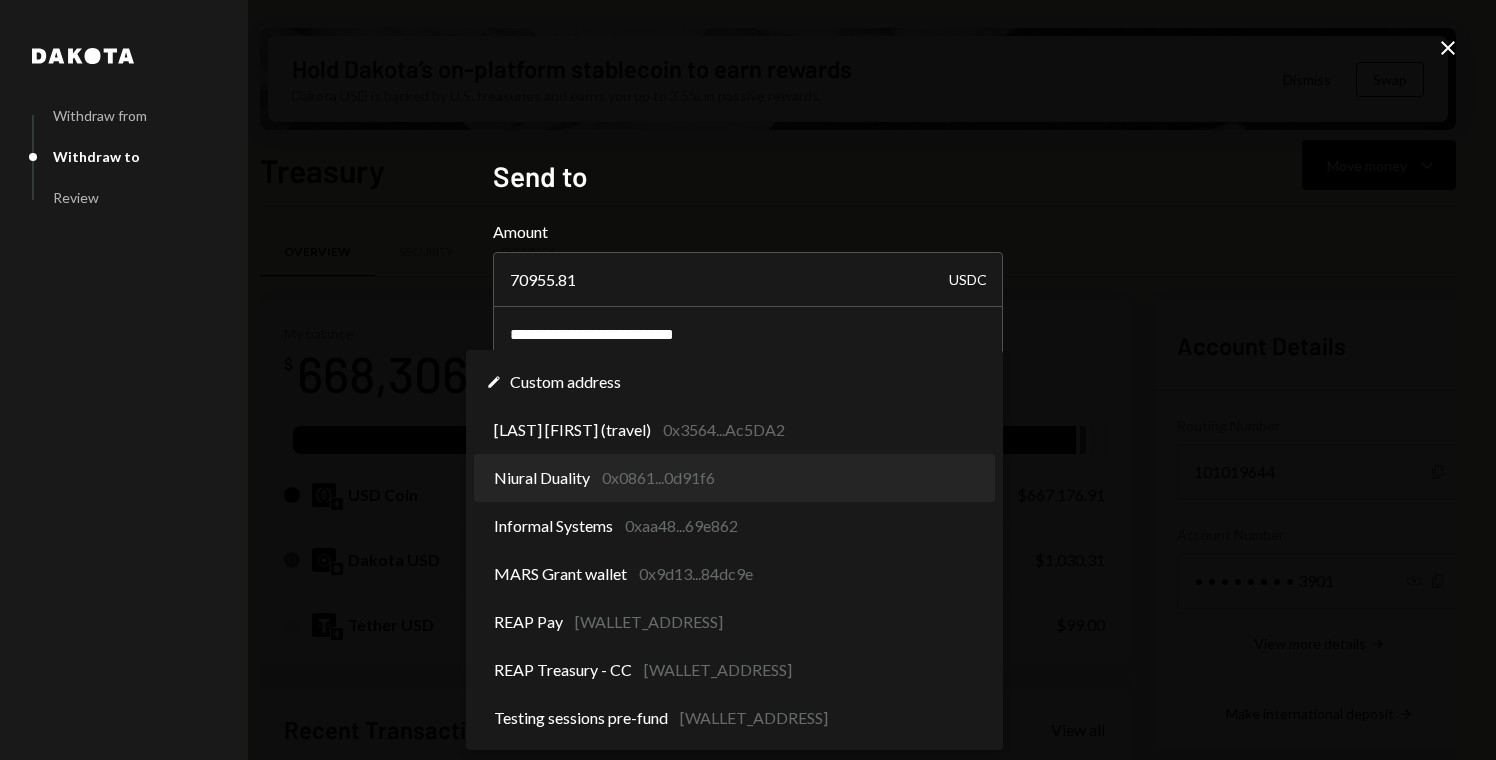 select on "**********" 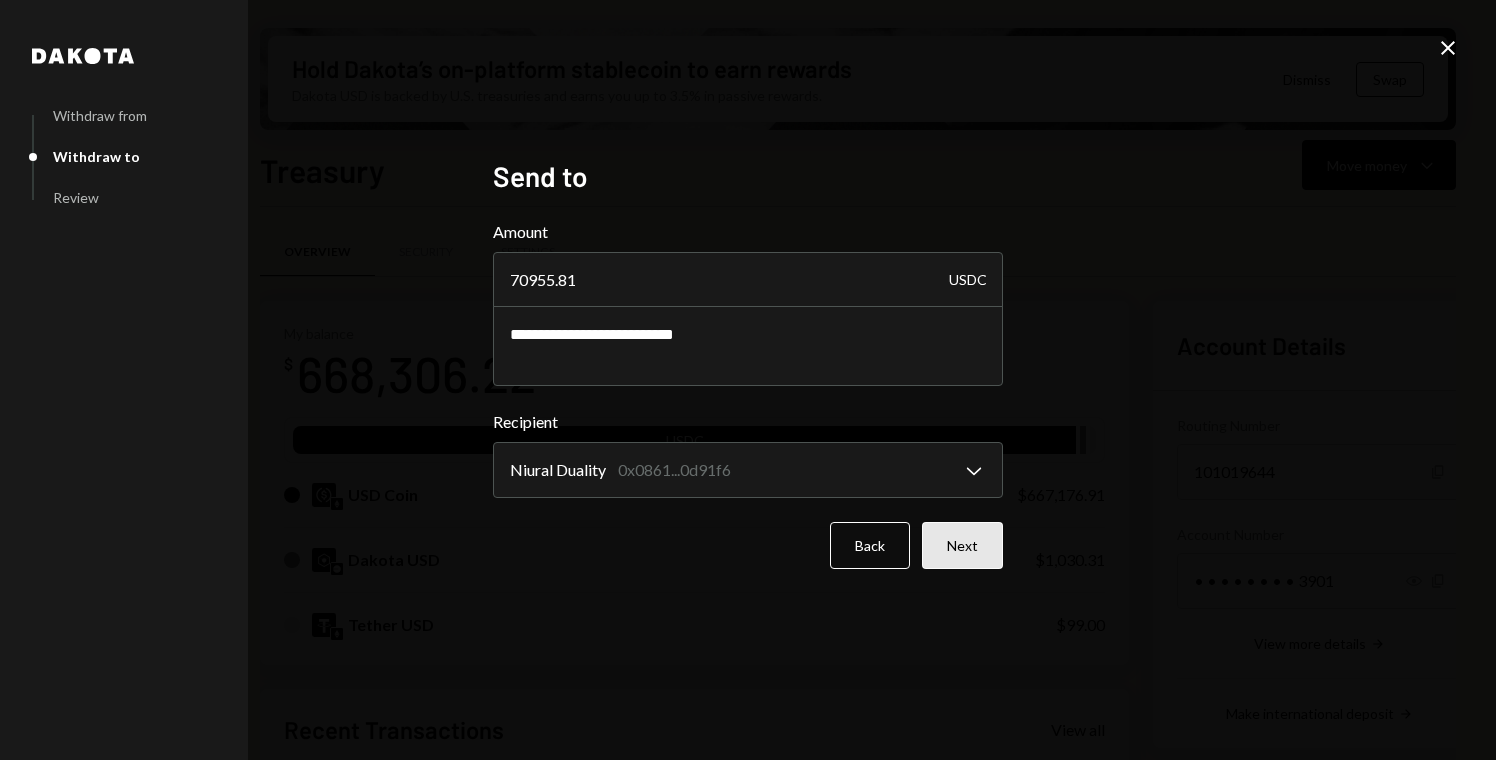 click on "Next" at bounding box center (962, 545) 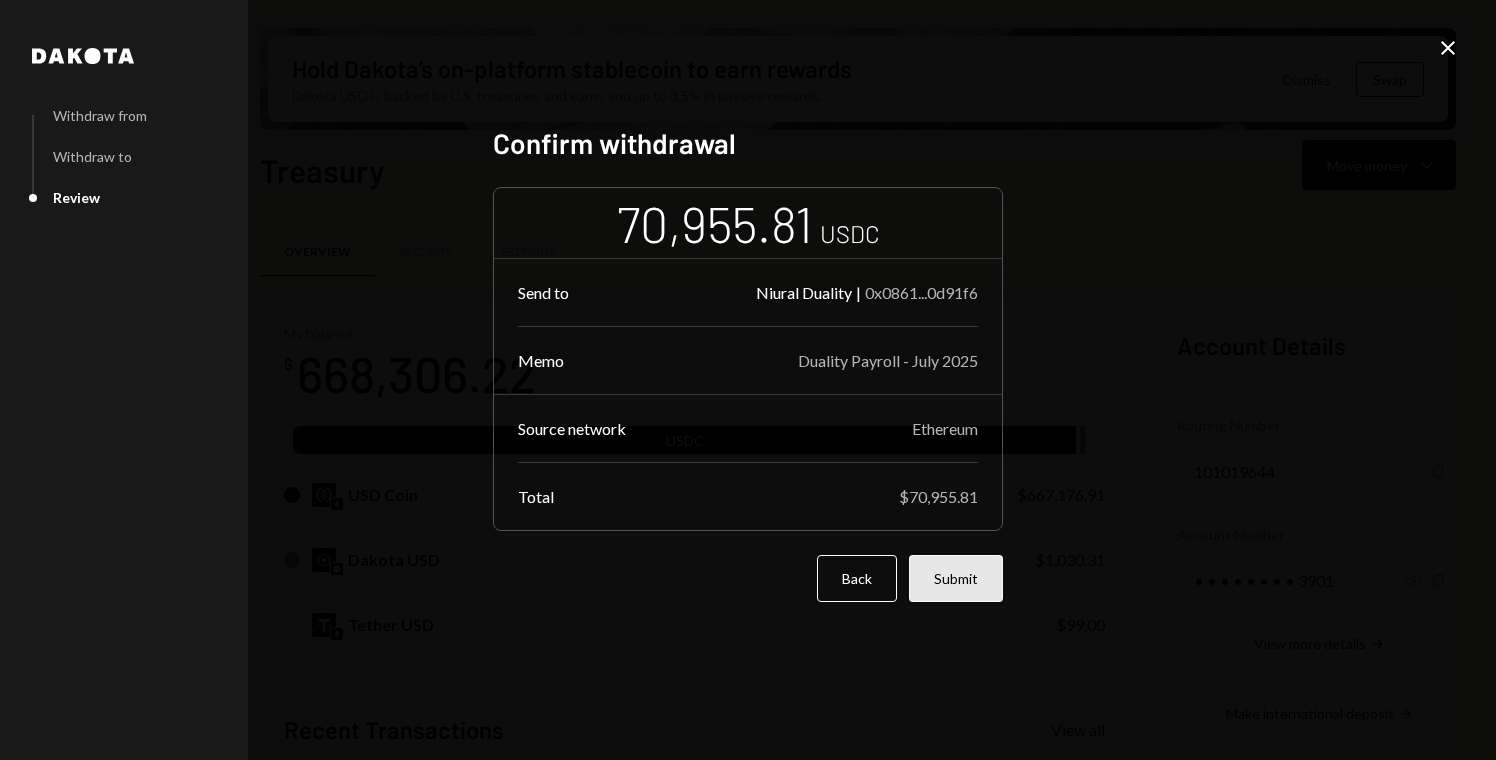click on "Submit" at bounding box center (956, 578) 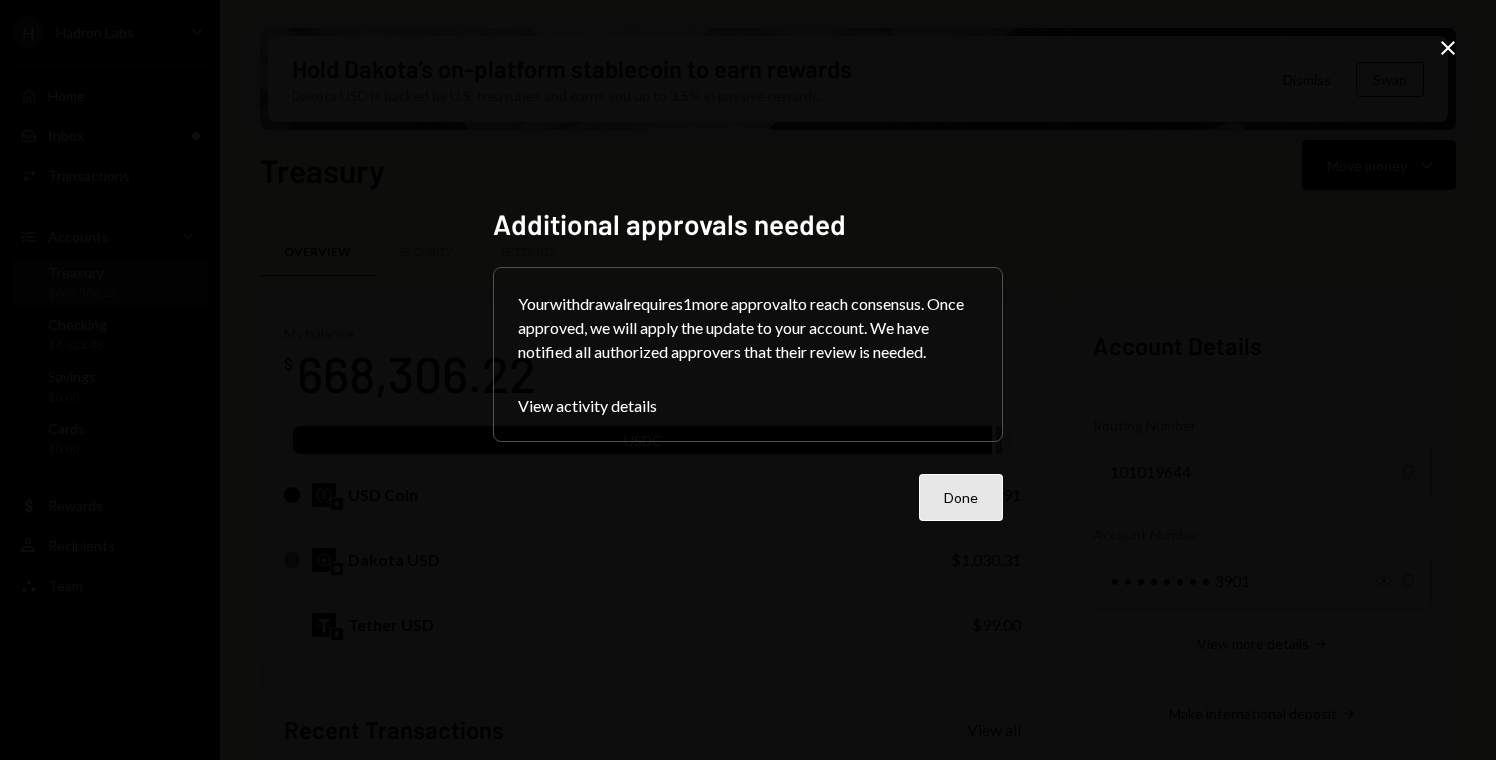 click on "Done" at bounding box center (961, 497) 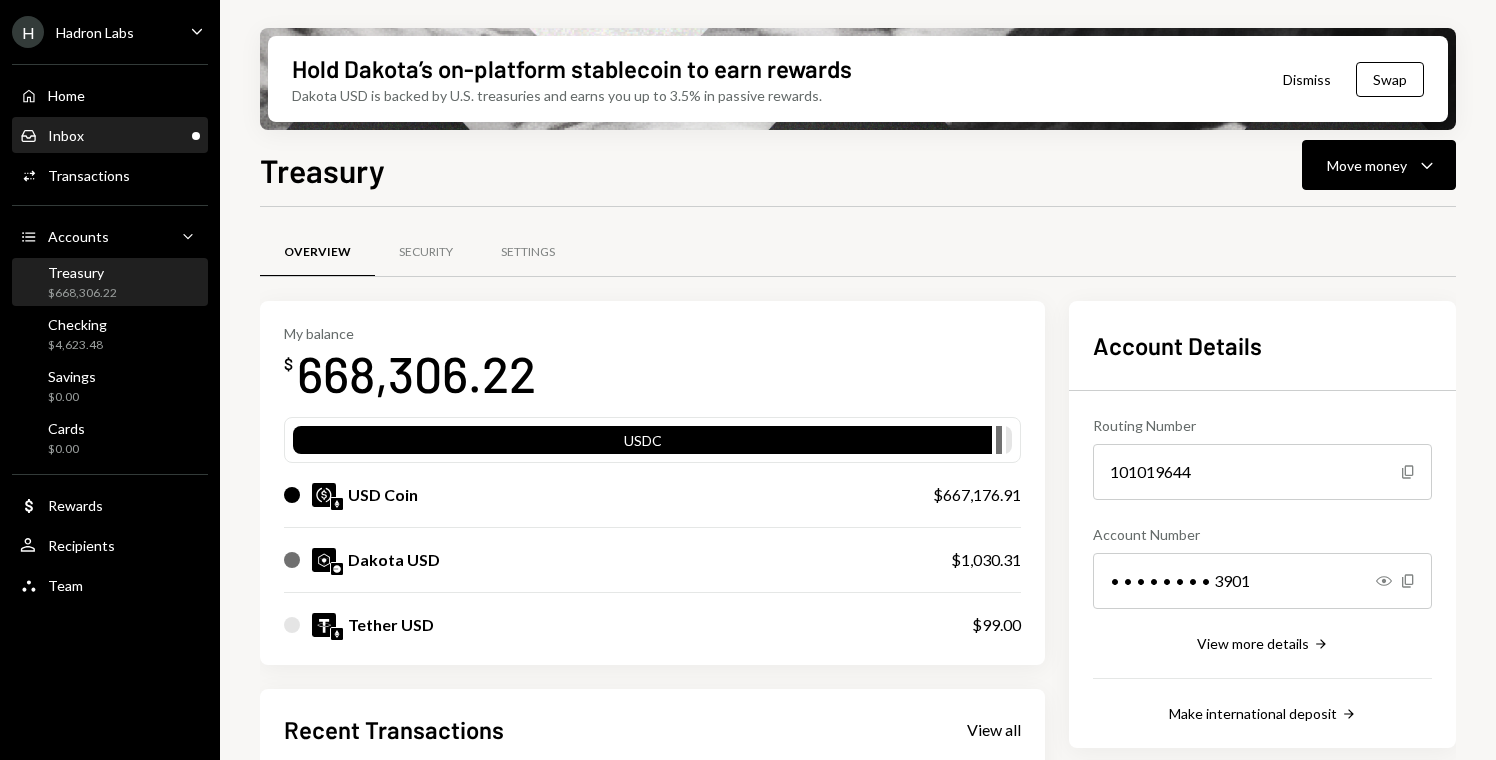 click on "Inbox Inbox" at bounding box center (110, 136) 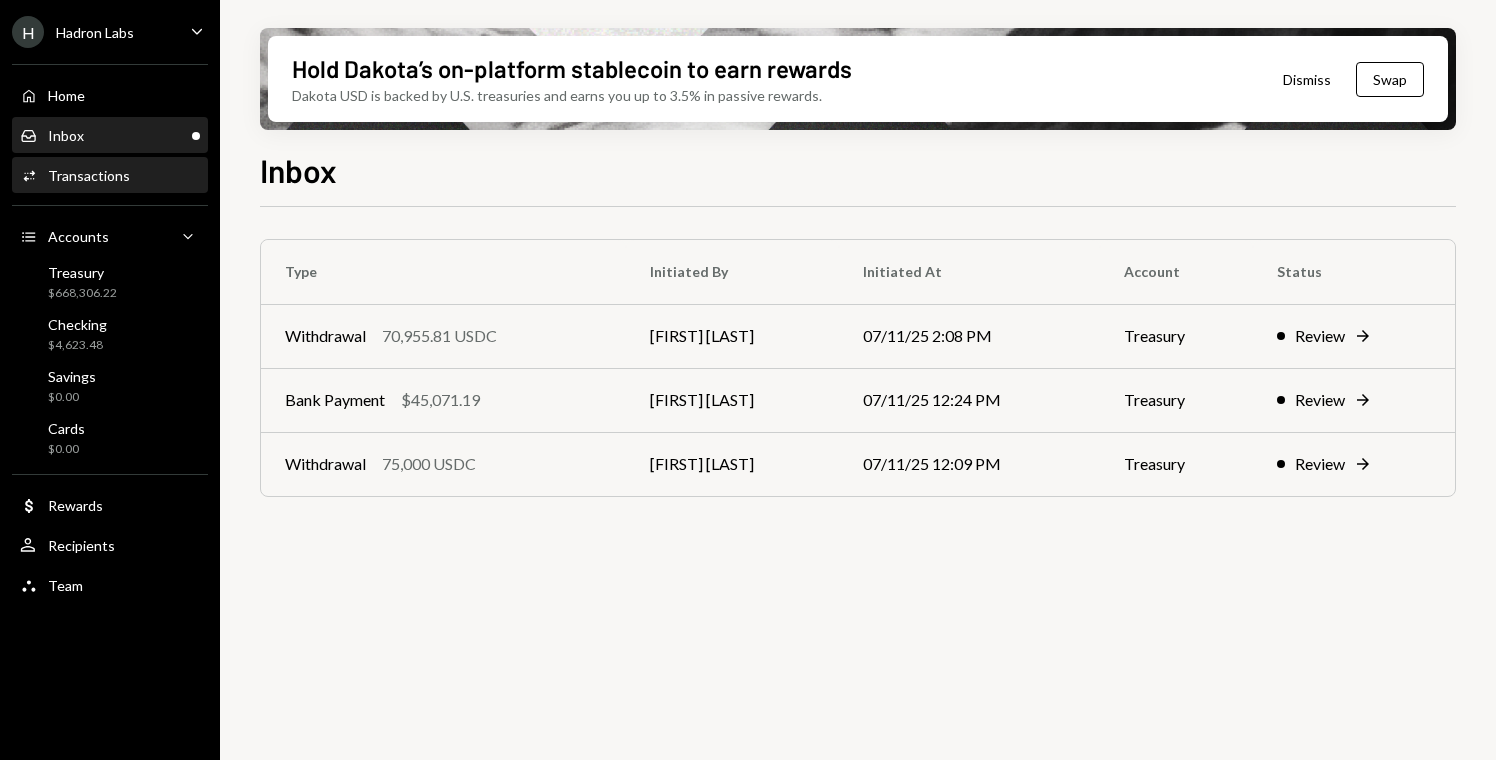 click on "Activities Transactions" at bounding box center [110, 176] 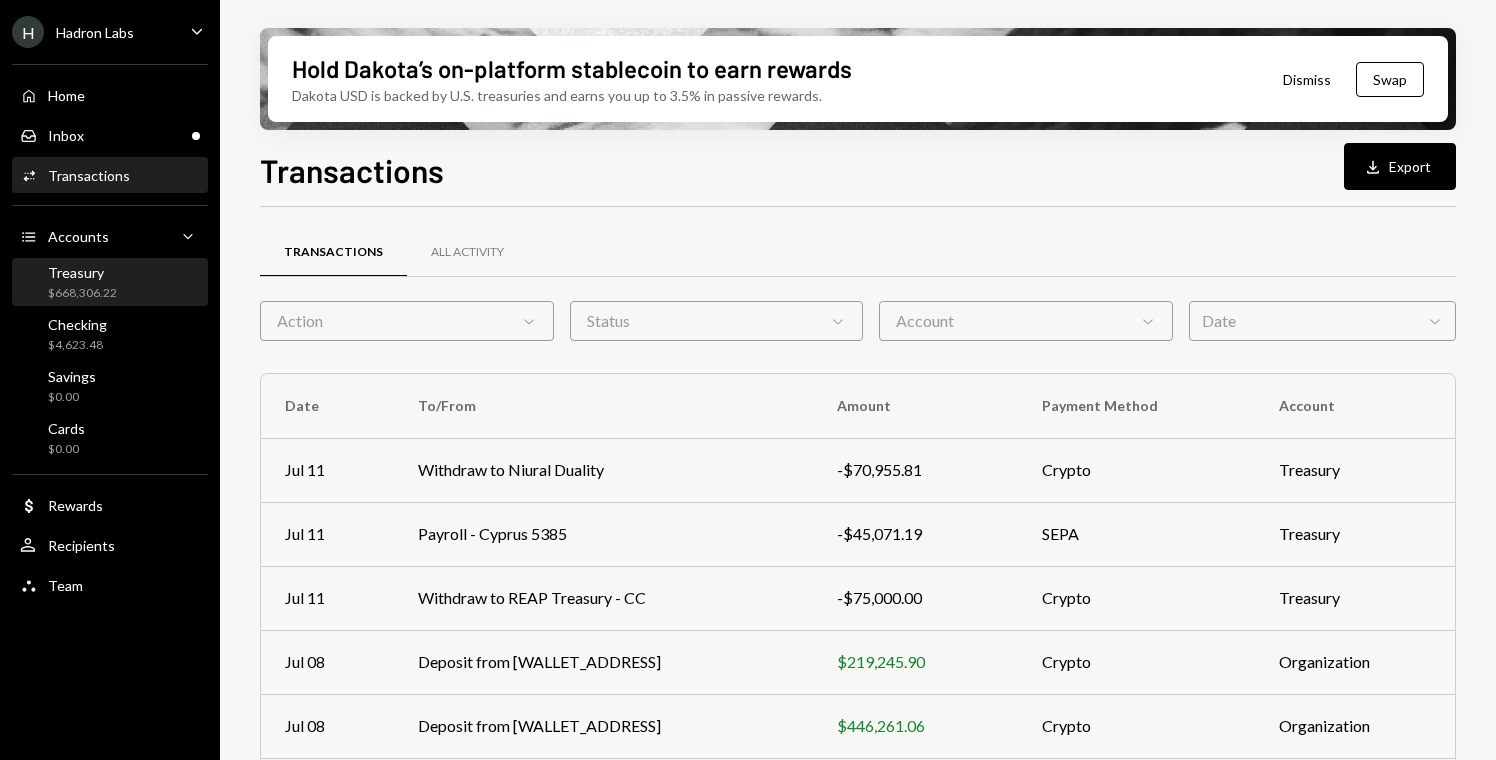click on "$668,306.22" at bounding box center [82, 293] 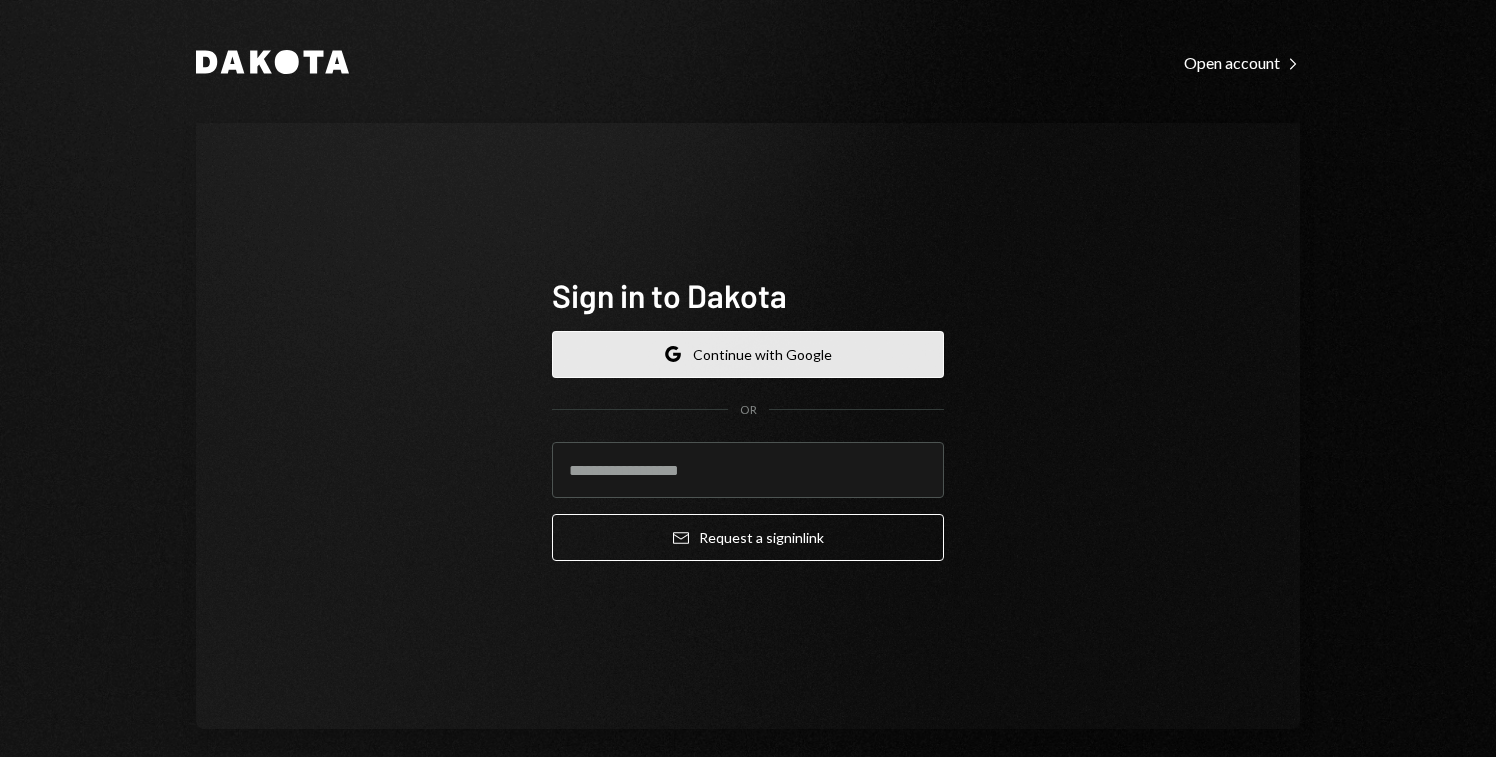 click on "Google  Continue with Google" at bounding box center [748, 354] 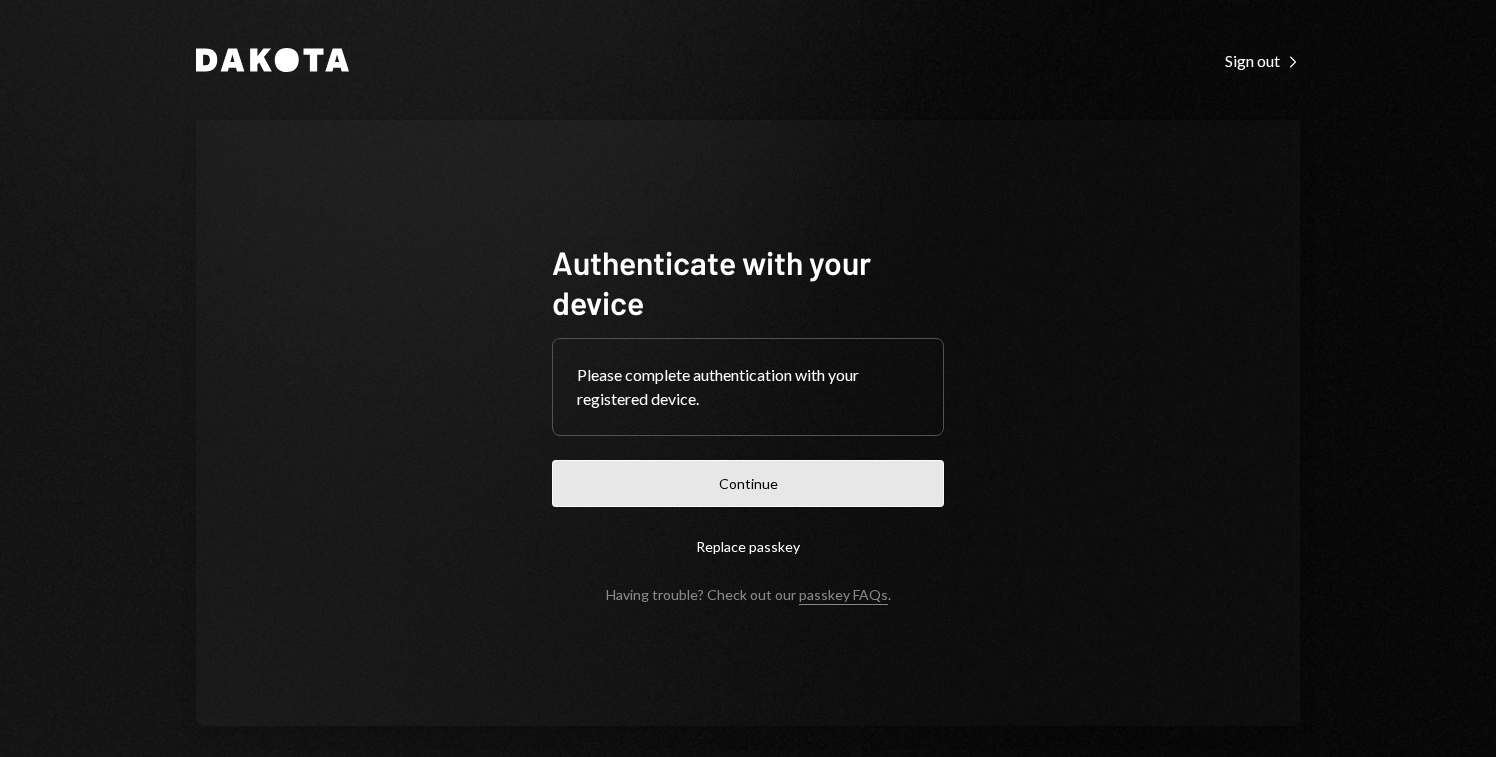 scroll, scrollTop: 0, scrollLeft: 0, axis: both 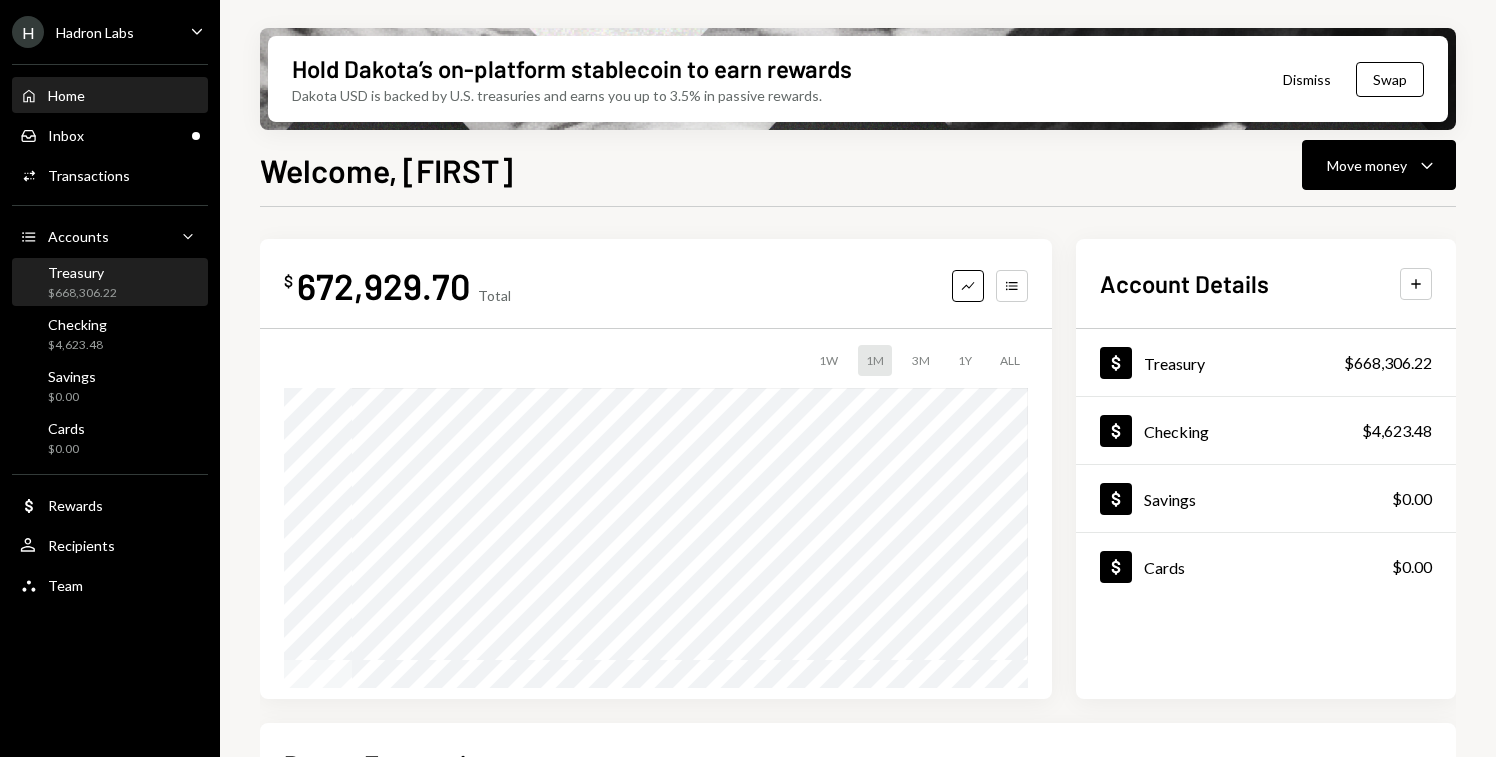 click on "Treasury $668,306.22" at bounding box center [110, 283] 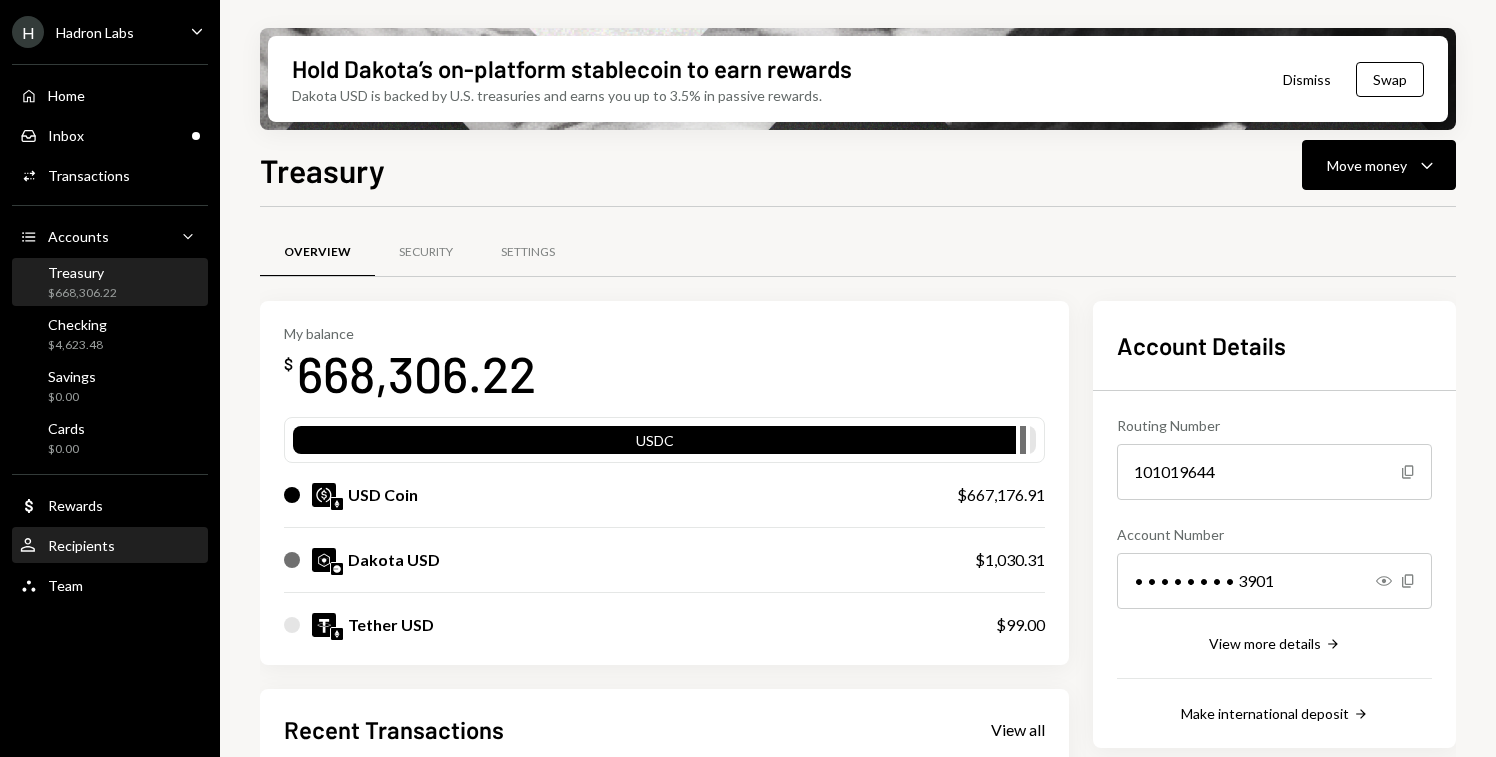 click on "Recipients" at bounding box center (81, 545) 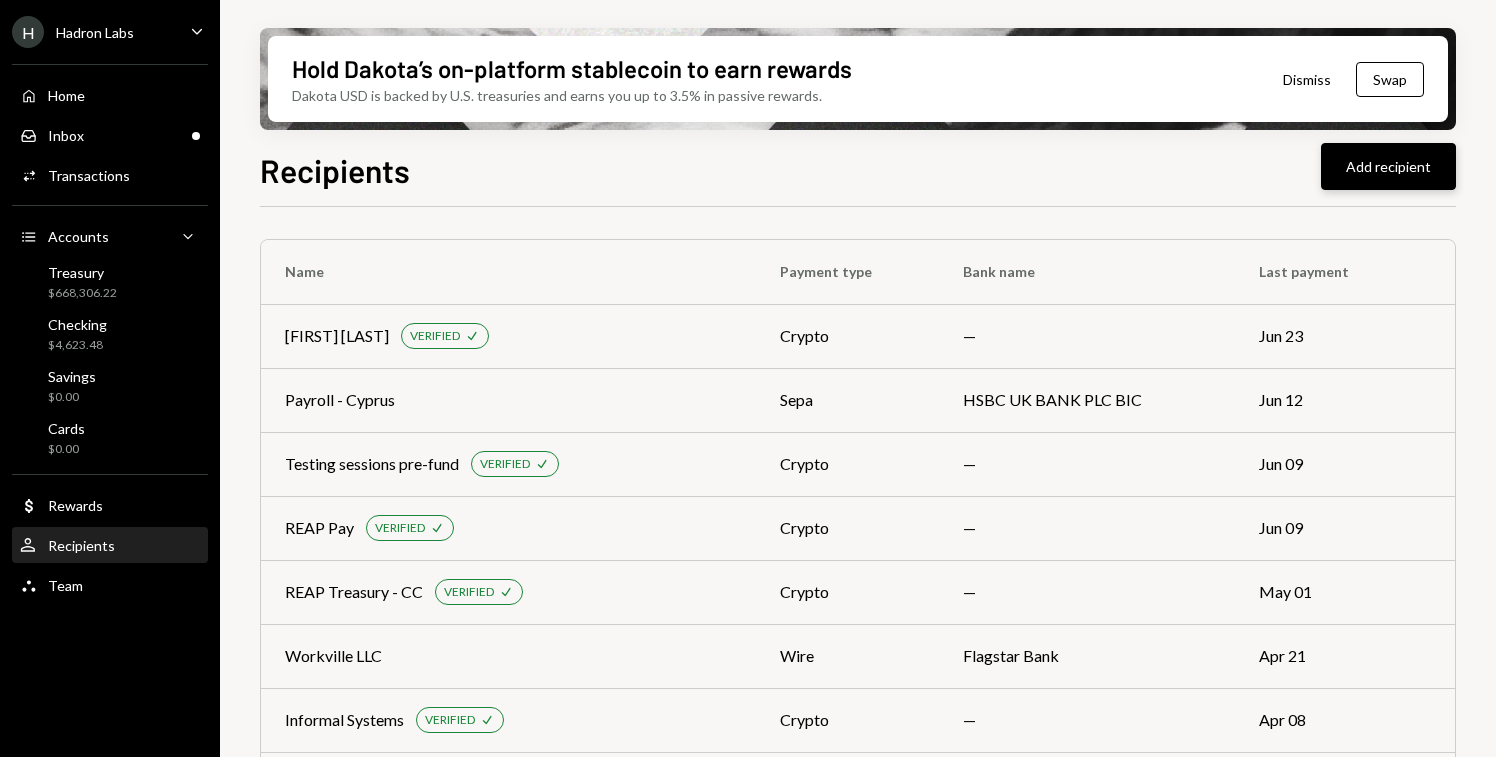 click on "Add recipient" at bounding box center (1388, 166) 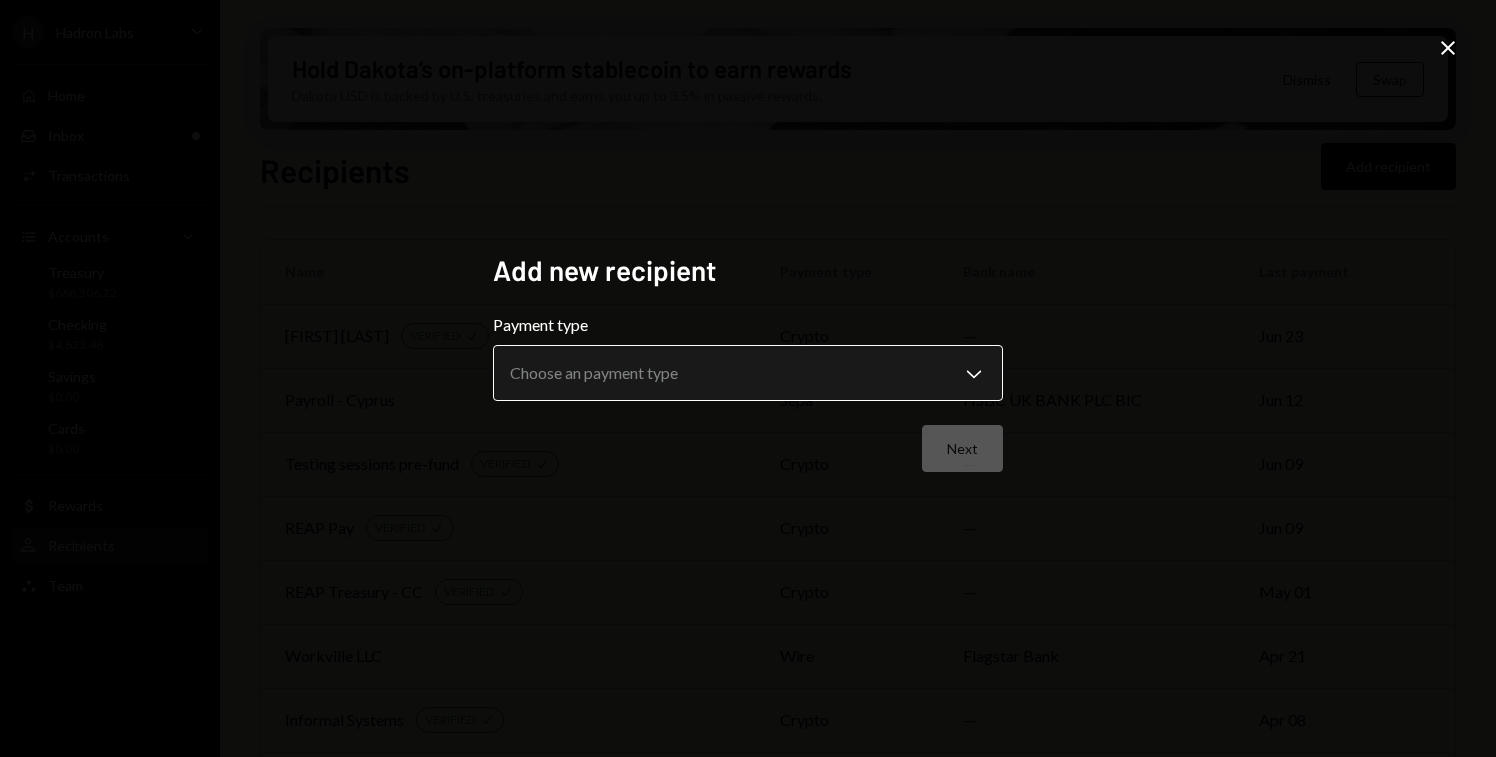 click on "H Hadron Labs Caret Down Home Home Inbox Inbox Activities Transactions Accounts Accounts Caret Down Treasury $668,306.22 Checking $4,623.48 Savings $0.00 Cards $0.00 Dollar Rewards User Recipients Team Team Hold Dakota’s on-platform stablecoin to earn rewards Dakota USD is backed by U.S. treasuries and earns you up to 3.5% in passive rewards. Dismiss Swap Recipients Add recipient Name Payment type Bank name Last payment Niural Duality VERIFIED Check crypto — Jun 23 Payroll - Cyprus sepa HSBC UK BANK PLC BIC Jun 12 Testing sessions pre-fund VERIFIED Check crypto — Jun 09 REAP Pay VERIFIED Check crypto — Jun 09 REAP Treasury - CC VERIFIED Check crypto — May 01 Workville LLC wire Flagstar Bank Apr 21 Informal Systems VERIFIED Check crypto — Apr 08 New Yorker Hotel wire Bank of America Mar 20 Zavialova Natalia Vasilevna (travel) VERIFIED Check crypto — Feb 12 US-Based Attorneys wire US Bank Oct 30 MARS Grant wallet VERIFIED Check crypto — — Hadron Labs - Fedwire account wire SSB Bank — Next" at bounding box center (748, 378) 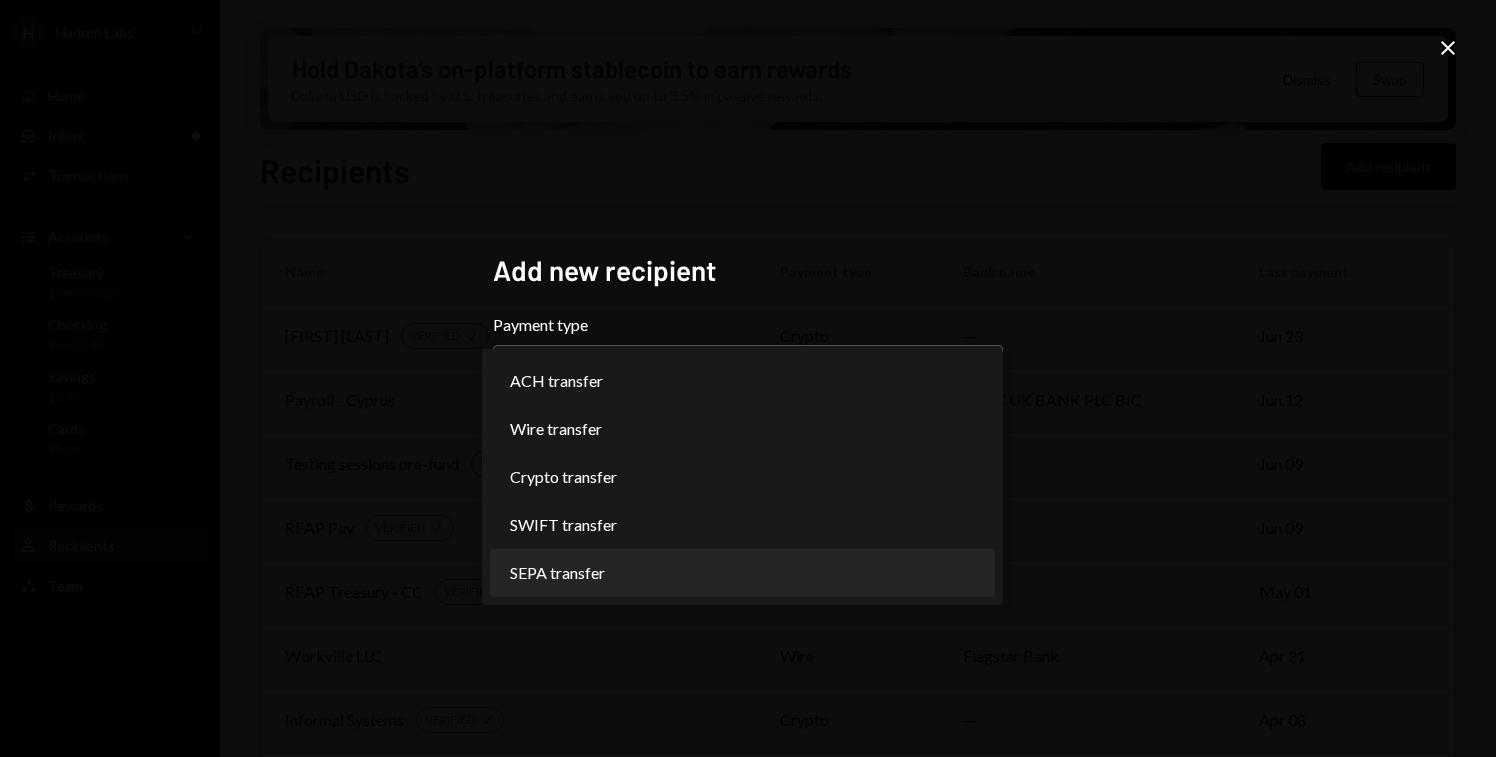select on "****" 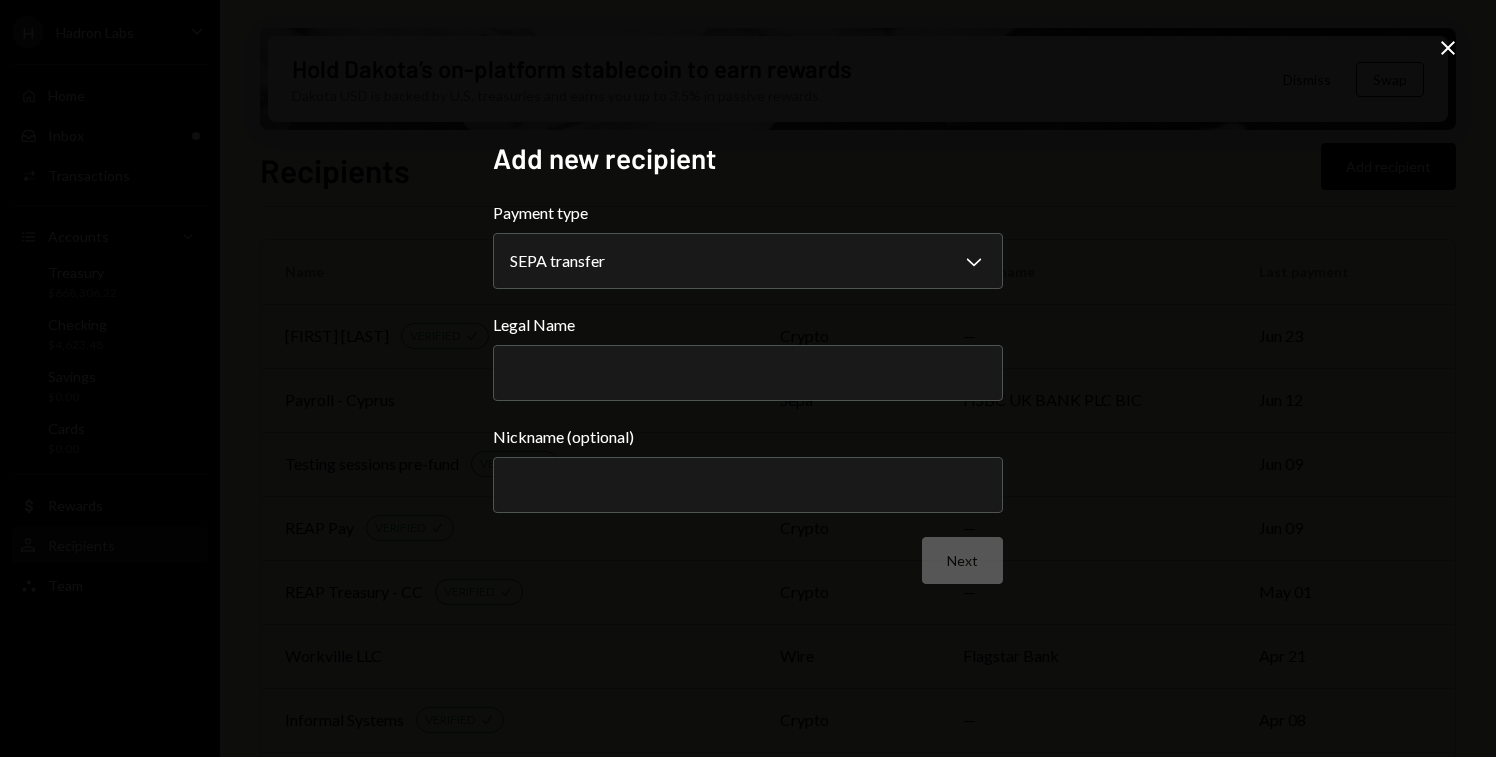 click on "Close" 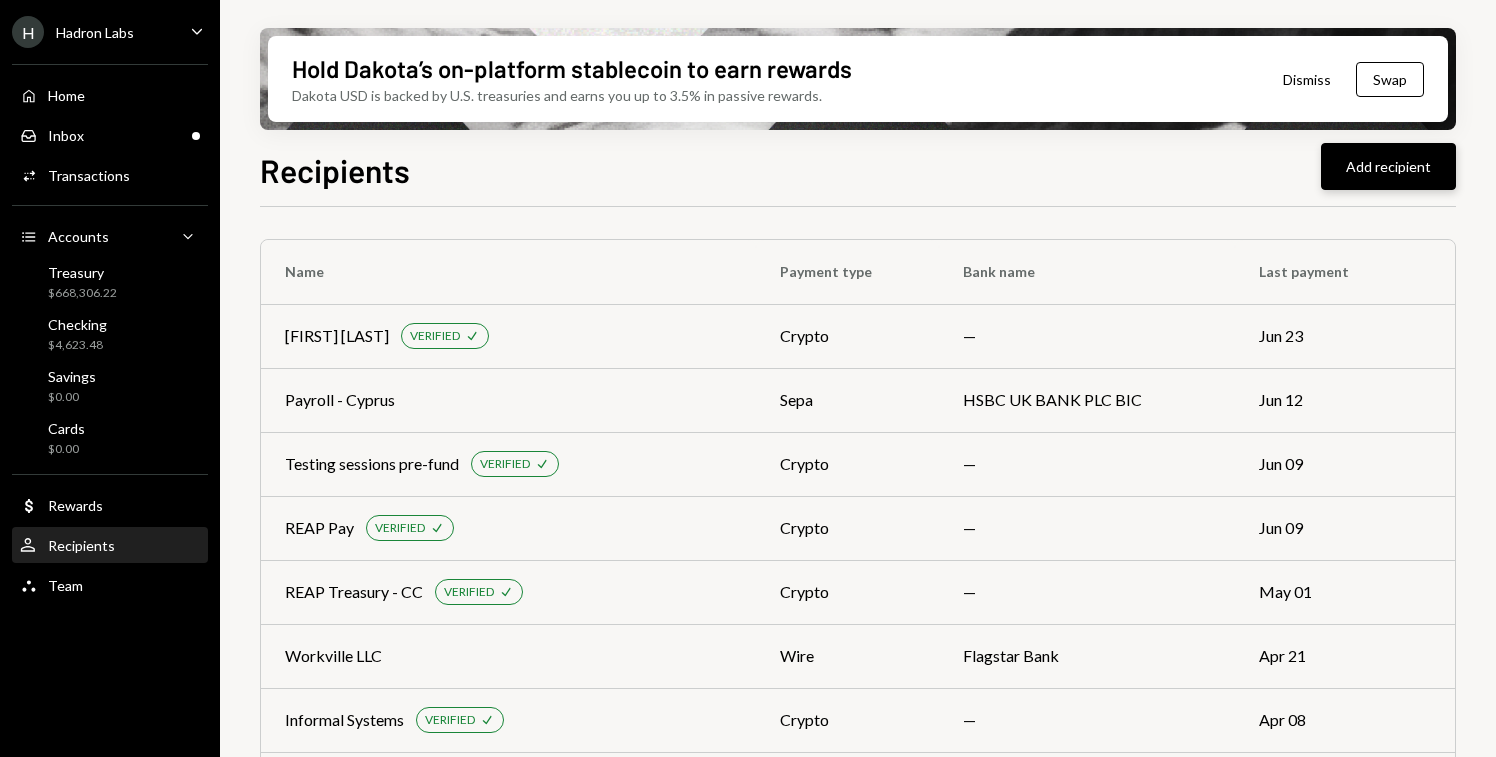 click on "Add recipient" at bounding box center (1388, 166) 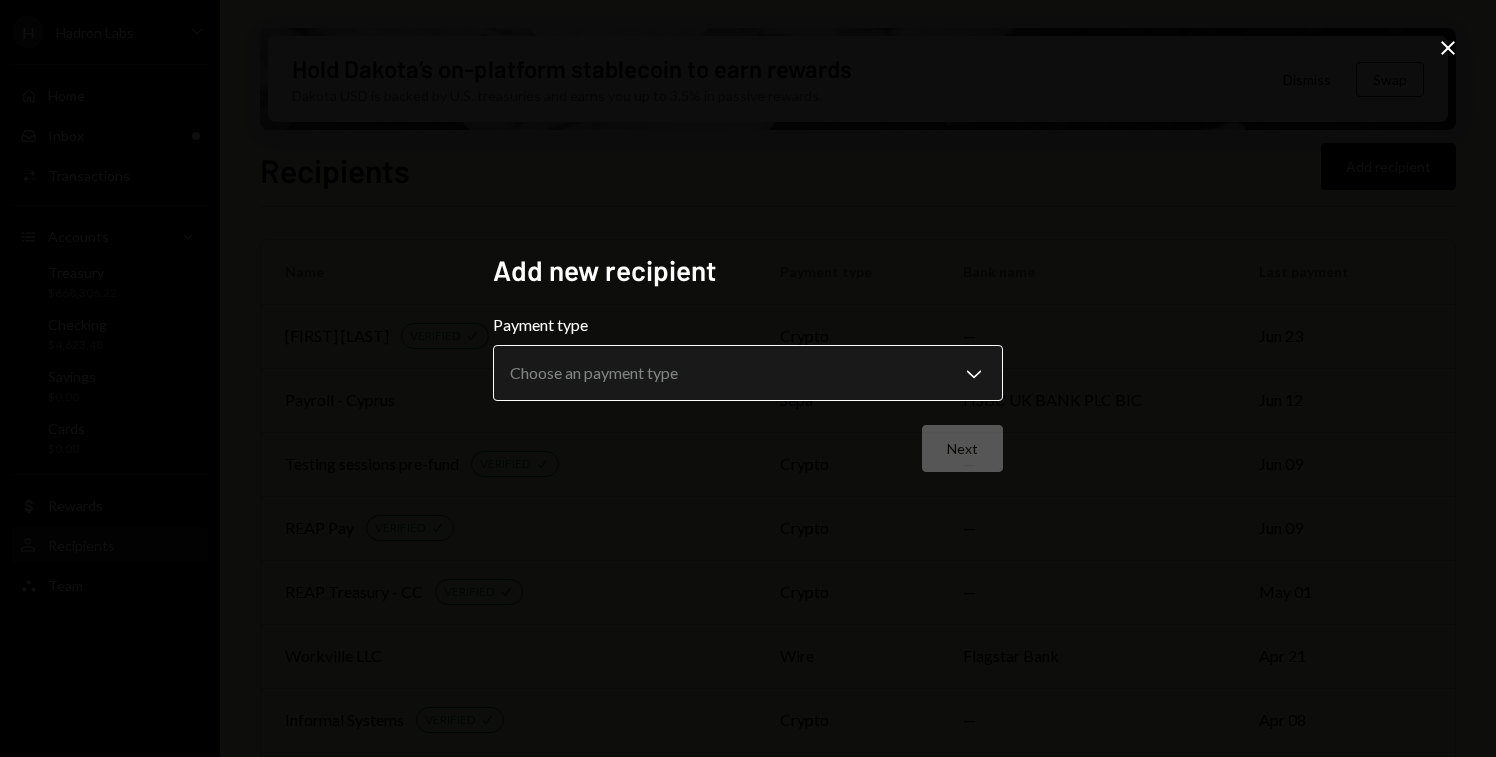 click on "H Hadron Labs Caret Down Home Home Inbox Inbox Activities Transactions Accounts Accounts Caret Down Treasury $668,306.22 Checking $4,623.48 Savings $0.00 Cards $0.00 Dollar Rewards User Recipients Team Team Hold Dakota’s on-platform stablecoin to earn rewards Dakota USD is backed by U.S. treasuries and earns you up to 3.5% in passive rewards. Dismiss Swap Recipients Add recipient Name Payment type Bank name Last payment Niural Duality VERIFIED Check crypto — Jun 23 Payroll - Cyprus sepa HSBC UK BANK PLC BIC Jun 12 Testing sessions pre-fund VERIFIED Check crypto — Jun 09 REAP Pay VERIFIED Check crypto — Jun 09 REAP Treasury - CC VERIFIED Check crypto — May 01 Workville LLC wire Flagstar Bank Apr 21 Informal Systems VERIFIED Check crypto — Apr 08 New Yorker Hotel wire Bank of America Mar 20 Zavialova Natalia Vasilevna (travel) VERIFIED Check crypto — Feb 12 US-Based Attorneys wire US Bank Oct 30 MARS Grant wallet VERIFIED Check crypto — — Hadron Labs - Fedwire account wire SSB Bank — Next" at bounding box center [748, 378] 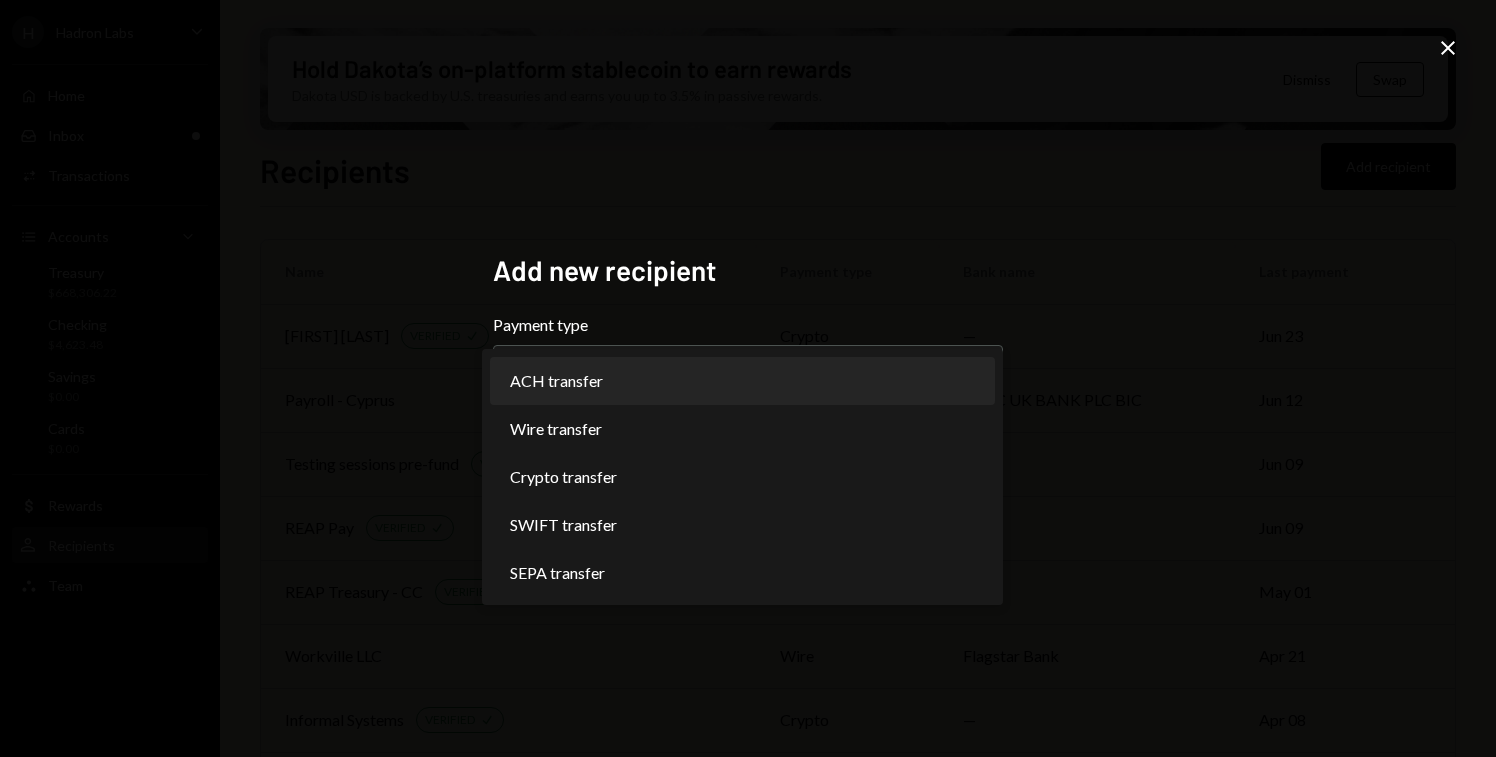 select on "***" 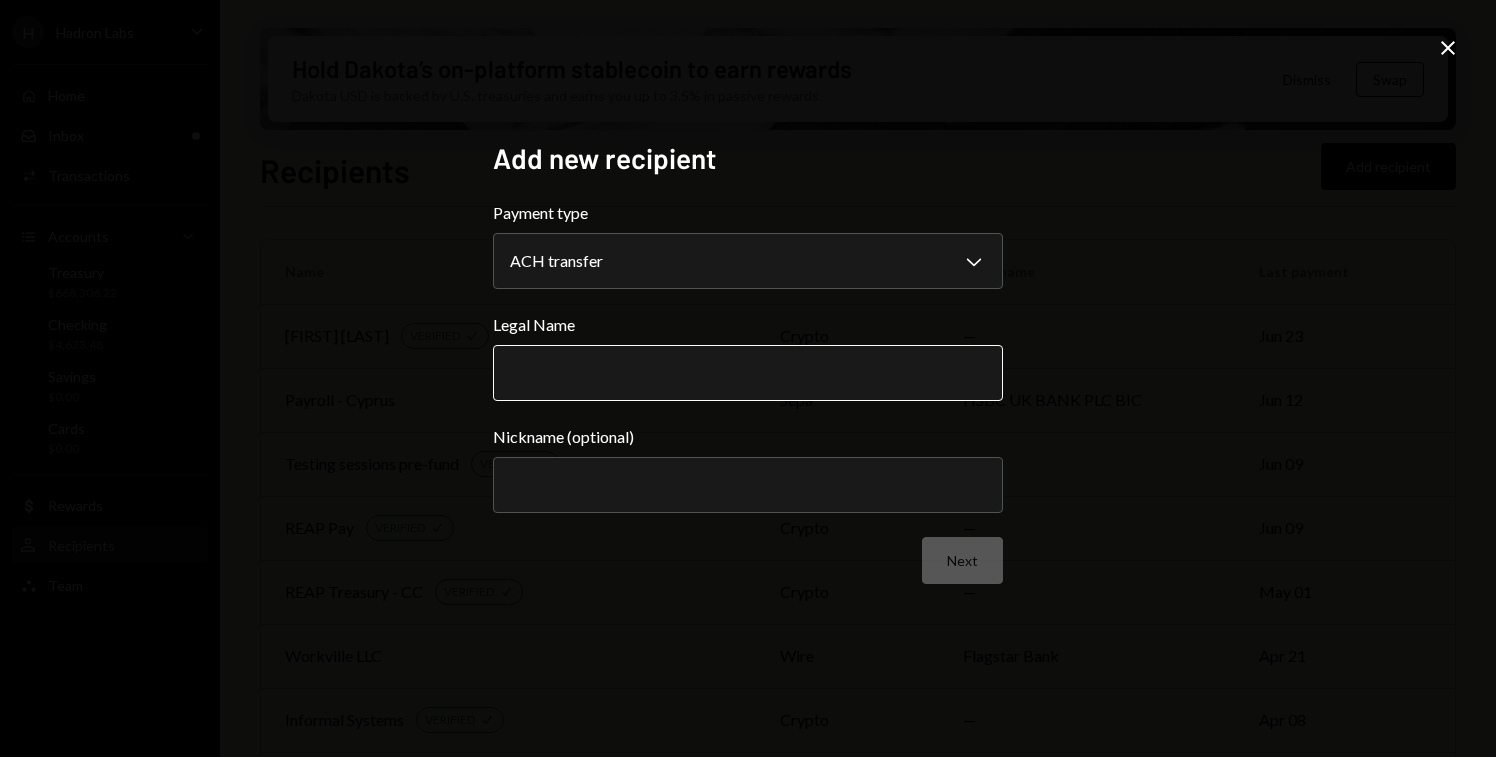 click on "Legal Name" at bounding box center [748, 373] 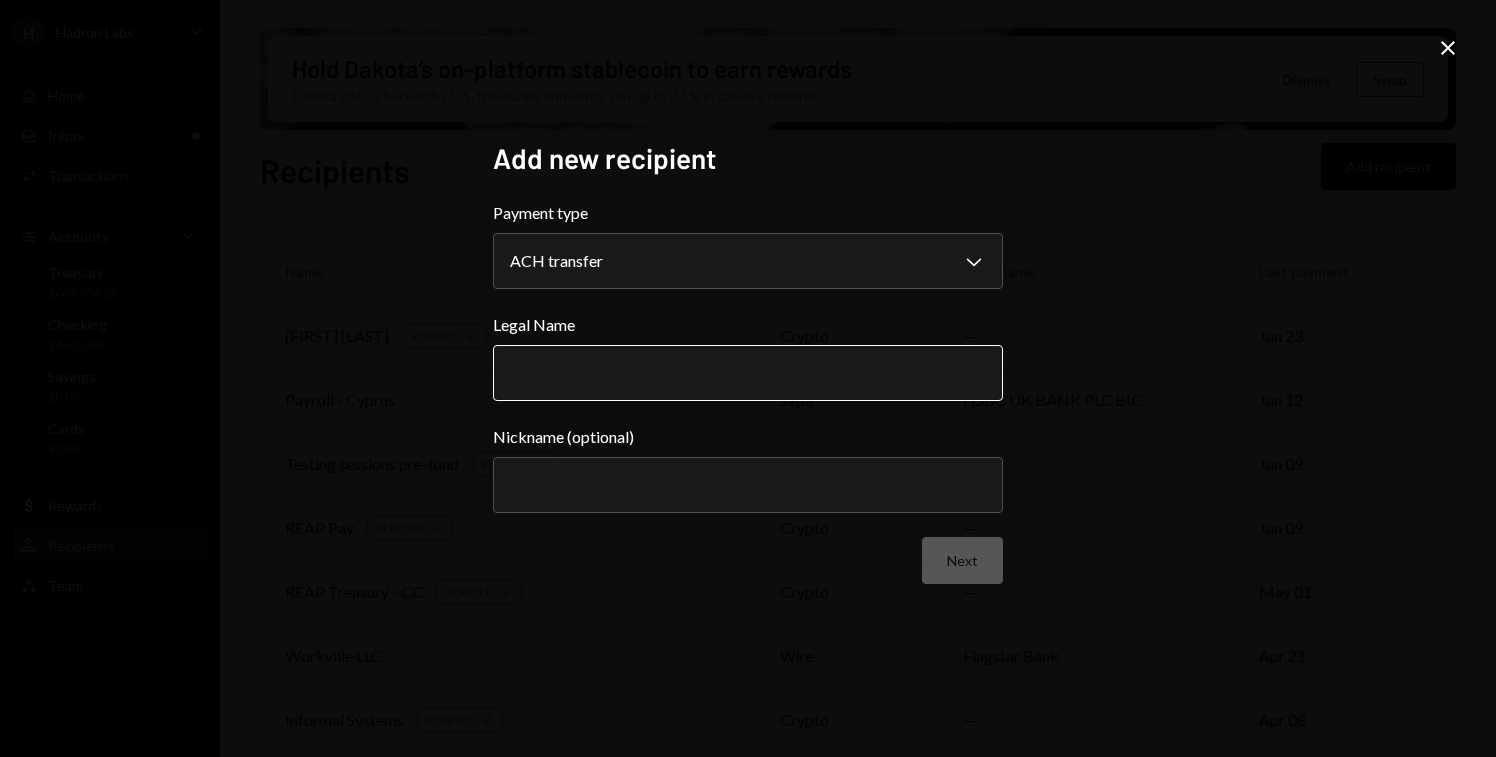 paste on "**********" 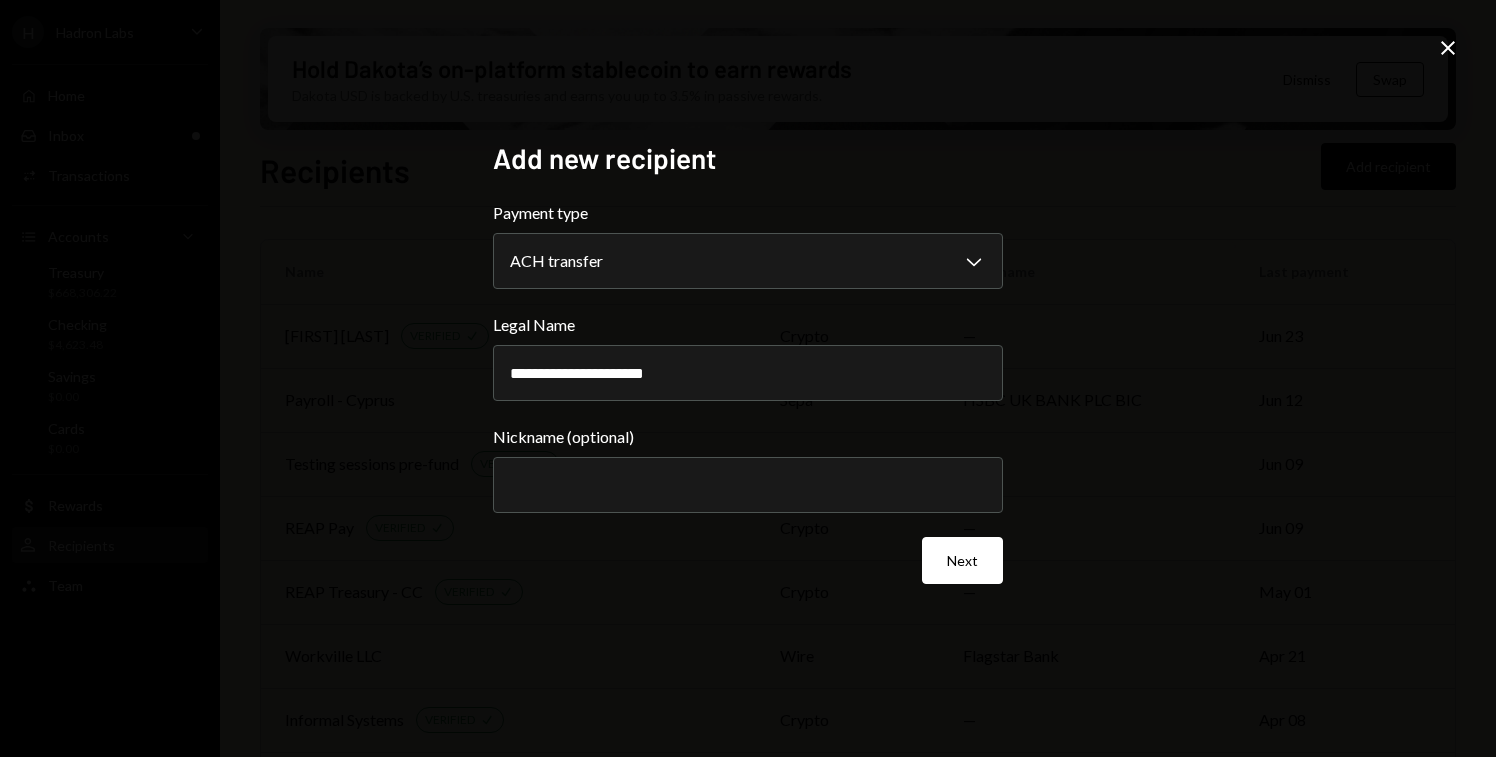 type on "**********" 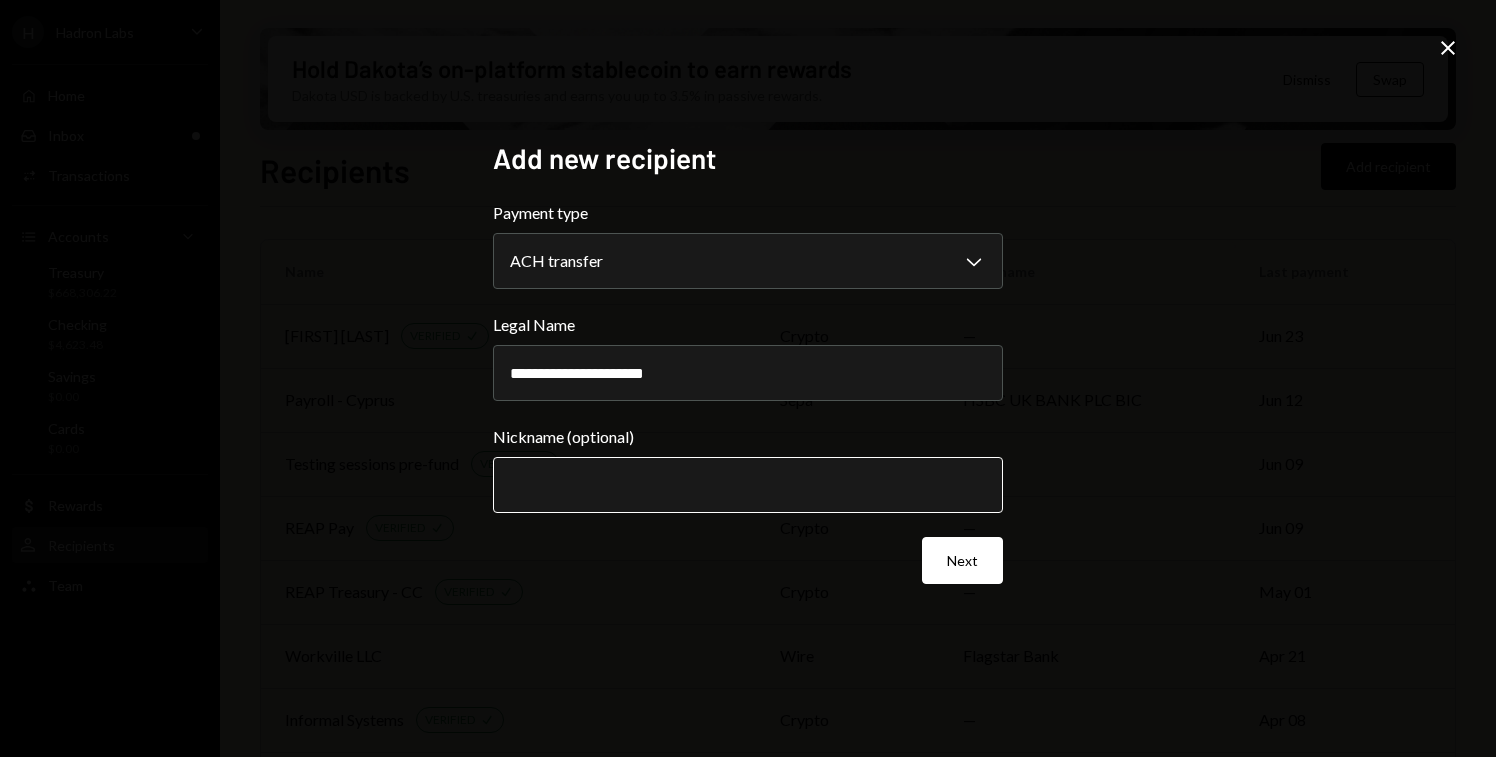 click on "Nickname (optional)" at bounding box center (748, 485) 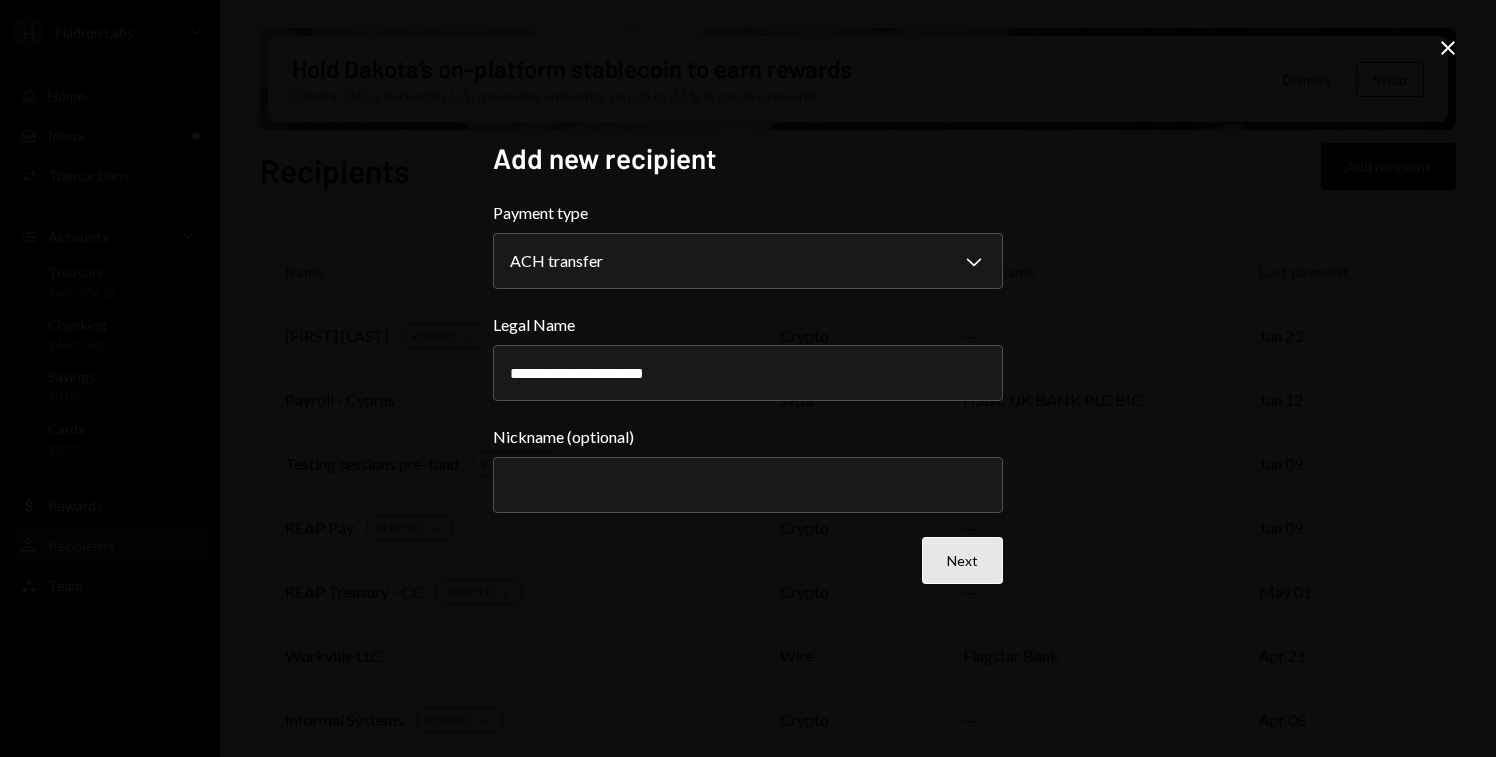 click on "Next" at bounding box center (962, 560) 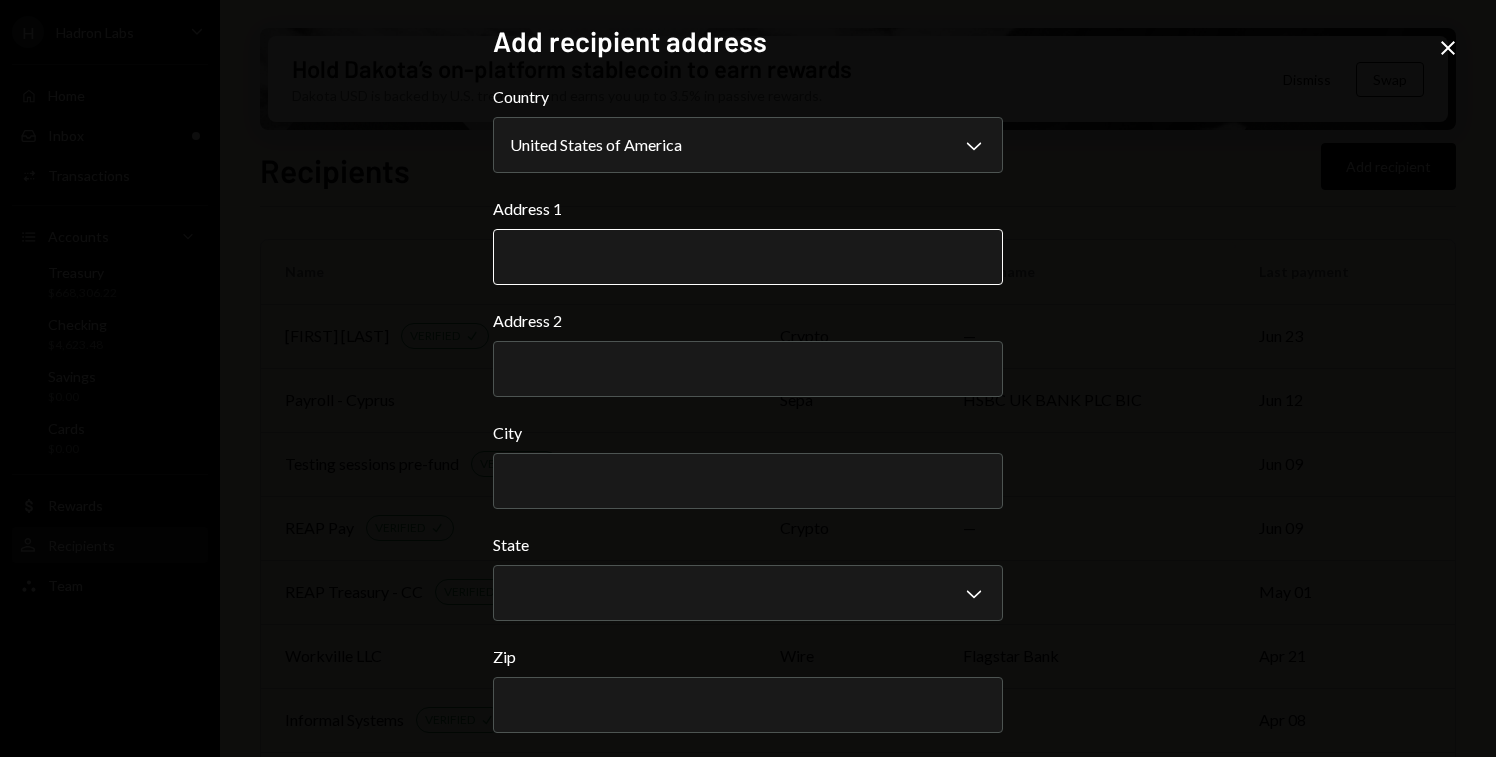 click on "Address 1" at bounding box center [748, 257] 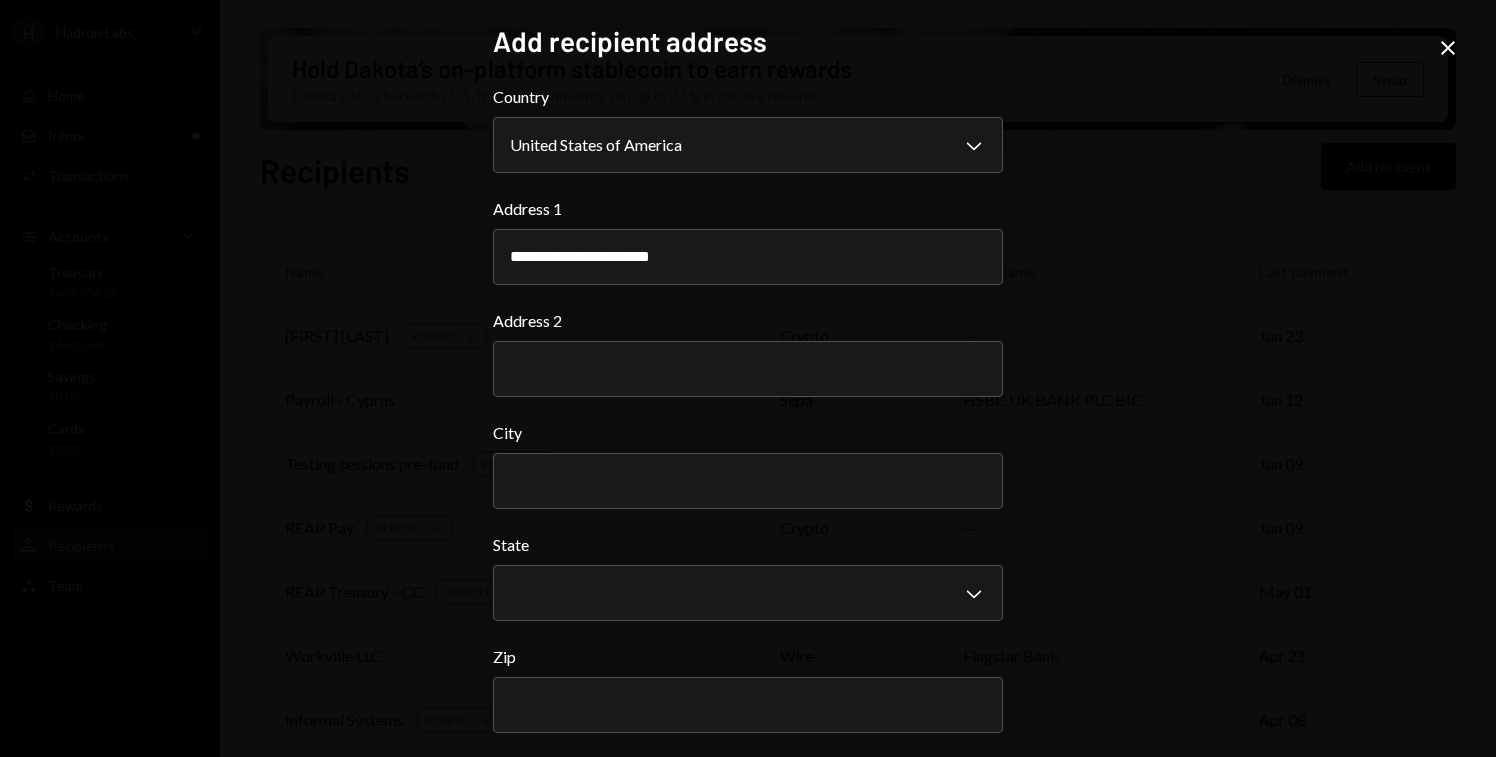 click on "**********" at bounding box center (748, 378) 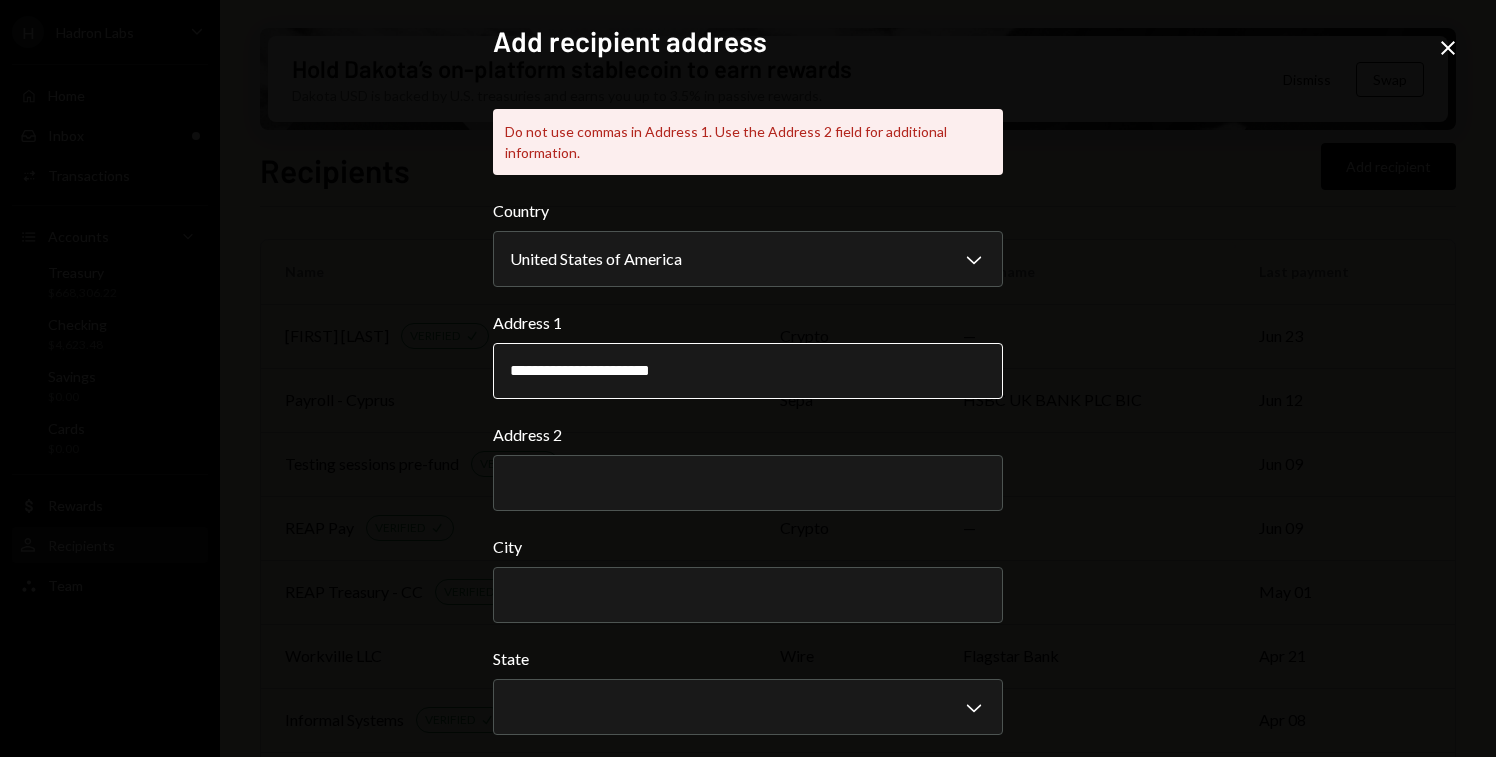 click on "**********" at bounding box center [748, 371] 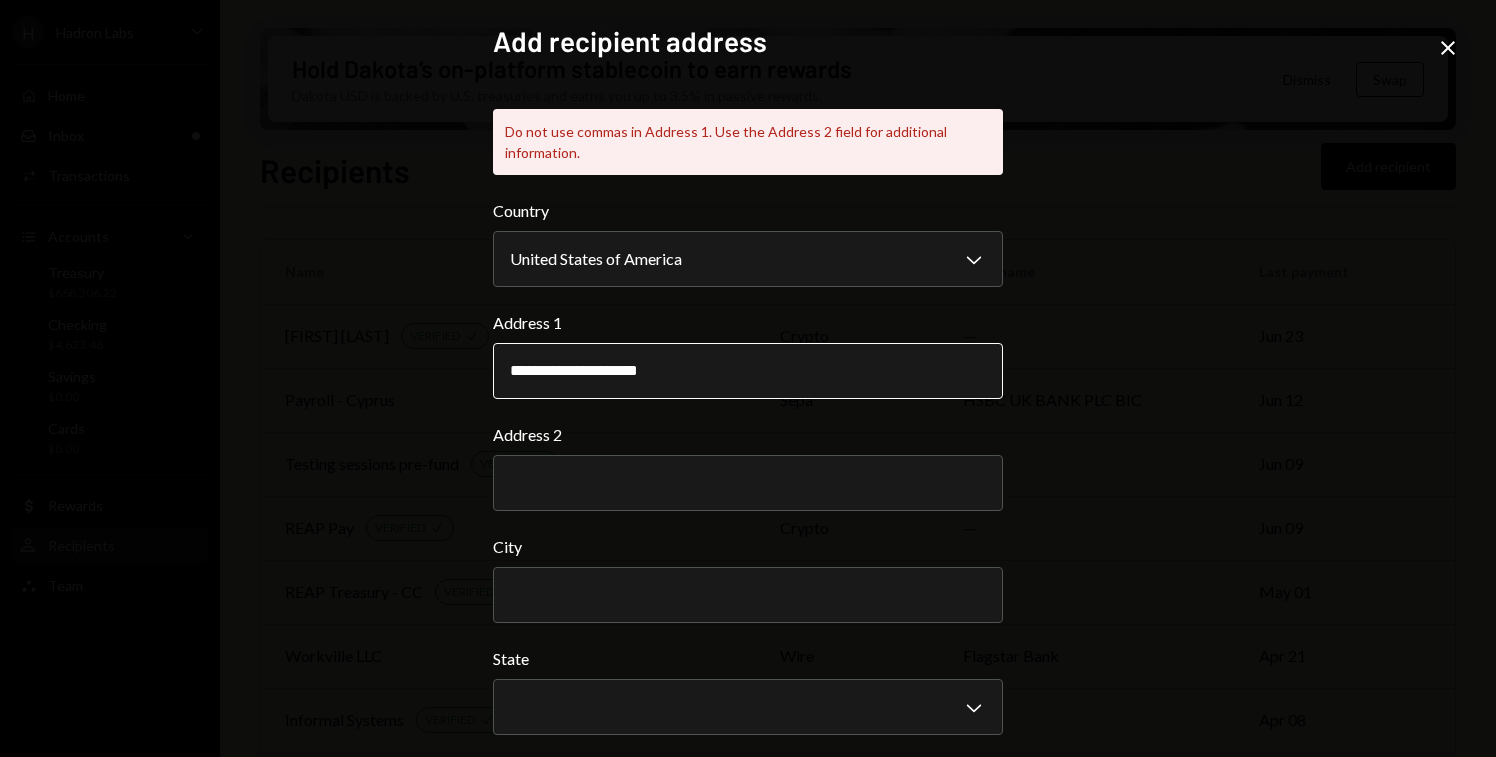drag, startPoint x: 710, startPoint y: 352, endPoint x: 658, endPoint y: 361, distance: 52.773098 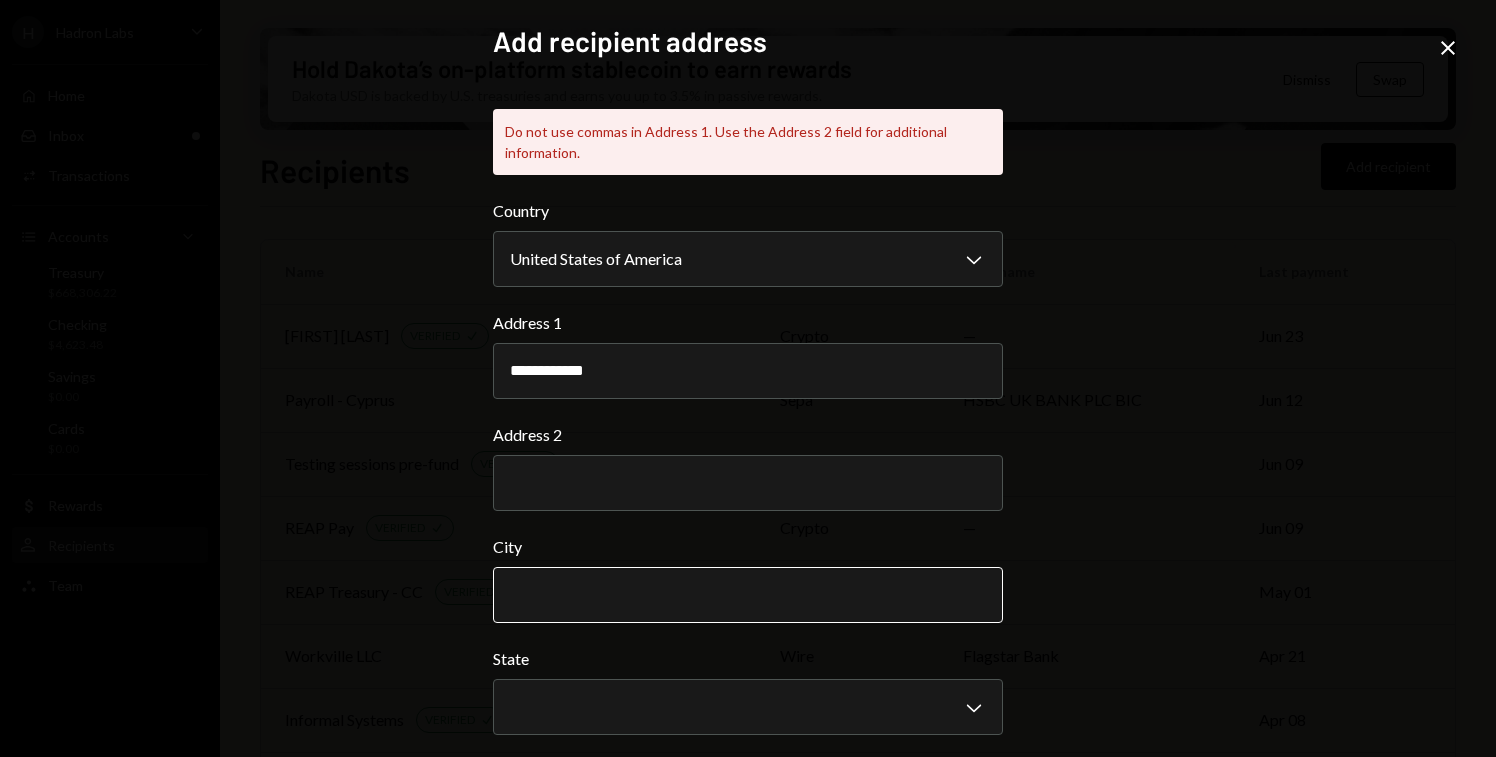 type on "**********" 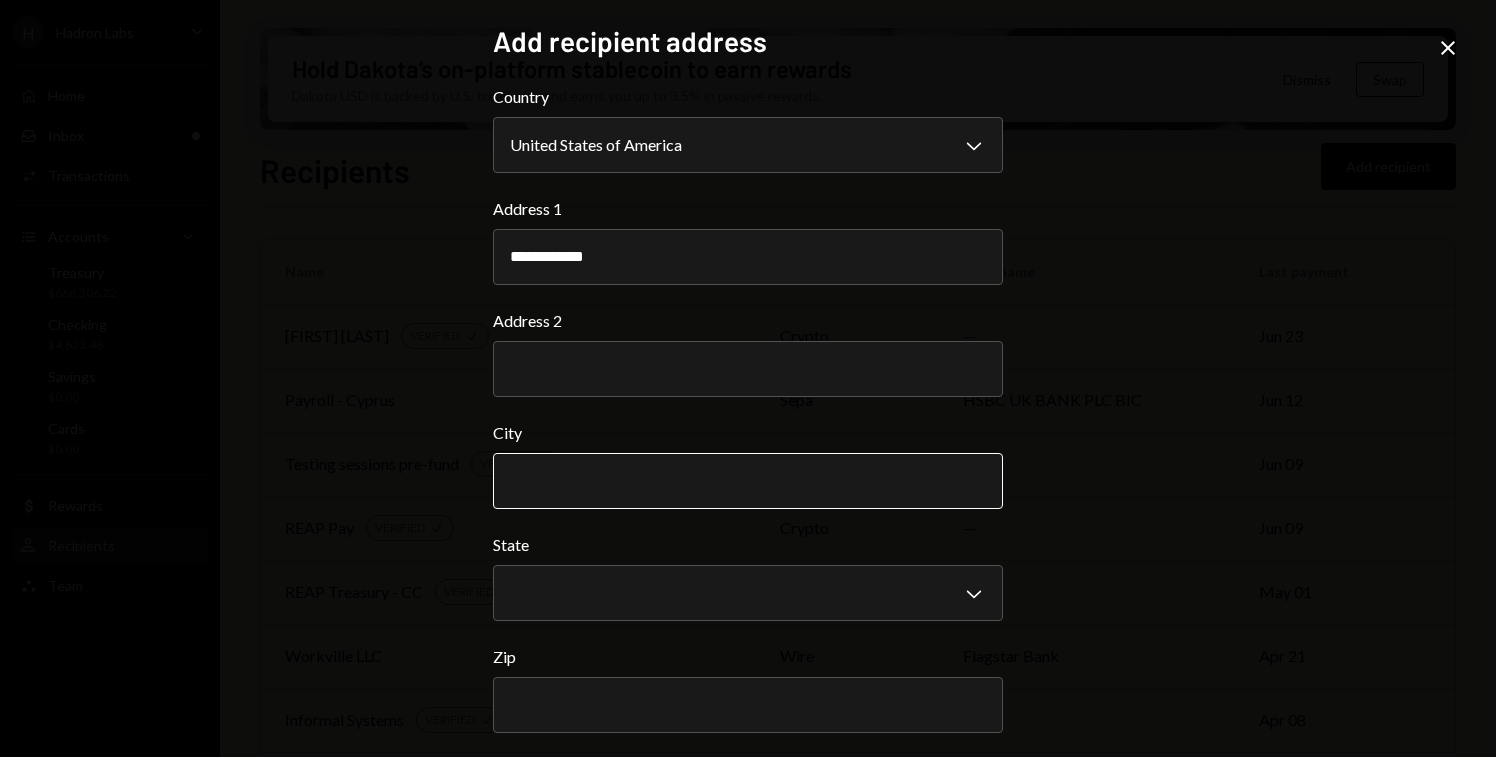 click on "**********" at bounding box center (748, 444) 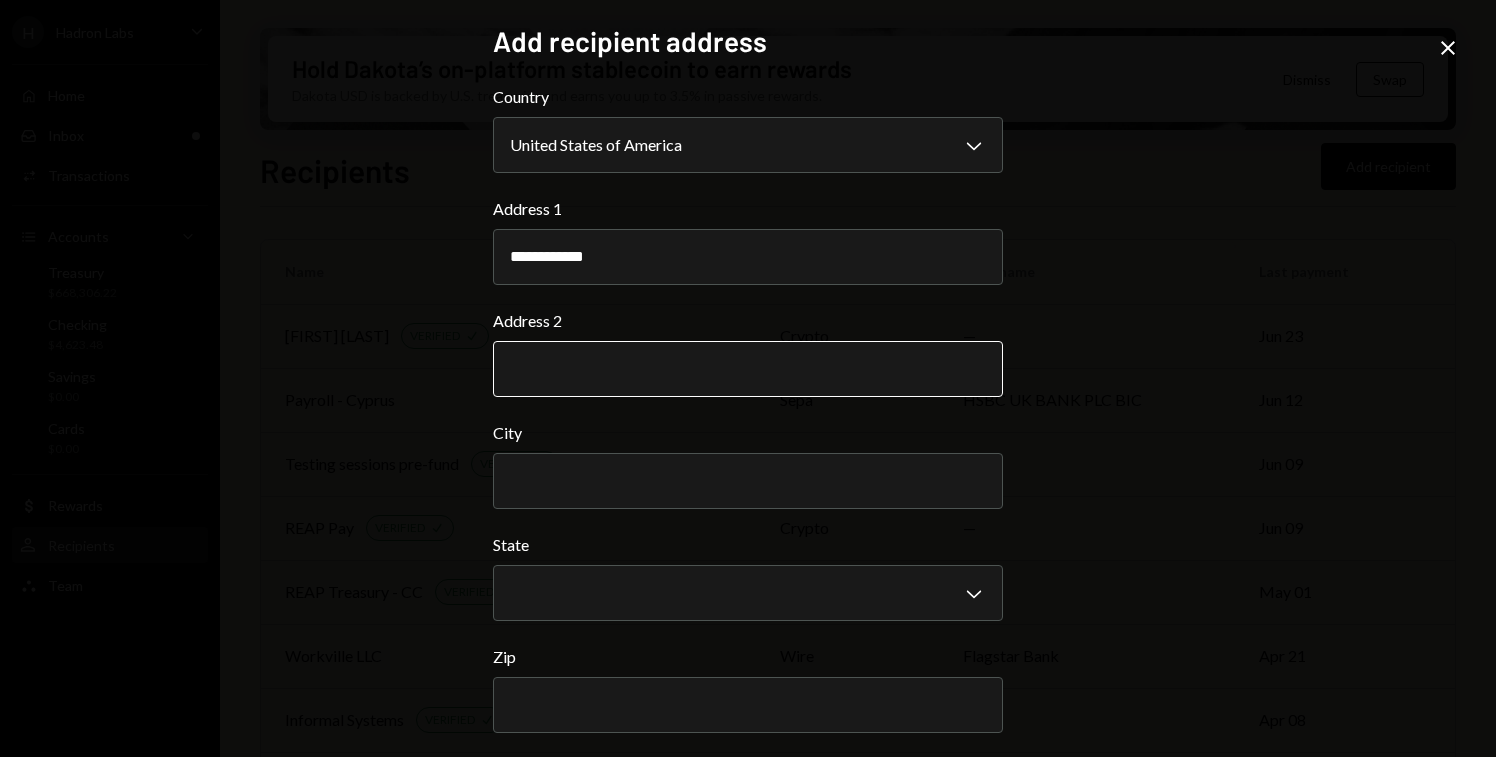 click on "Address 2" at bounding box center [748, 369] 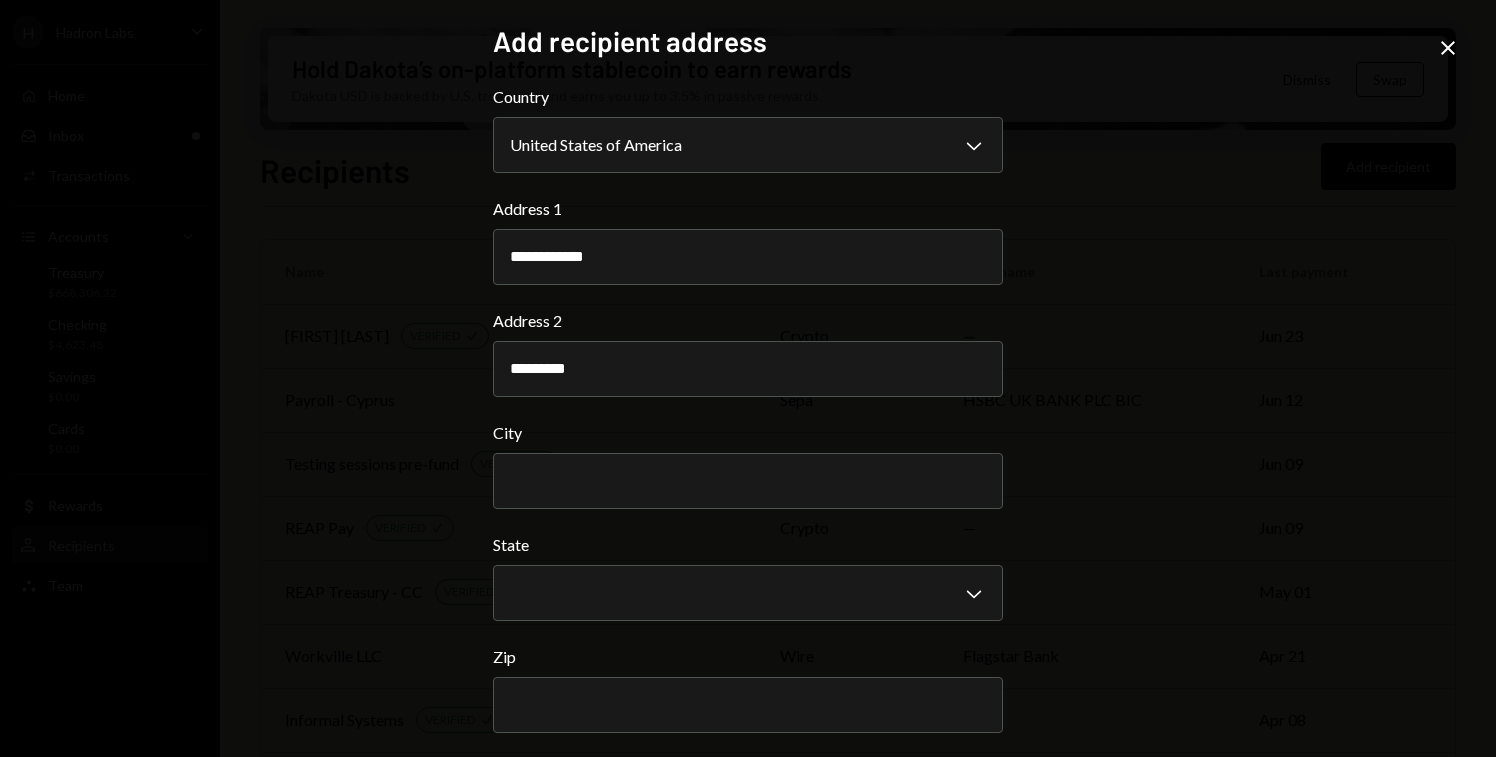 type on "*********" 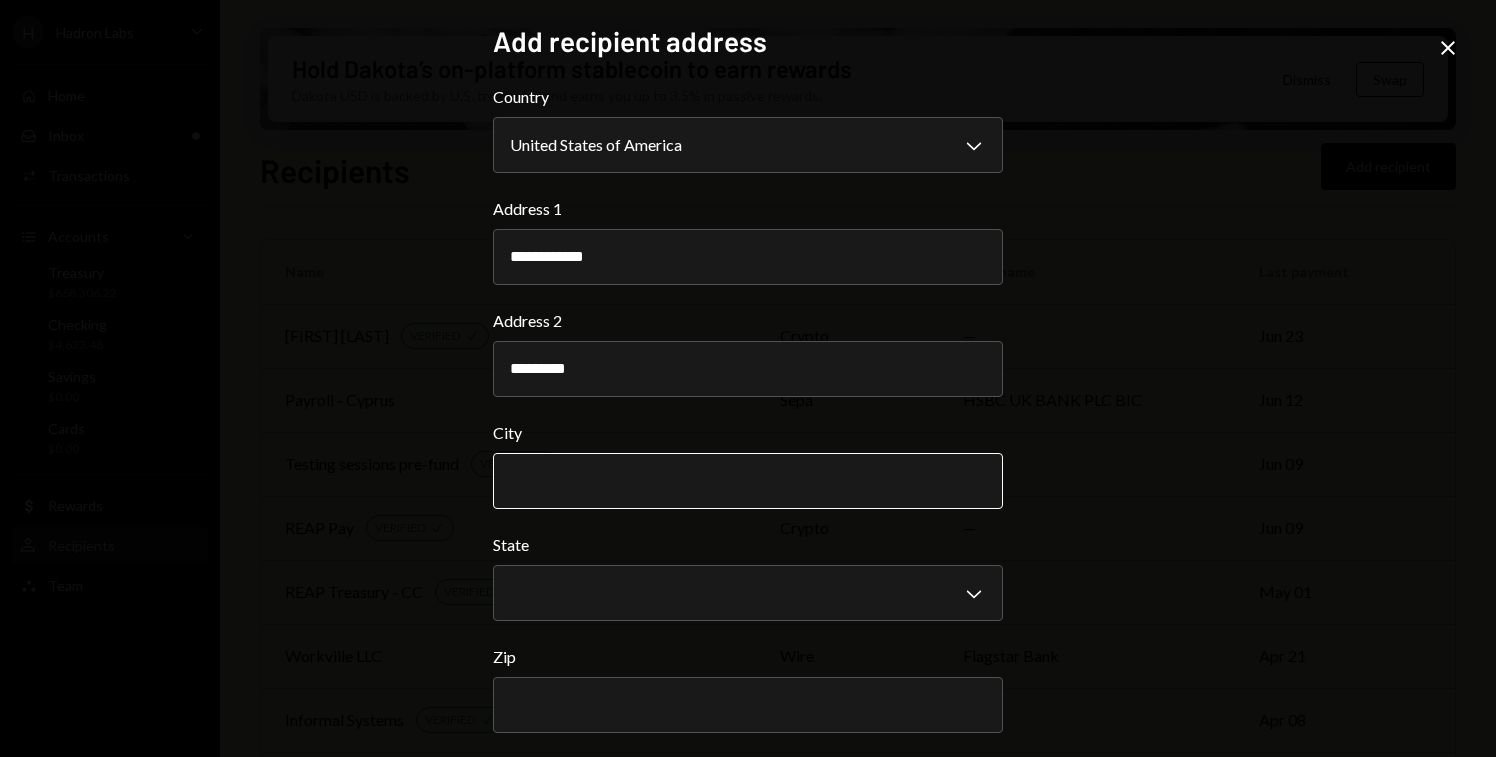 click on "City" at bounding box center (748, 481) 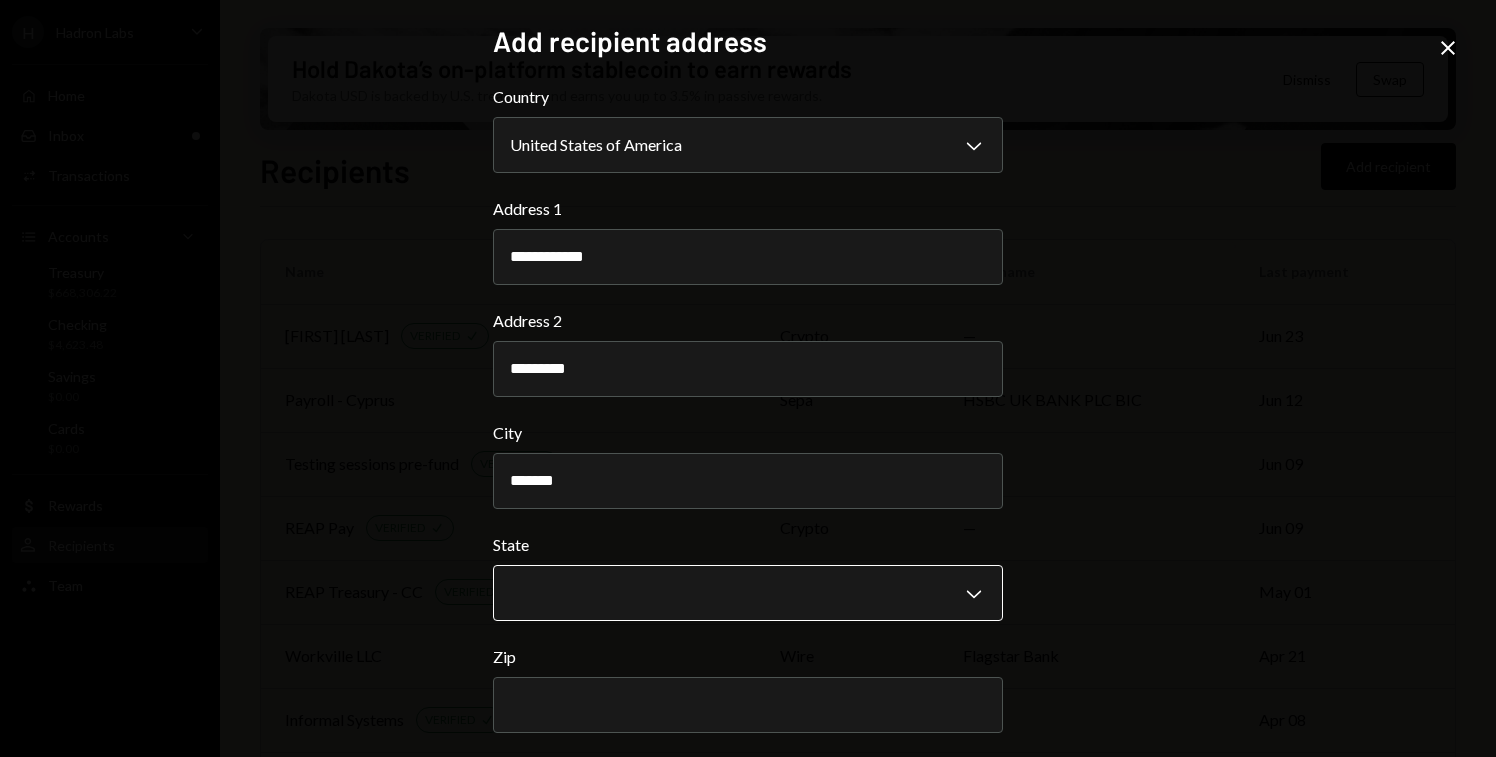 type on "*******" 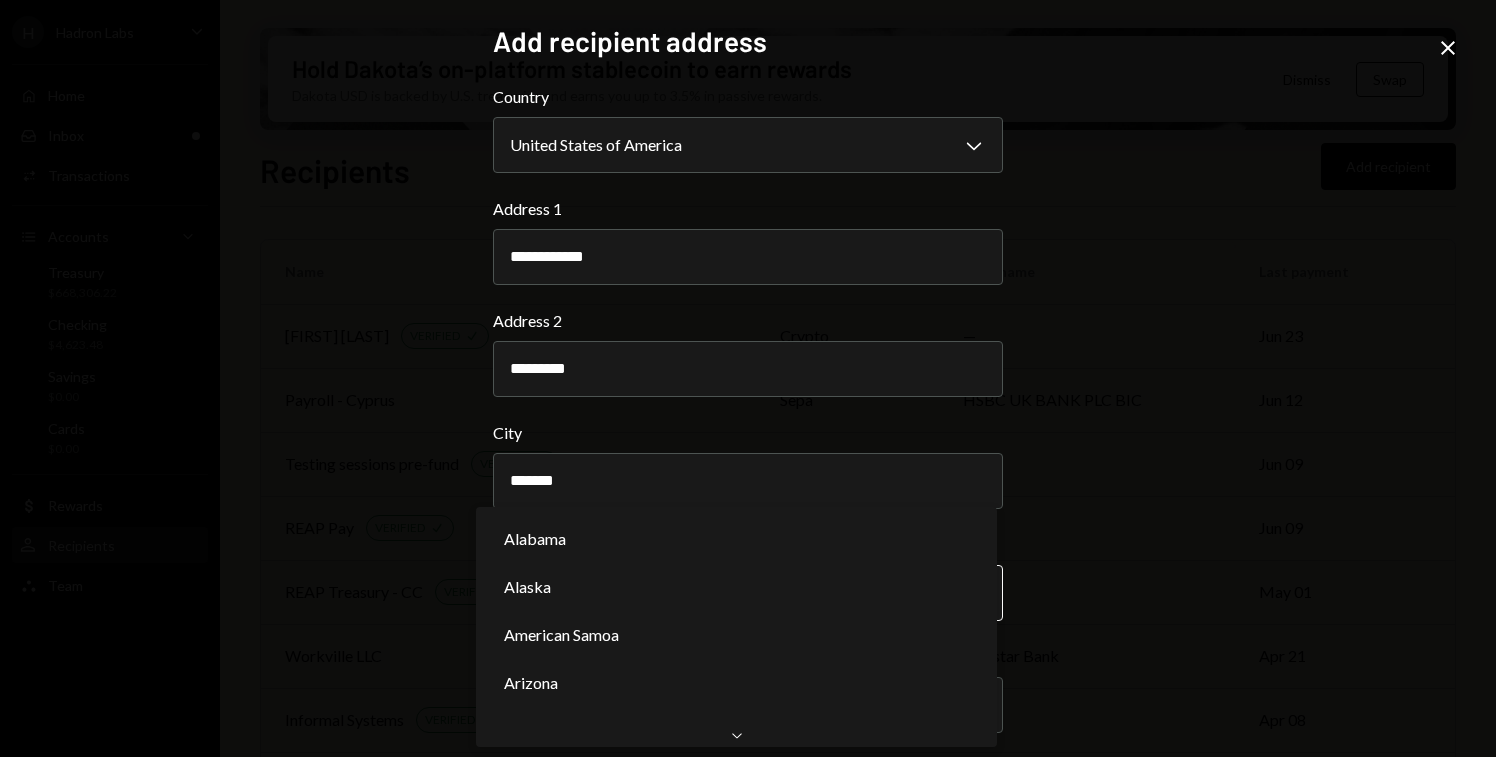 click on "H Hadron Labs Caret Down Home Home Inbox Inbox Activities Transactions Accounts Accounts Caret Down Treasury $668,306.22 Checking $4,623.48 Savings $0.00 Cards $0.00 Dollar Rewards User Recipients Team Team Hold Dakota’s on-platform stablecoin to earn rewards Dakota USD is backed by U.S. treasuries and earns you up to 3.5% in passive rewards. Dismiss Swap Recipients Add recipient Name Payment type Bank name Last payment Niural Duality VERIFIED Check crypto — Jun 23 Payroll - Cyprus sepa HSBC UK BANK PLC BIC Jun 12 Testing sessions pre-fund VERIFIED Check crypto — Jun 09 REAP Pay VERIFIED Check crypto — Jun 09 REAP Treasury - CC VERIFIED Check crypto — May 01 Workville LLC wire Flagstar Bank Apr 21 Informal Systems VERIFIED Check crypto — Apr 08 New Yorker Hotel wire Bank of America Mar 20 Zavialova Natalia Vasilevna (travel) VERIFIED Check crypto — Feb 12 US-Based Attorneys wire US Bank Oct 30 MARS Grant wallet VERIFIED Check crypto — — Hadron Labs - Fedwire account wire SSB Bank — Country" at bounding box center (748, 378) 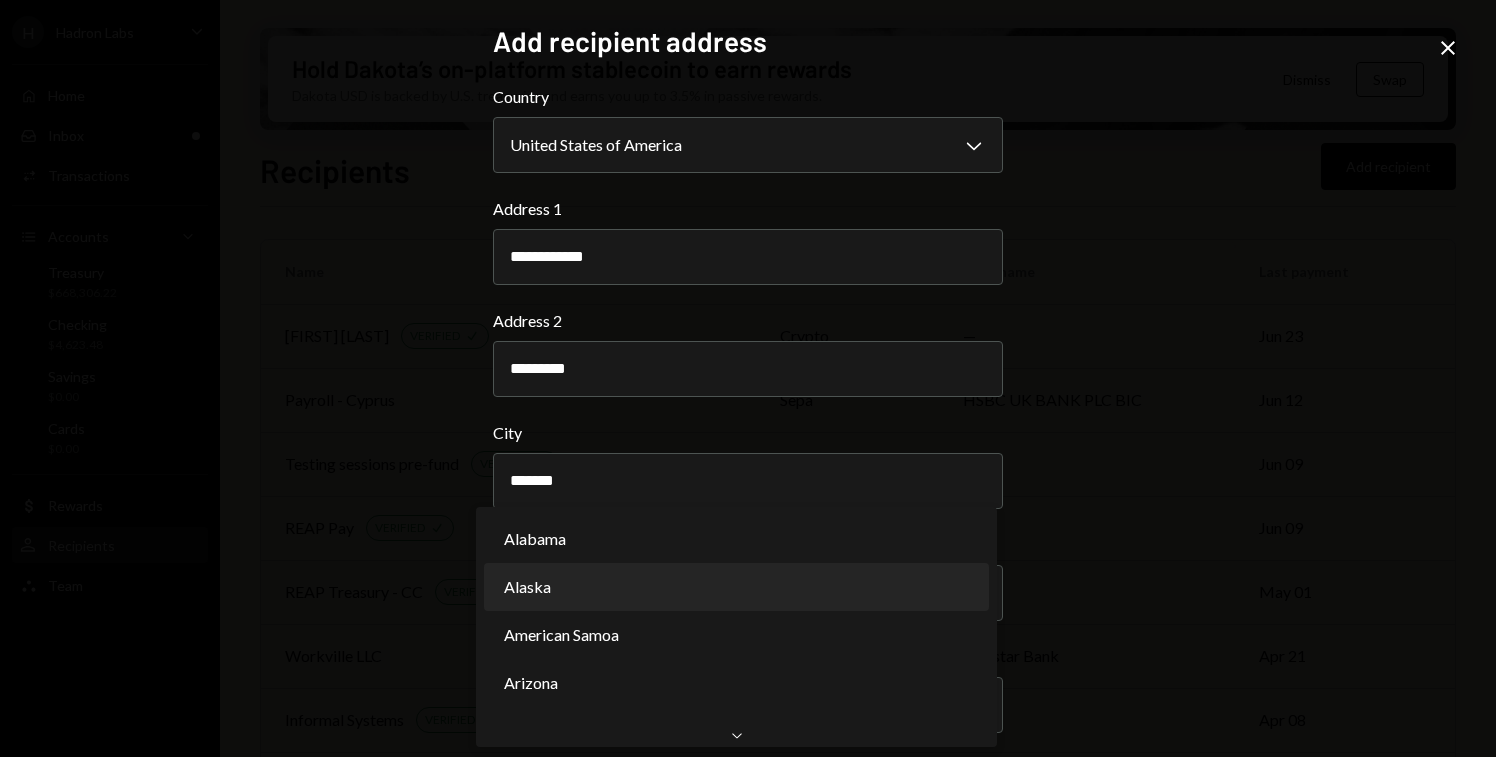 scroll, scrollTop: 1971, scrollLeft: 0, axis: vertical 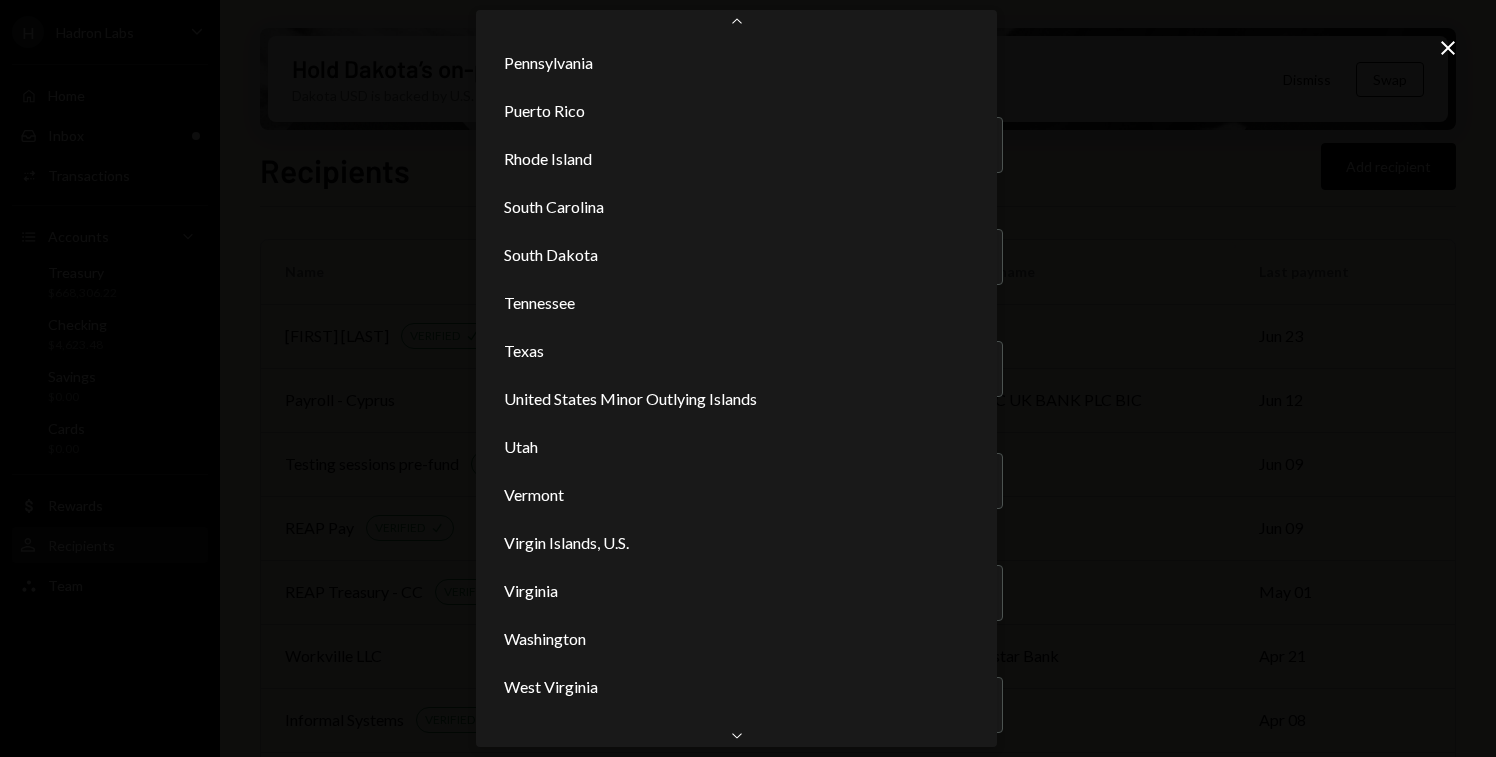 select on "**" 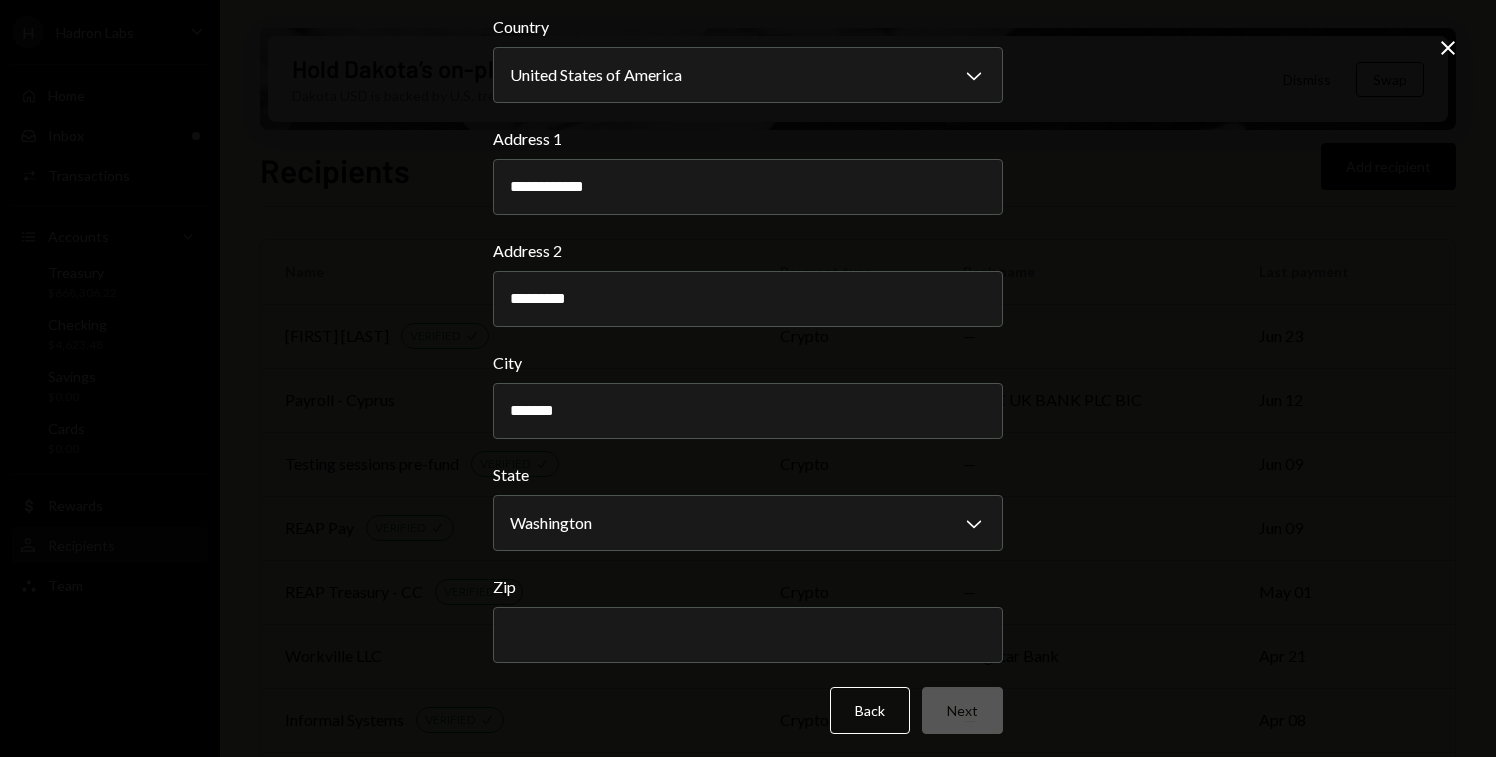 scroll, scrollTop: 78, scrollLeft: 0, axis: vertical 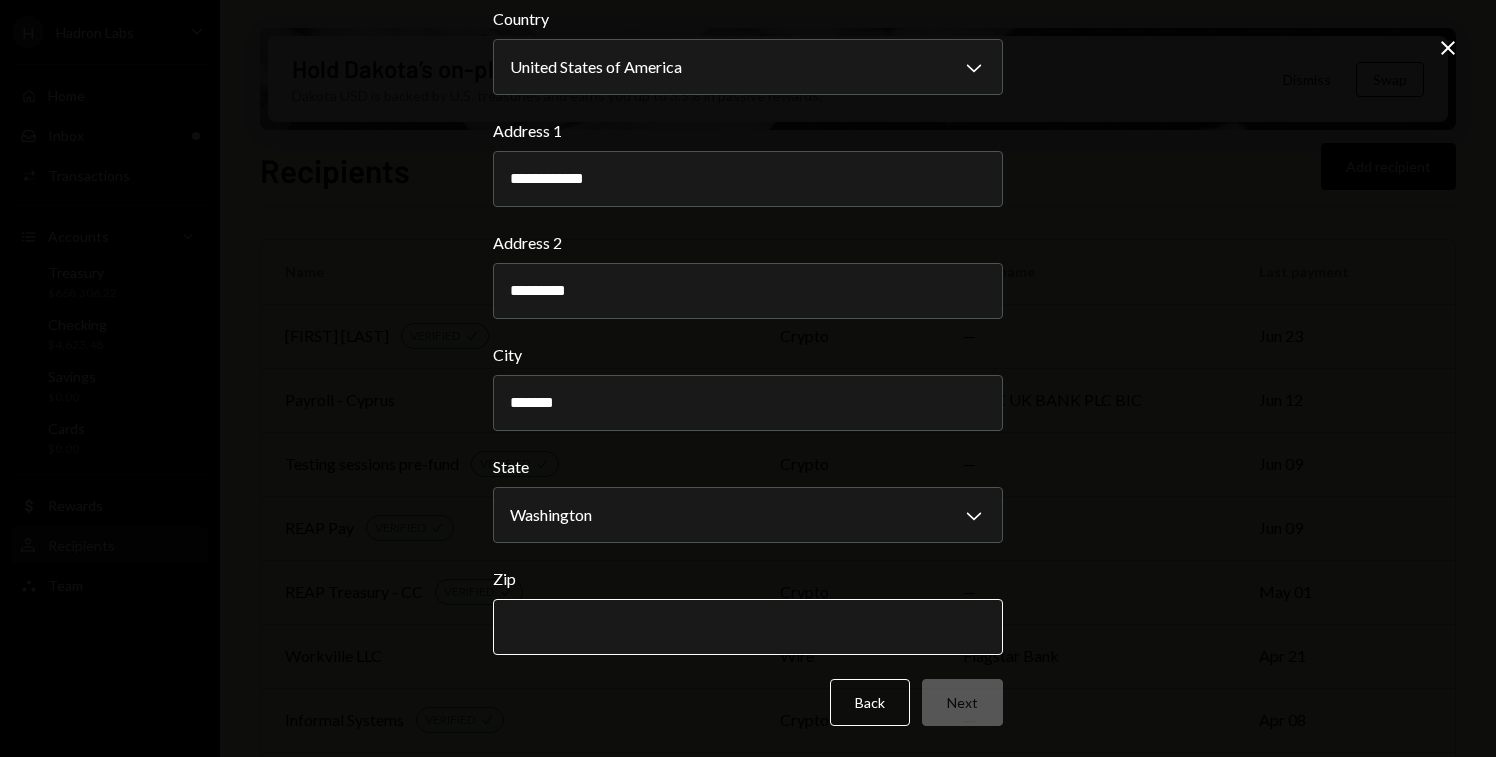 click on "Zip" at bounding box center (748, 627) 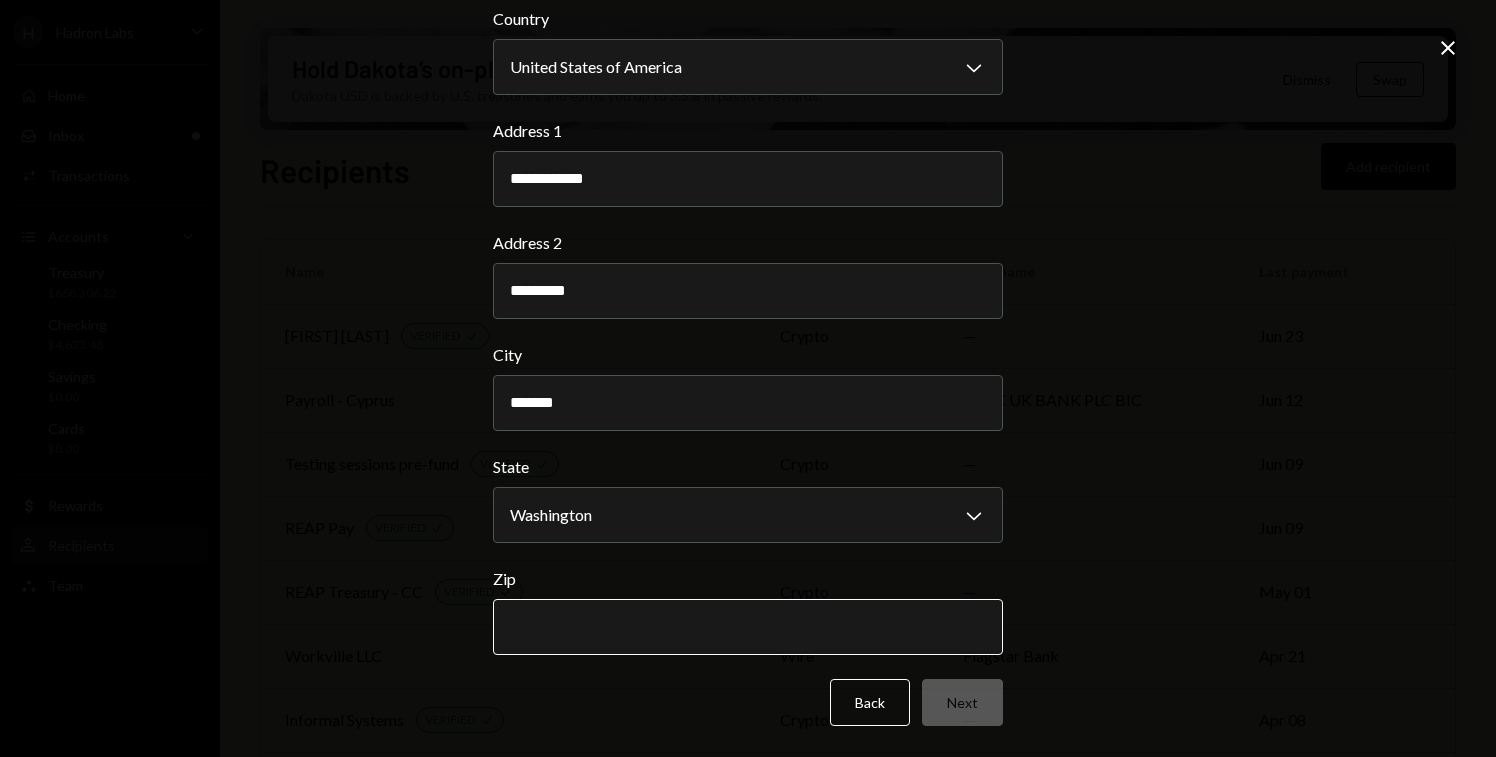 paste on "*****" 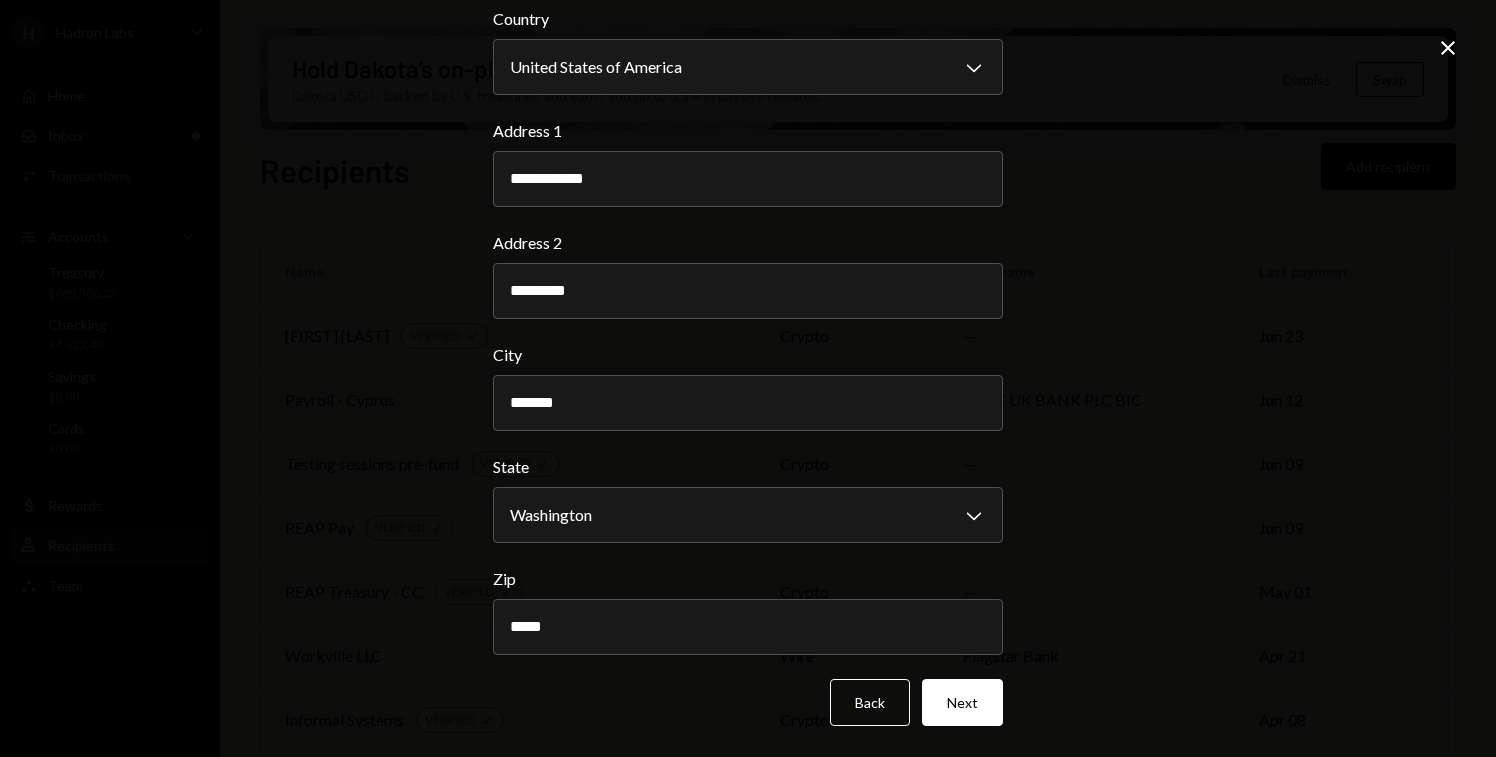 type on "*****" 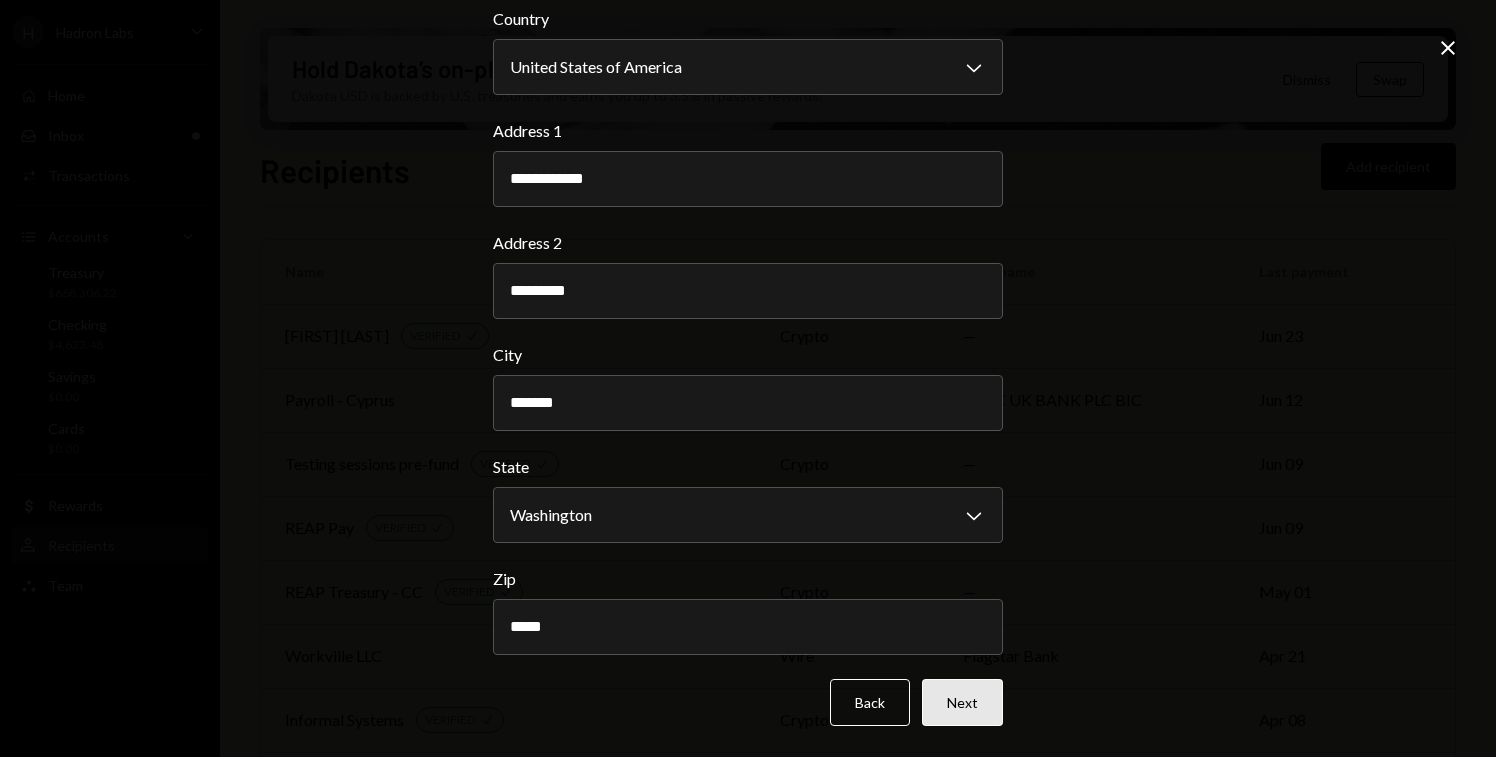click on "Next" at bounding box center (962, 702) 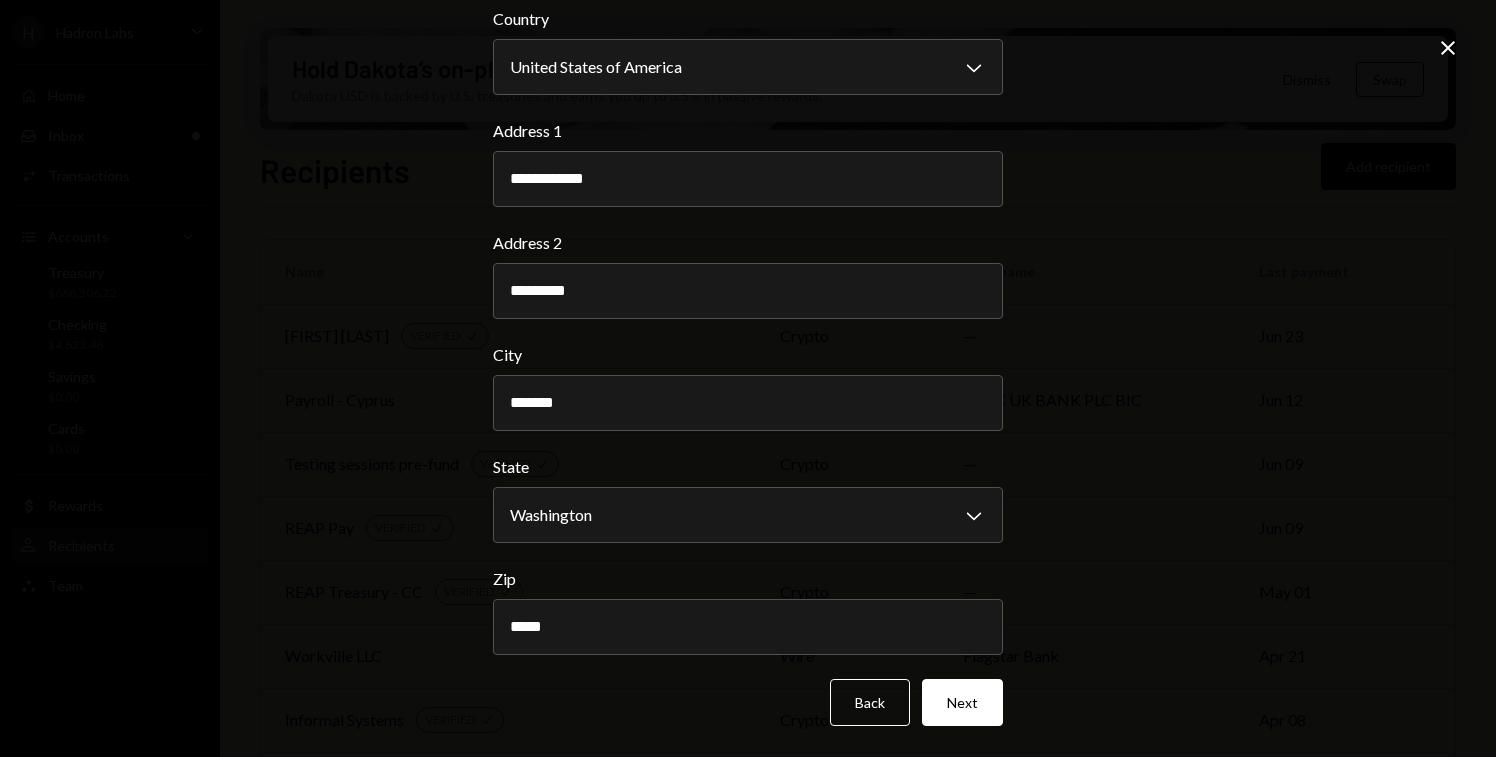 scroll, scrollTop: 0, scrollLeft: 0, axis: both 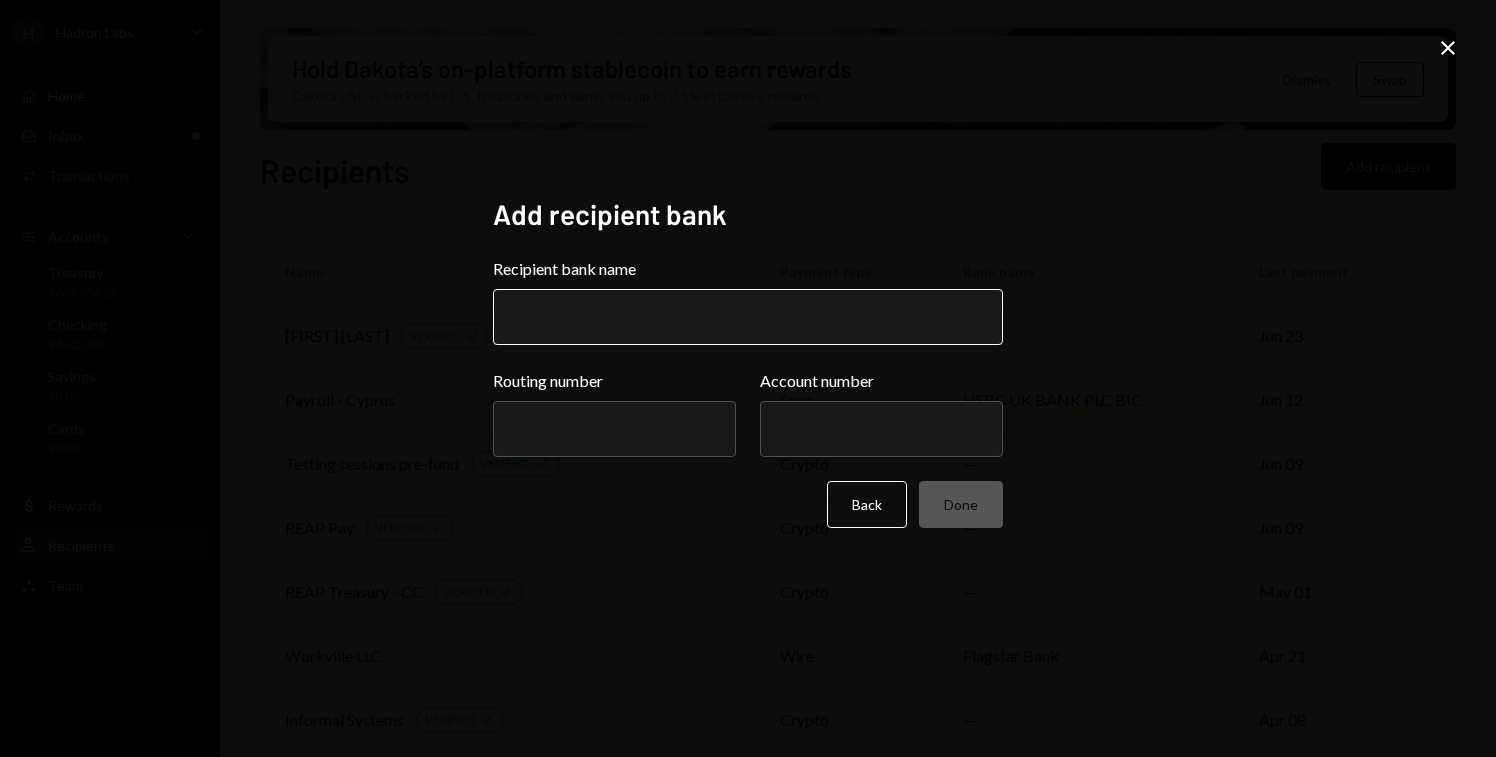 click on "Recipient bank name" at bounding box center (748, 317) 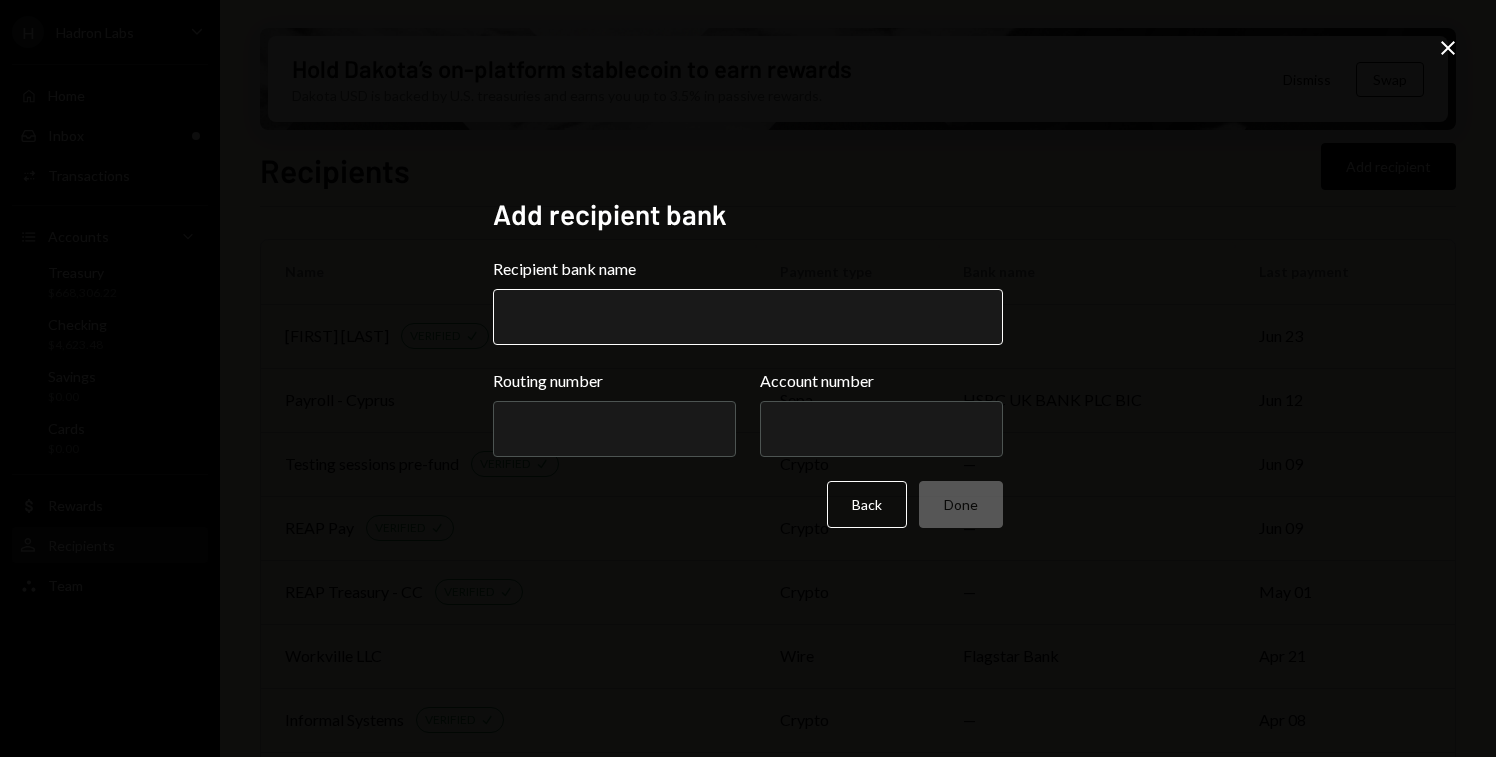 paste on "**********" 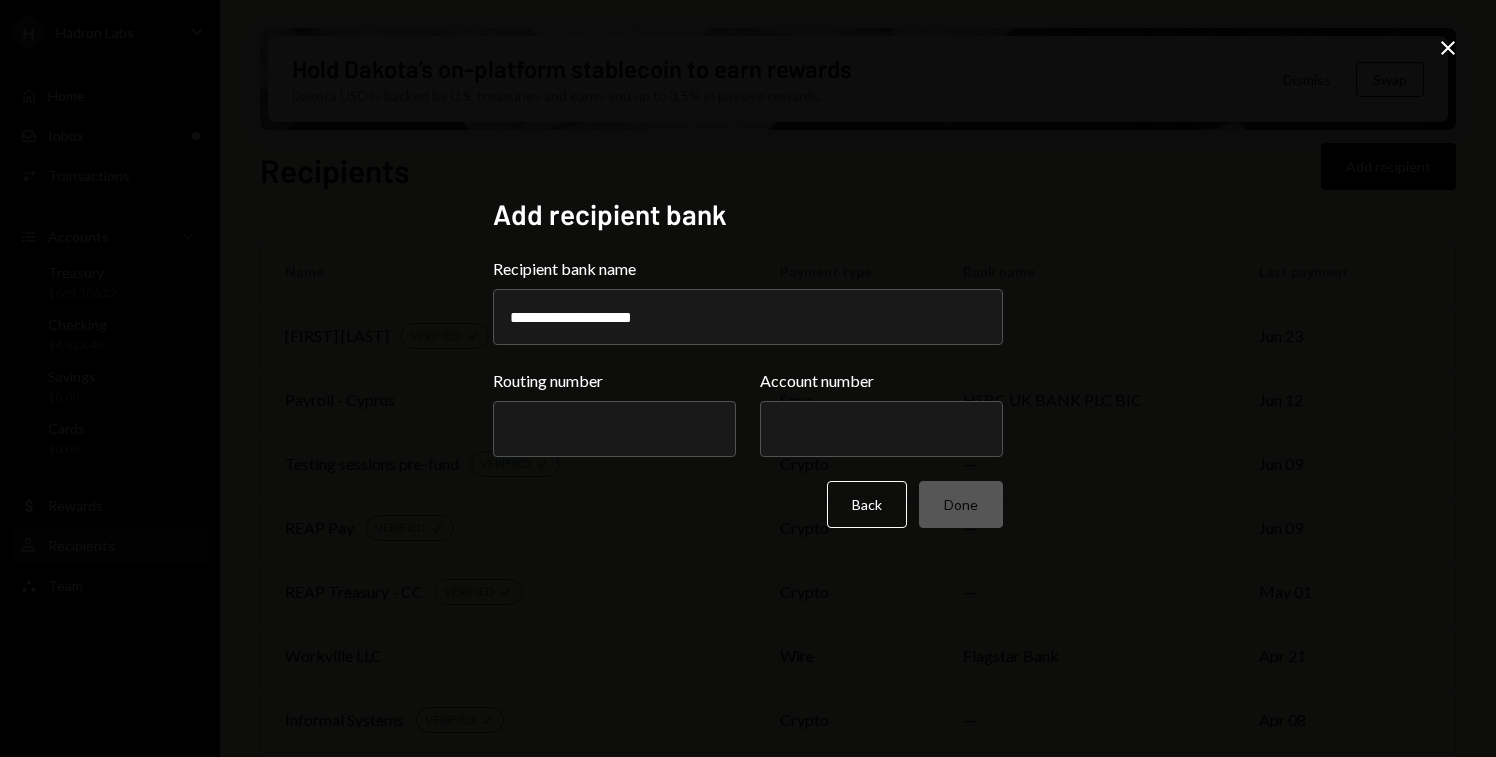 type on "**********" 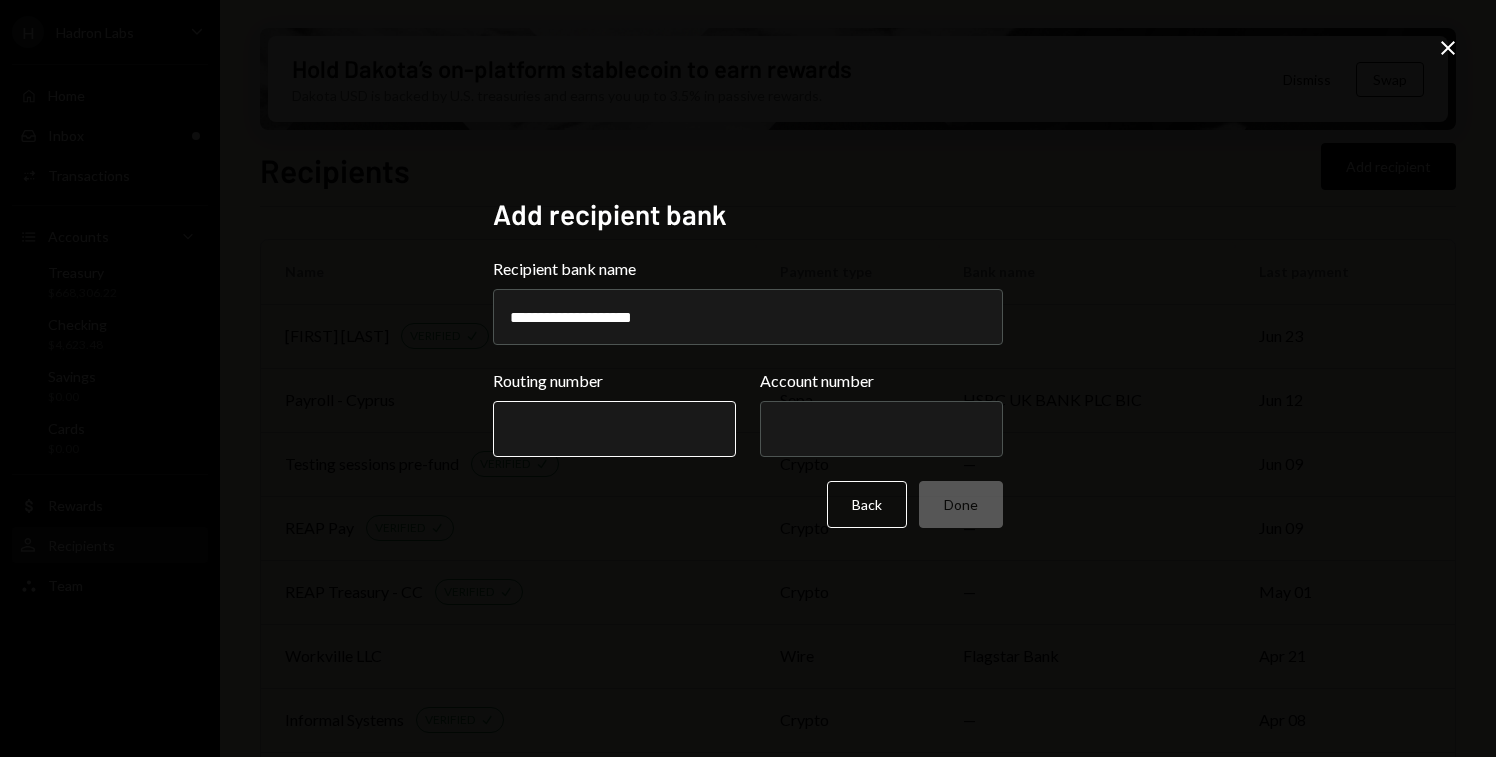 click on "Routing number" at bounding box center [614, 429] 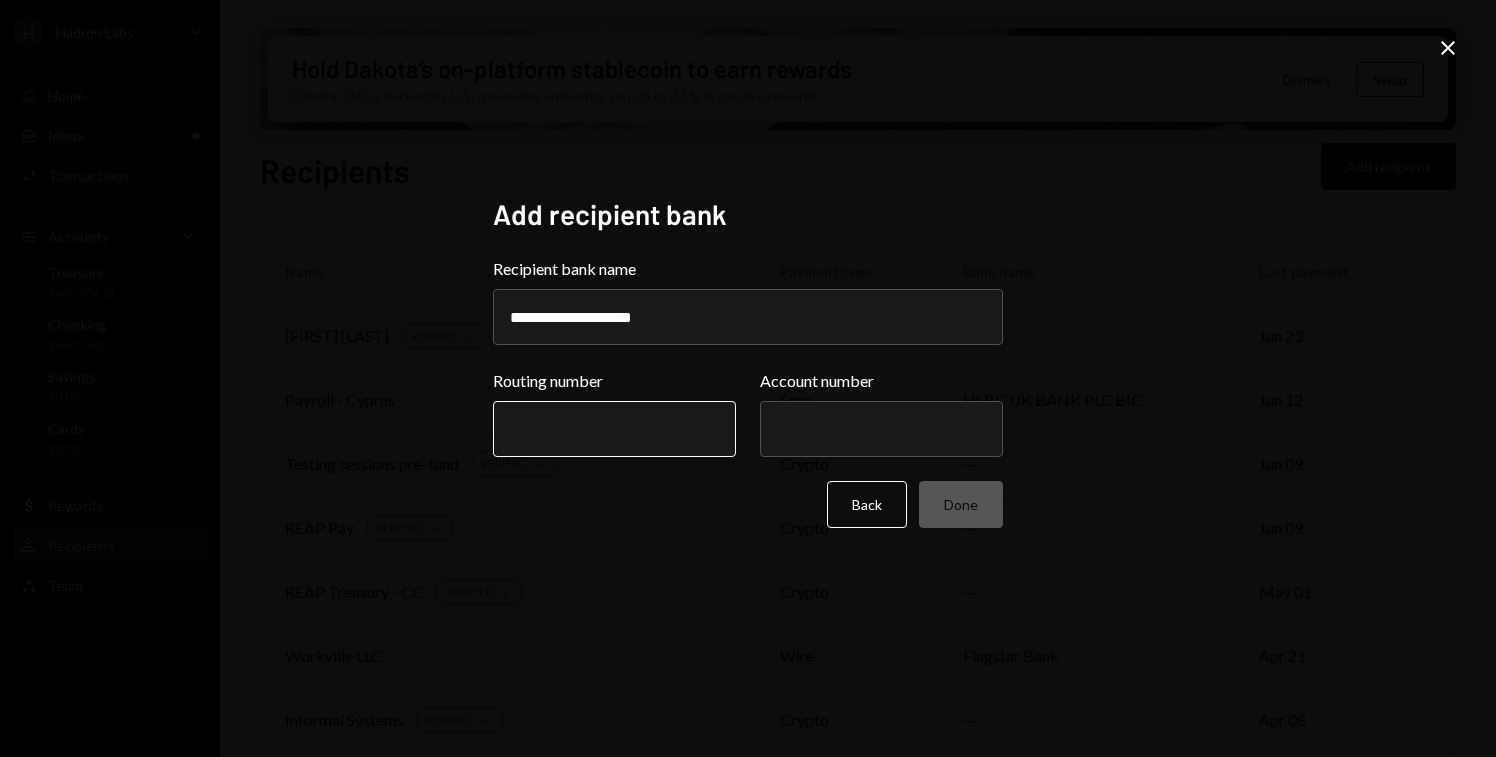 paste on "*********" 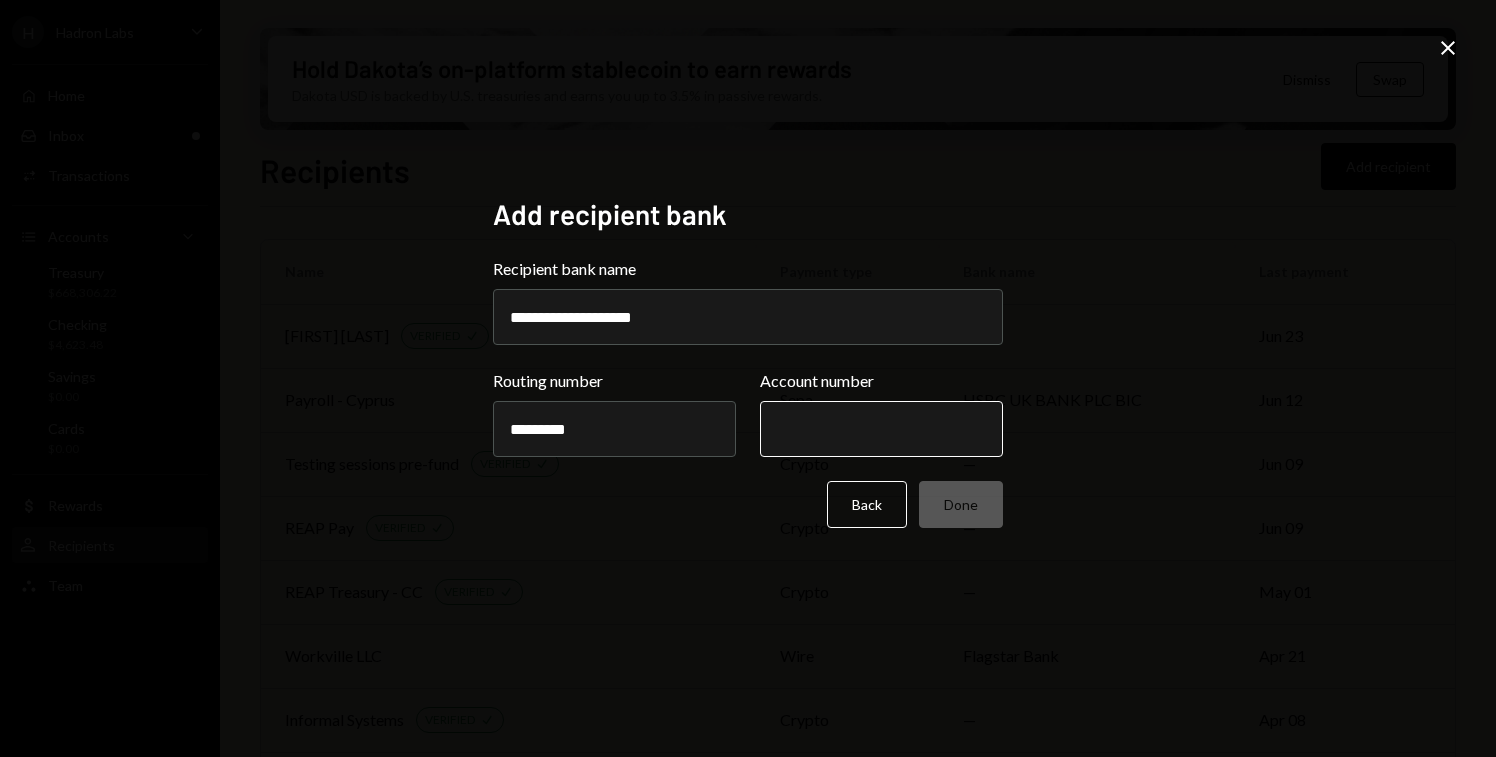 type on "*********" 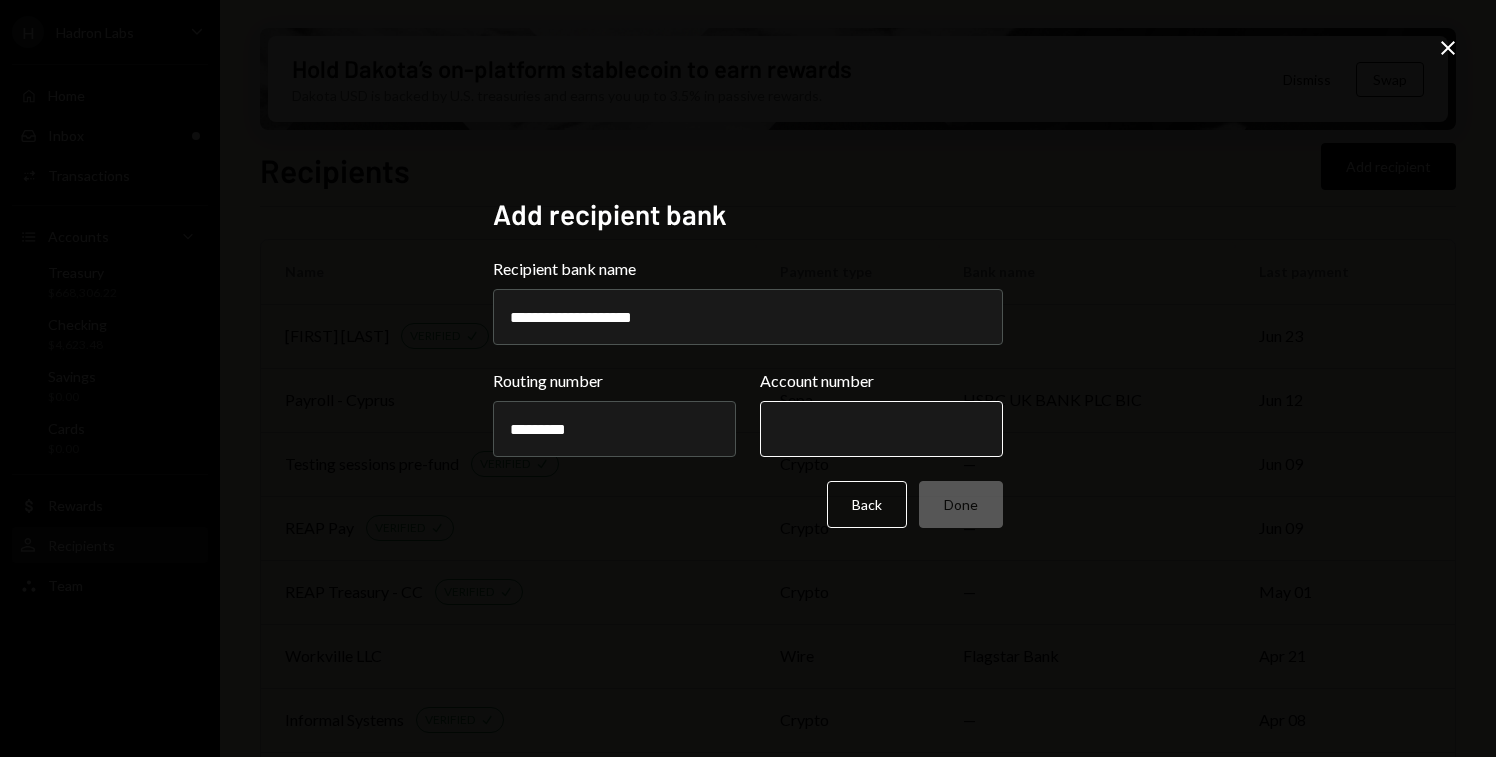 paste on "*********" 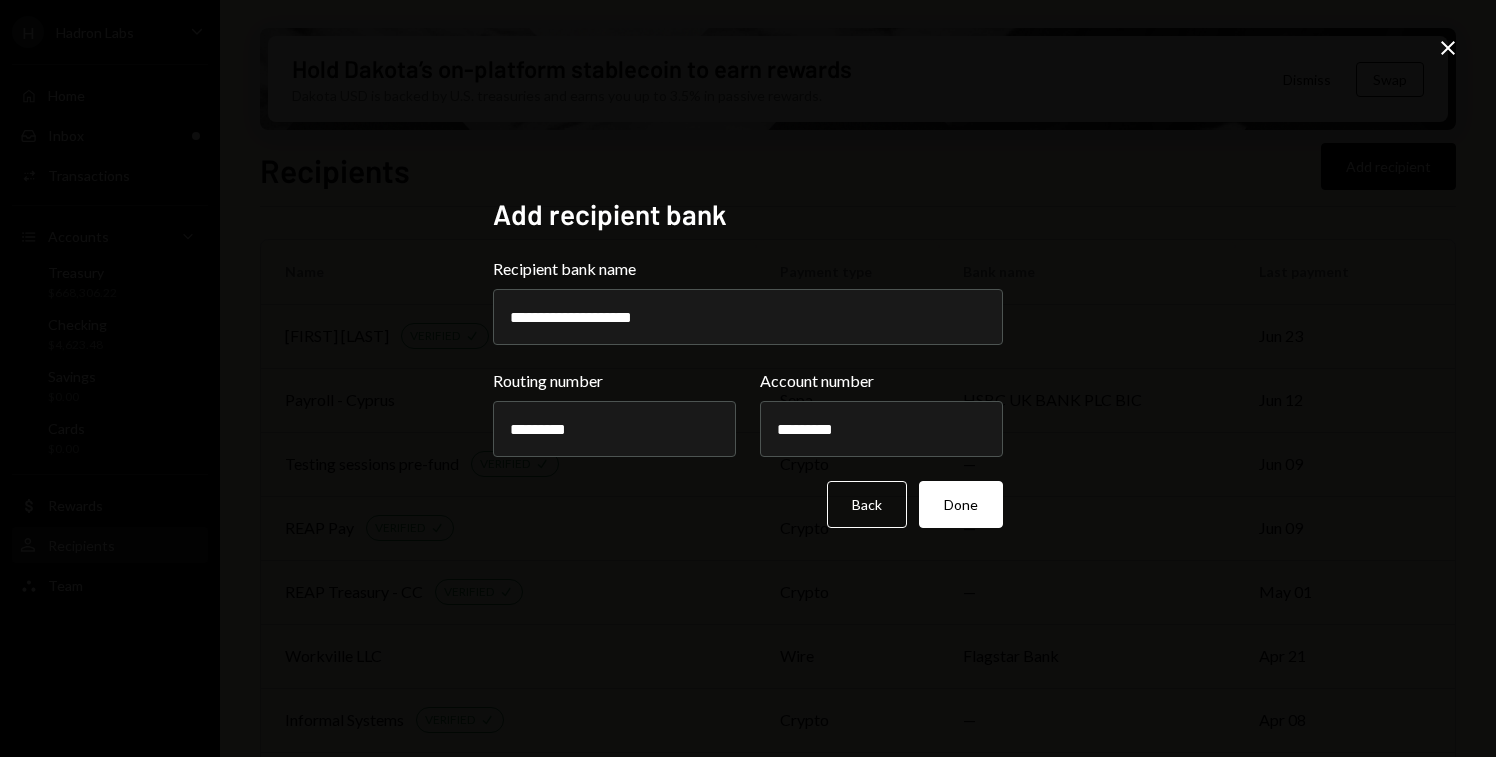 type on "*********" 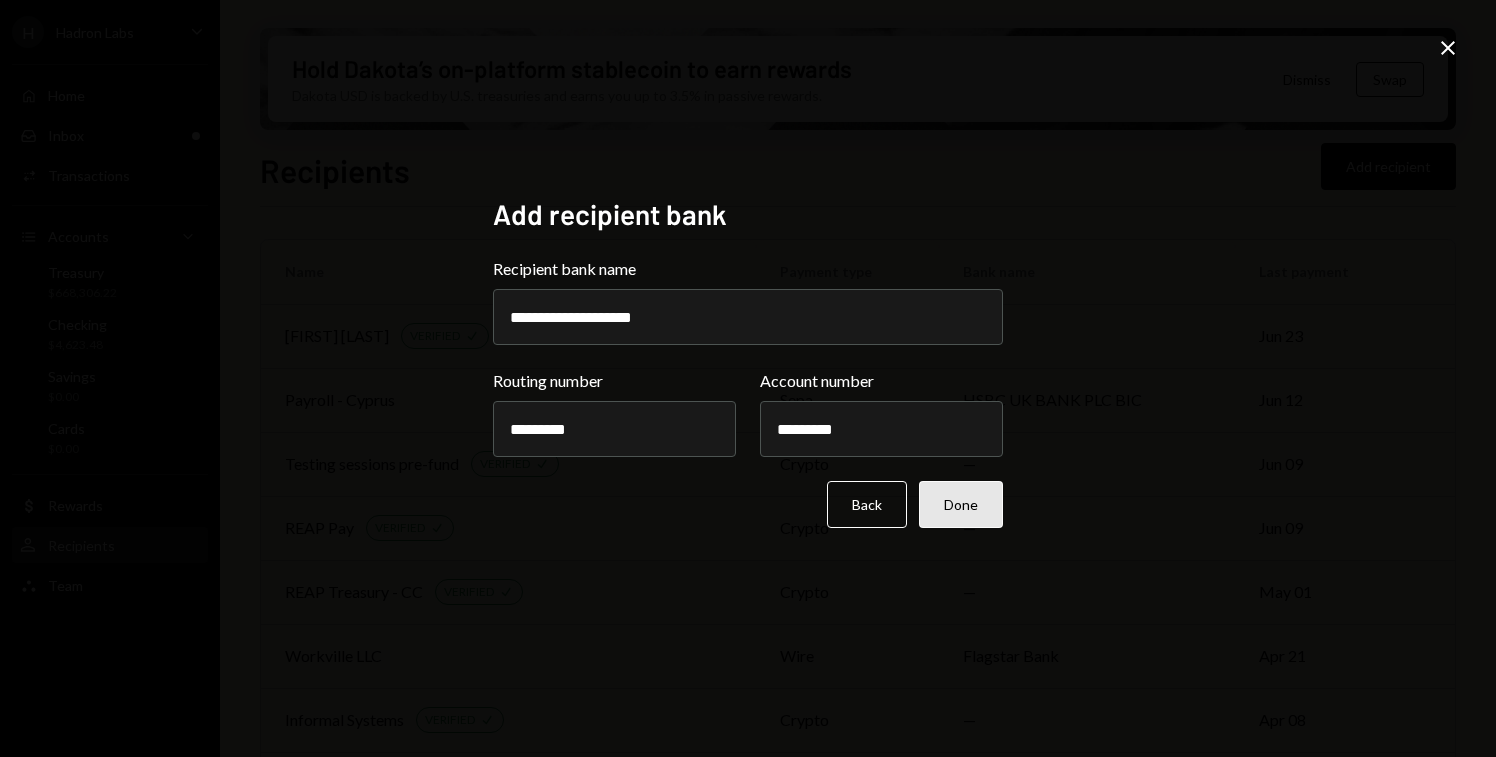 click on "Done" at bounding box center [961, 504] 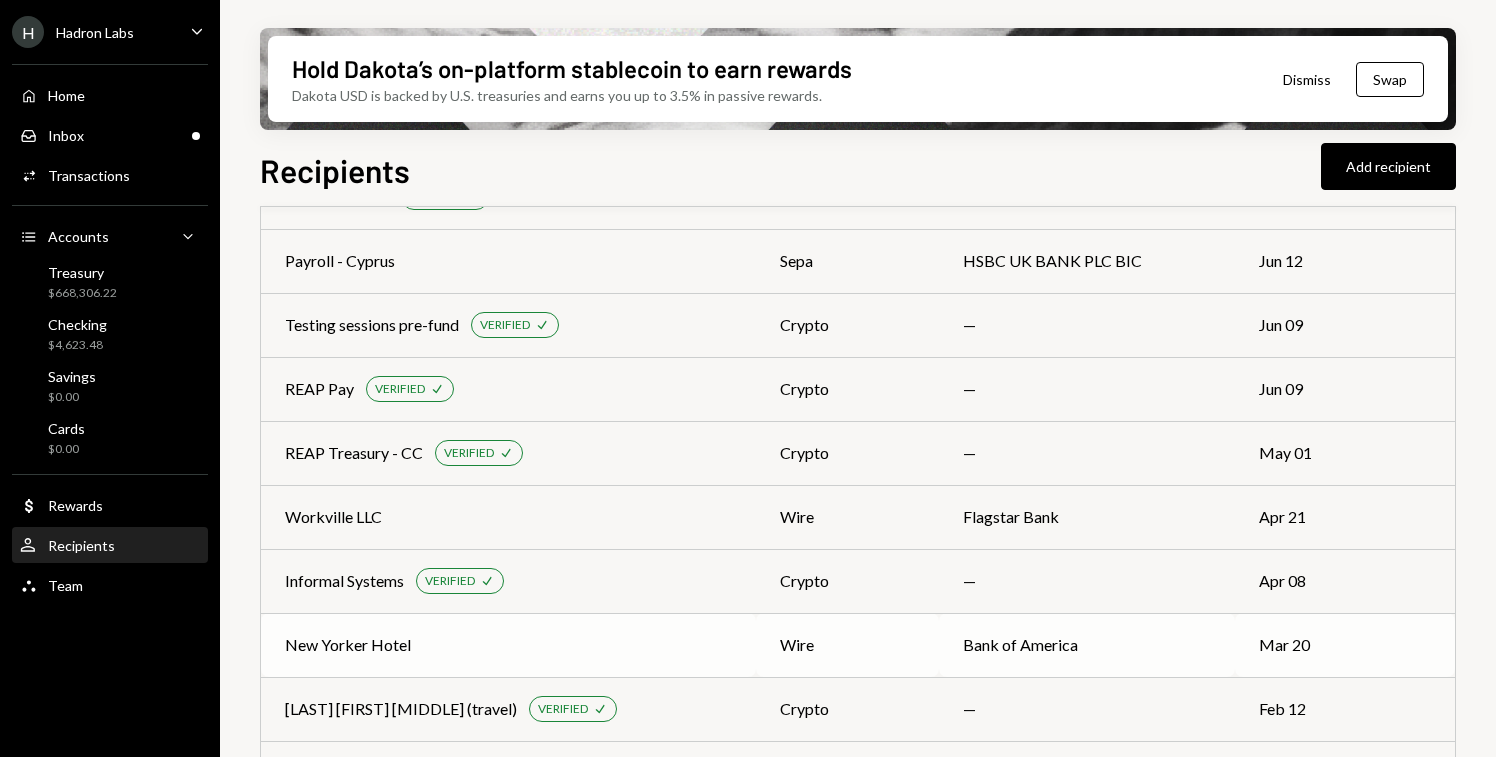 scroll, scrollTop: 0, scrollLeft: 0, axis: both 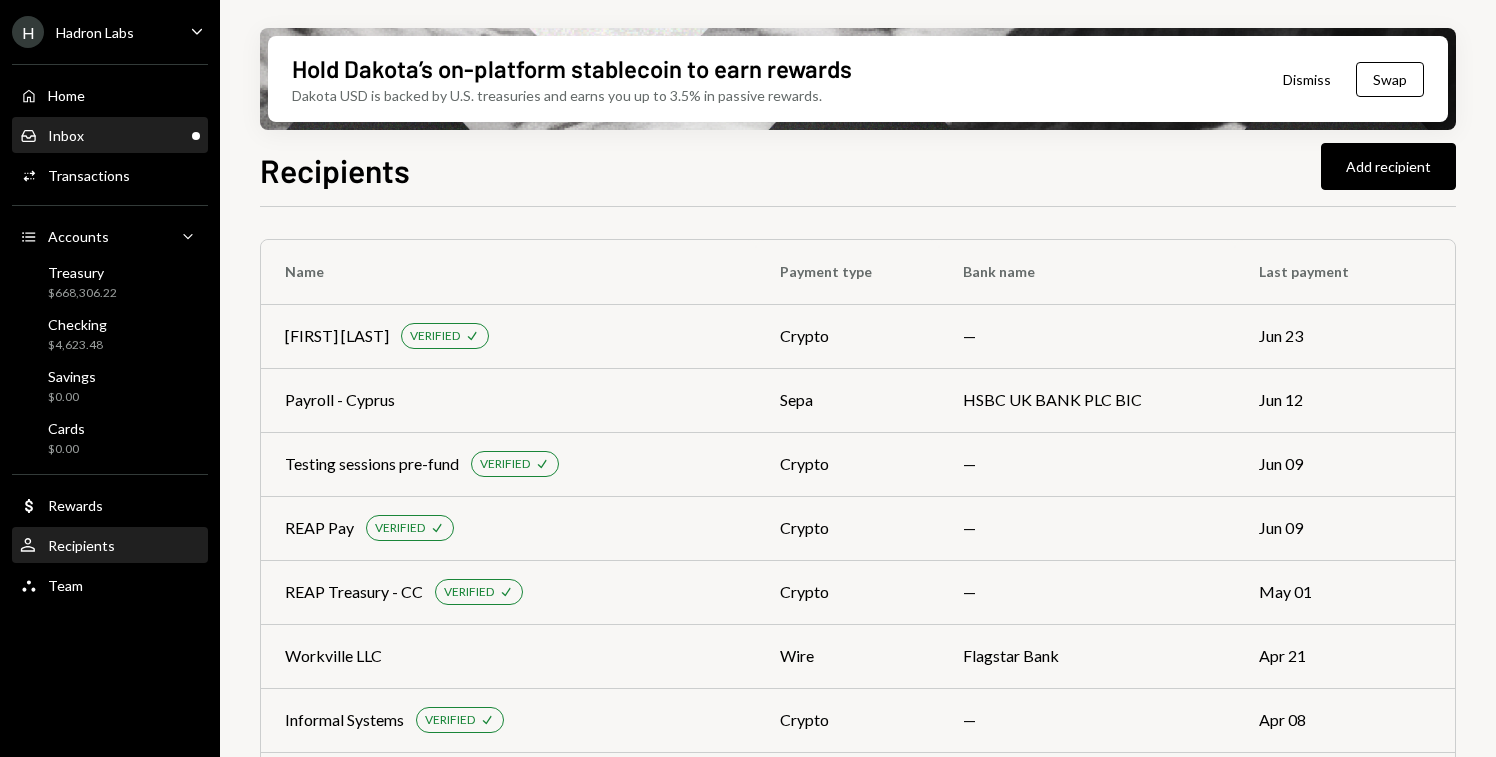 click on "Inbox Inbox" at bounding box center [110, 136] 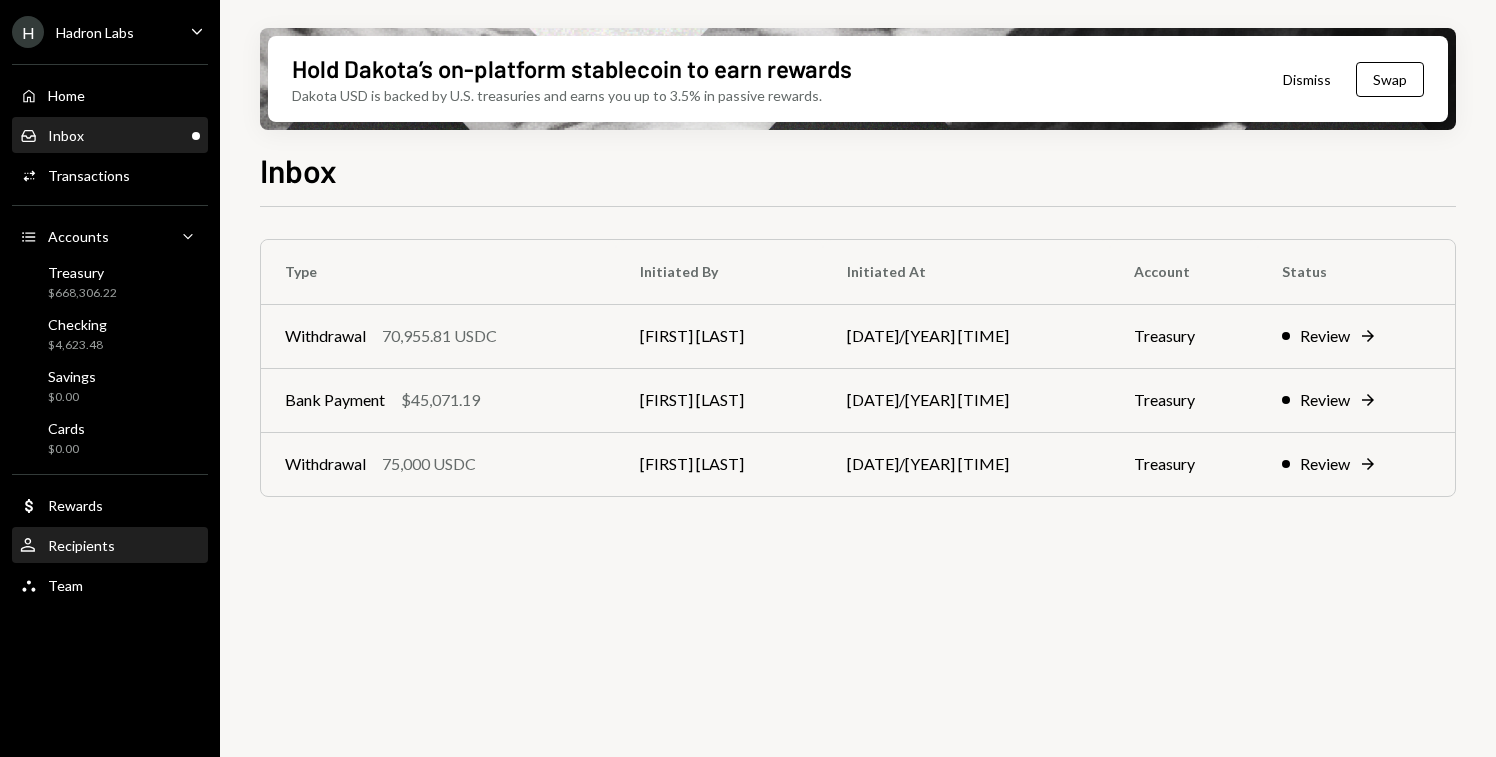 click on "User Recipients" at bounding box center [110, 546] 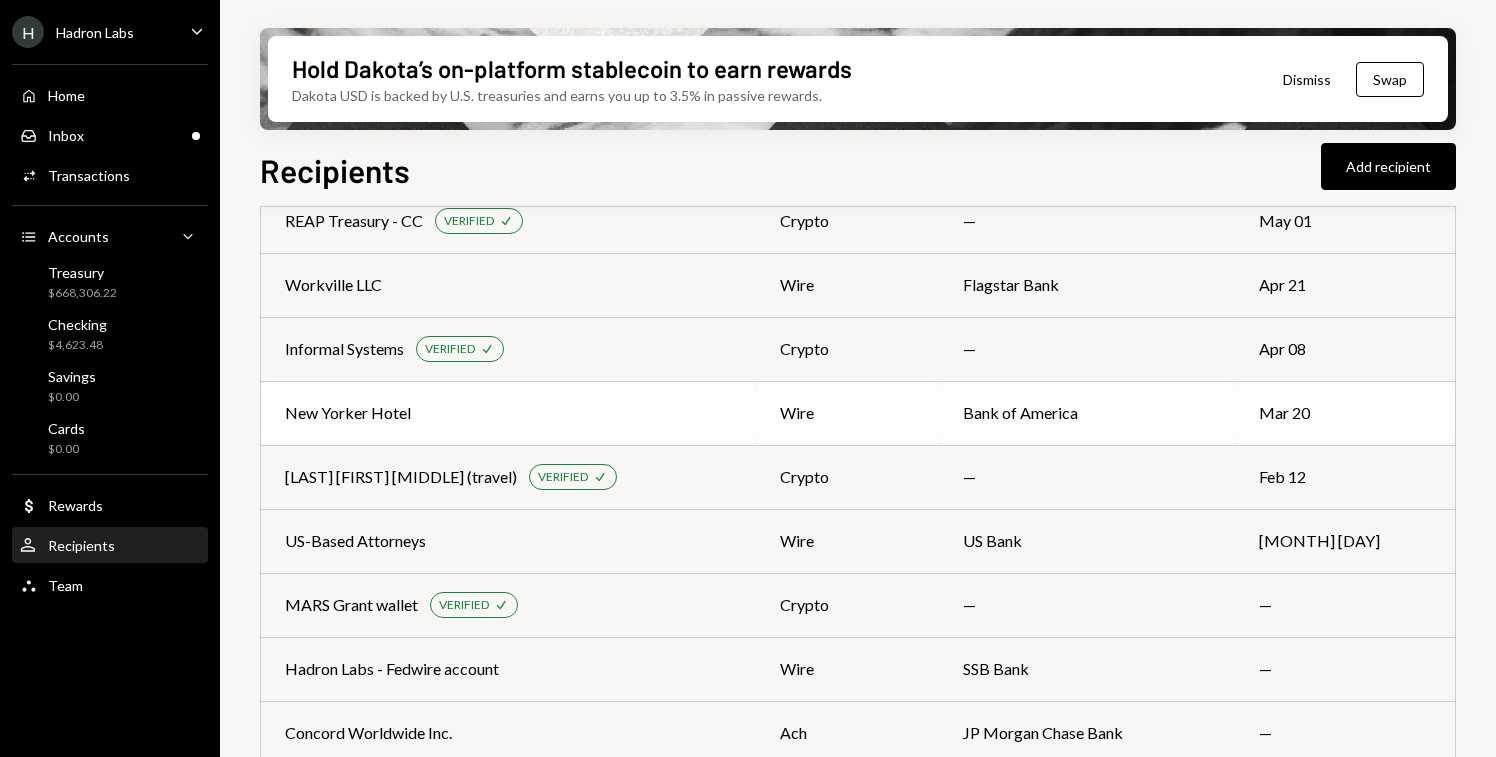 scroll, scrollTop: 397, scrollLeft: 0, axis: vertical 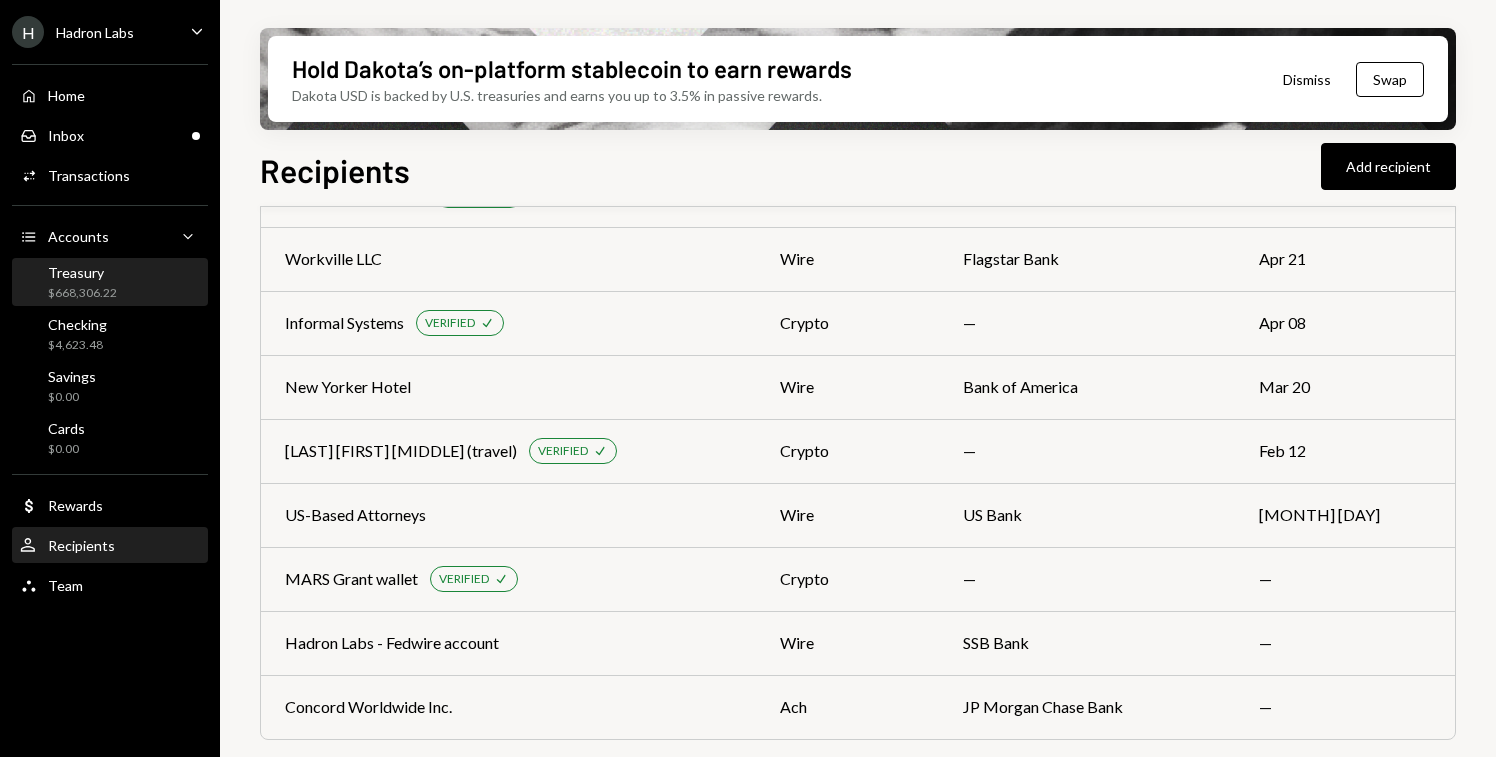click on "Treasury" at bounding box center [82, 272] 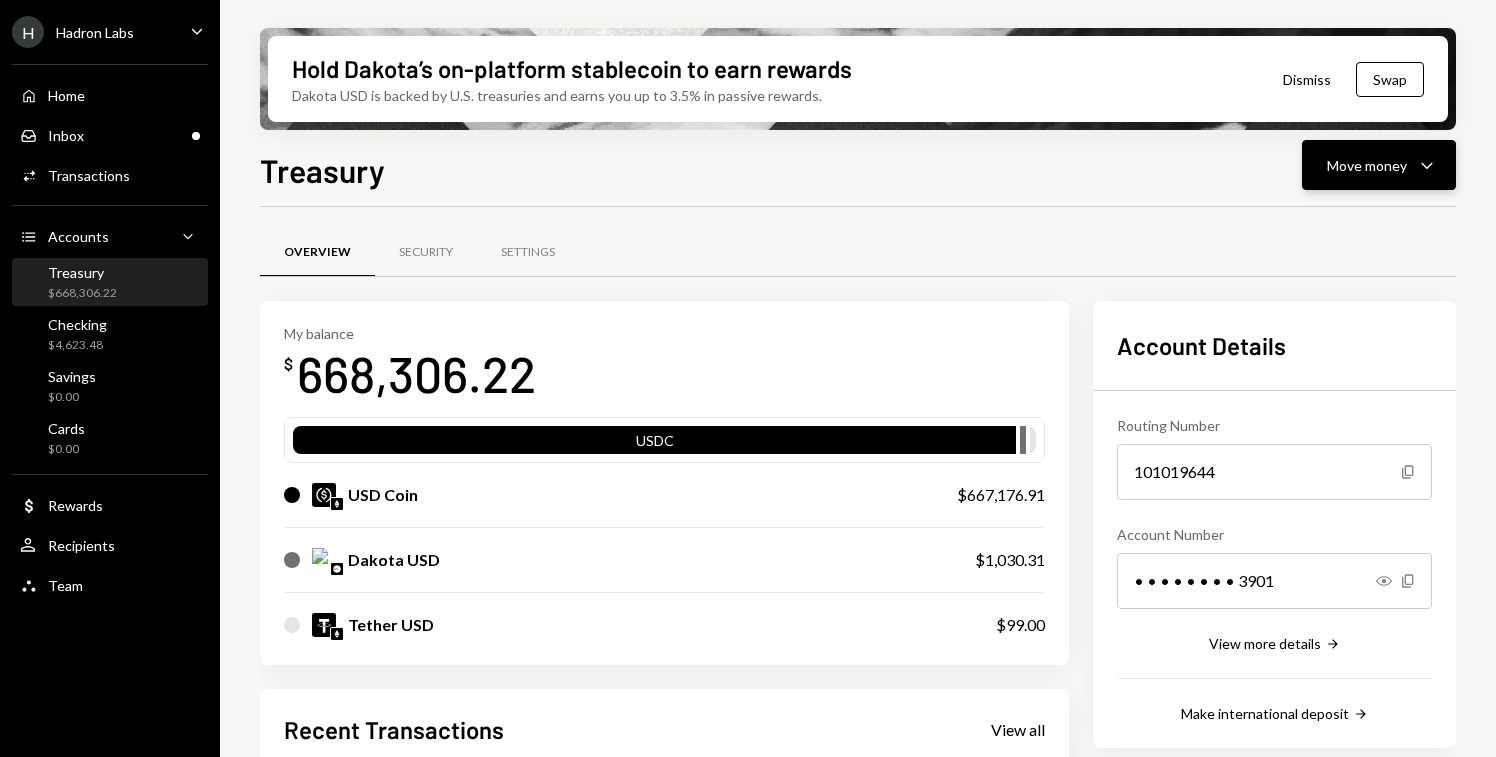 click on "Move money Caret Down" at bounding box center (1379, 165) 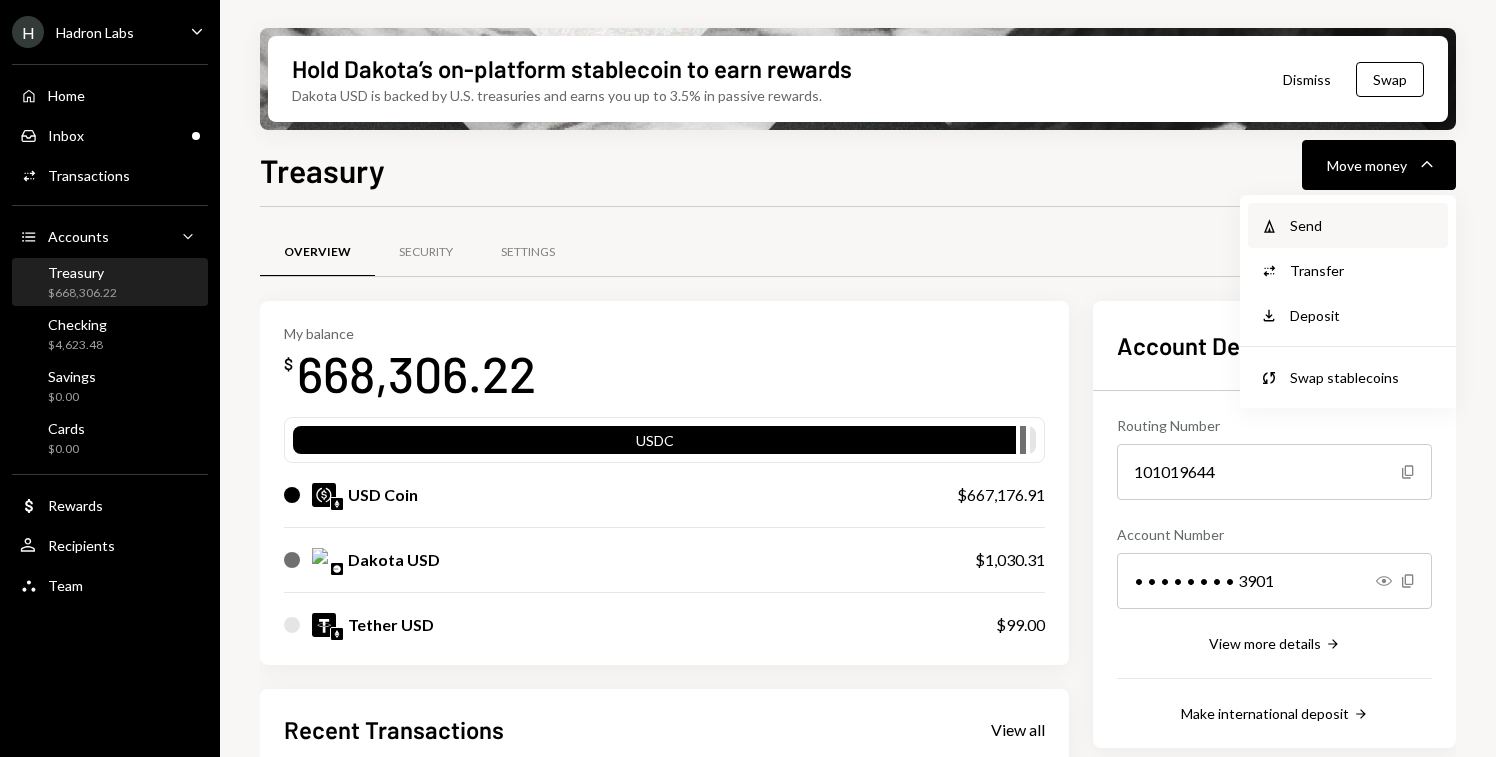 click on "Send" at bounding box center [1363, 225] 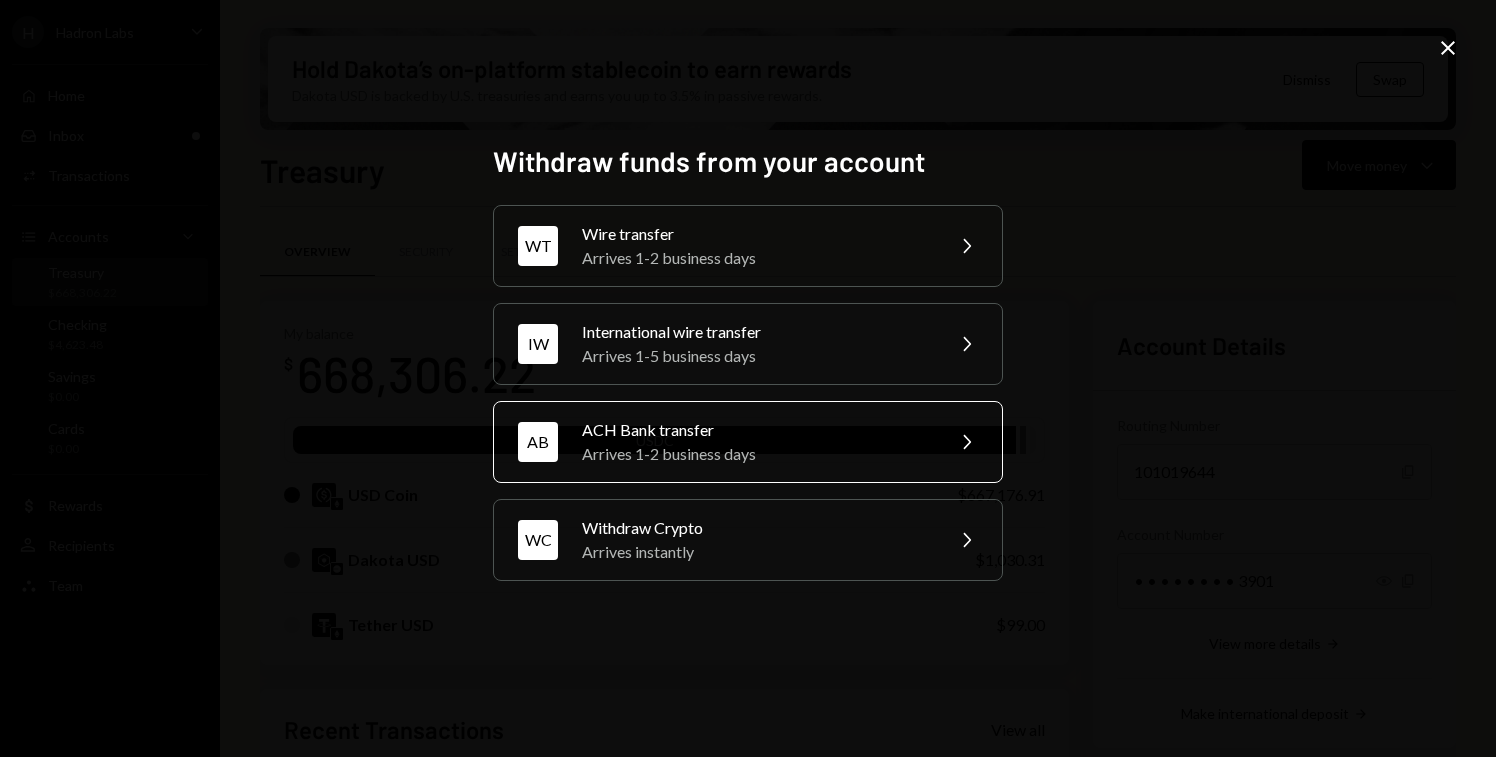 click on "ACH Bank transfer" at bounding box center (756, 430) 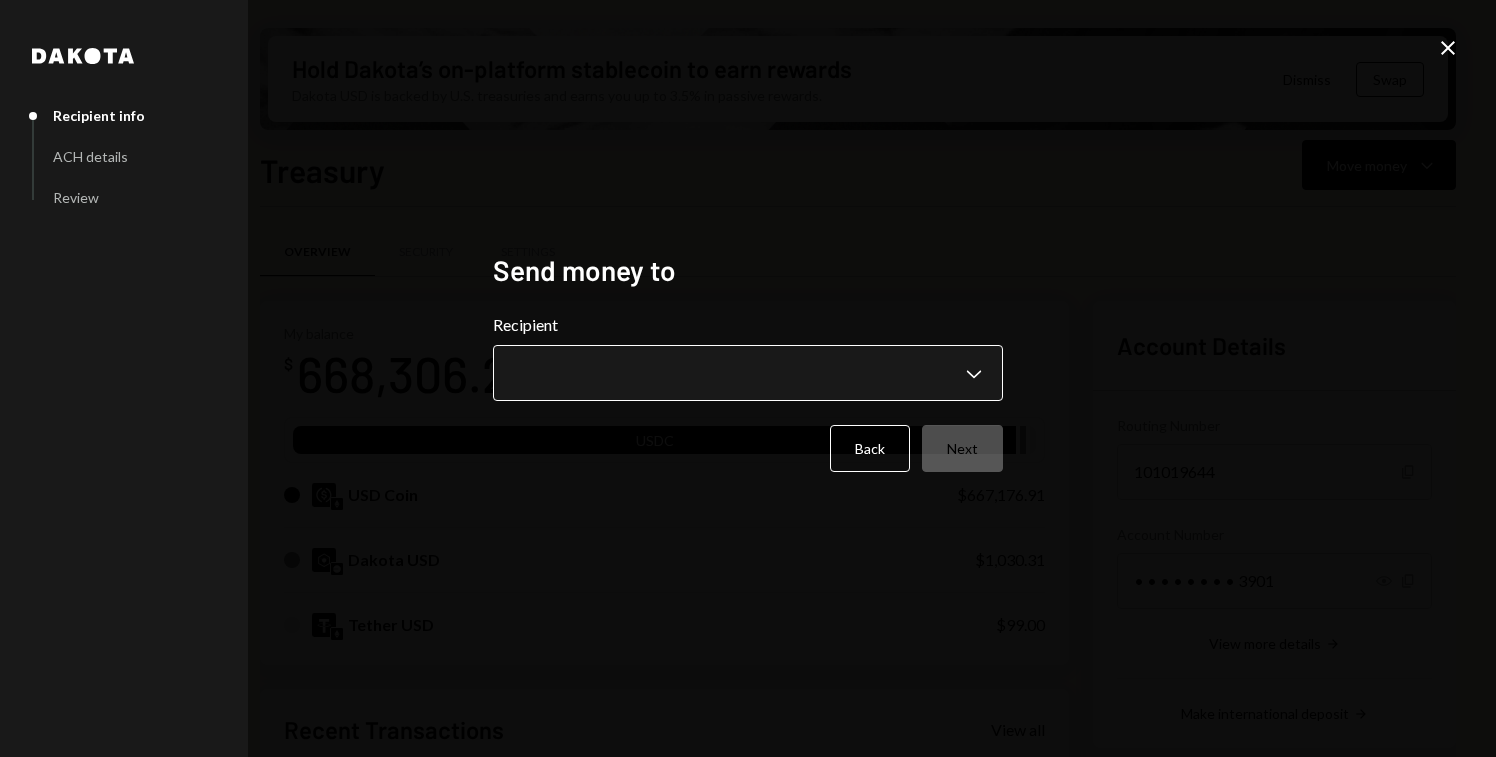 click on "H Hadron Labs Caret Down Home Home Inbox Inbox Activities Transactions Accounts Accounts Caret Down Treasury $668,306.22 Checking $4,623.48 Savings $0.00 Cards $0.00 Dollar Rewards User Recipients Team Team Hold Dakota’s on-platform stablecoin to earn rewards Dakota USD is backed by U.S. treasuries and earns you up to 3.5% in passive rewards. Dismiss Swap Treasury Move money Caret Down Overview Security Settings My balance $ 668,306.22 USDC USD Coin $667,176.91 Dakota USD $1,030.31 Tether USD $99.00 Recent Transactions View all Type Initiated By Initiated At Status Withdrawal 70,955.81  USDC Fanie Wolmarans 07/11/25 2:08 PM Review Right Arrow Bank Payment $45,071.19 Fanie Wolmarans 07/11/25 12:24 PM Review Right Arrow Withdrawal 75,000  USDC Fanie Wolmarans 07/11/25 12:09 PM Review Right Arrow Deposit 219,245.9  USDC 0x48A1...B4007D Copy 07/08/25 5:04 PM Completed Deposit 446,261.06  USDC 0x6F51...95b4Bb Copy 07/08/25 4:41 PM Completed Account Details Routing Number 101019644 Copy Account Number Show Copy" at bounding box center [748, 378] 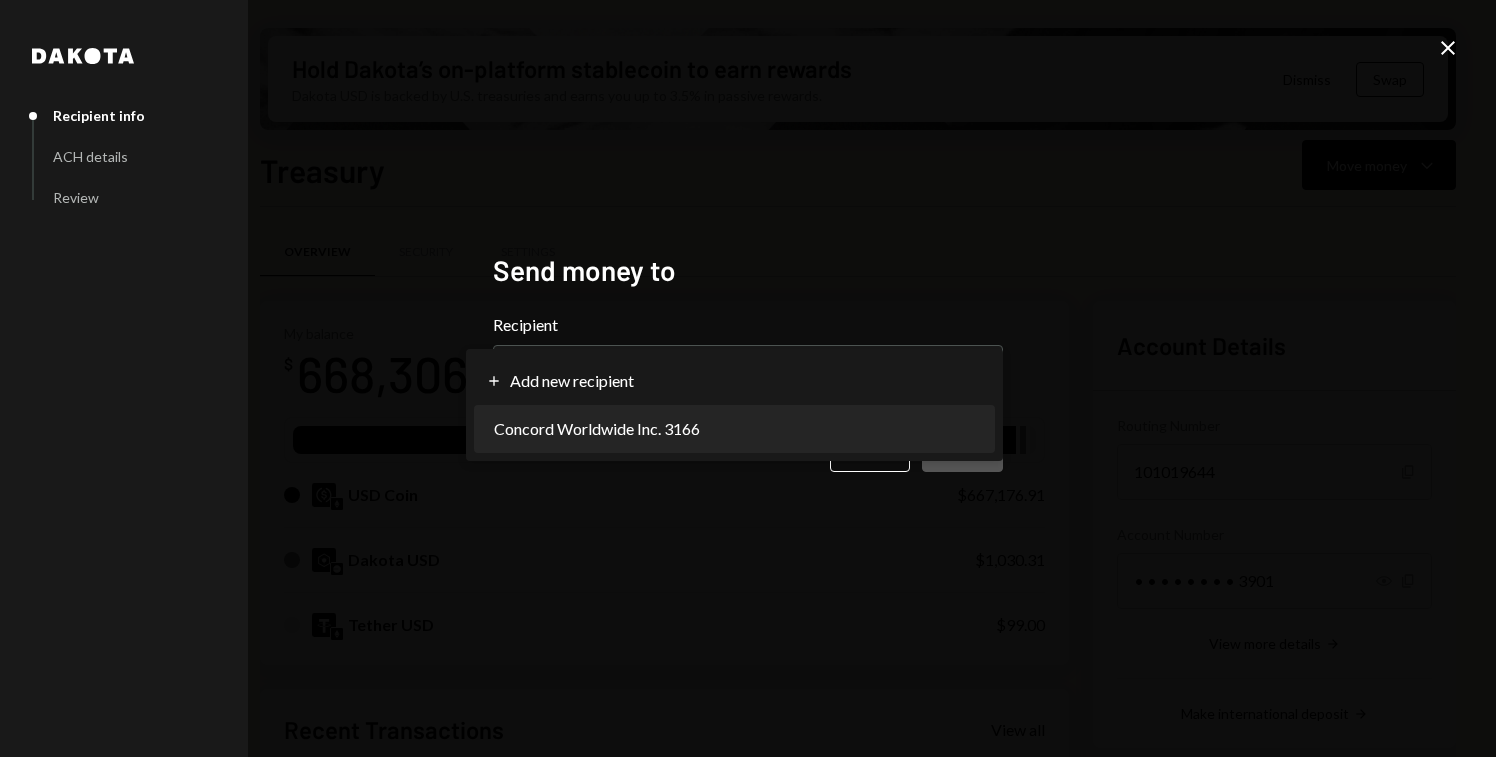 select on "**********" 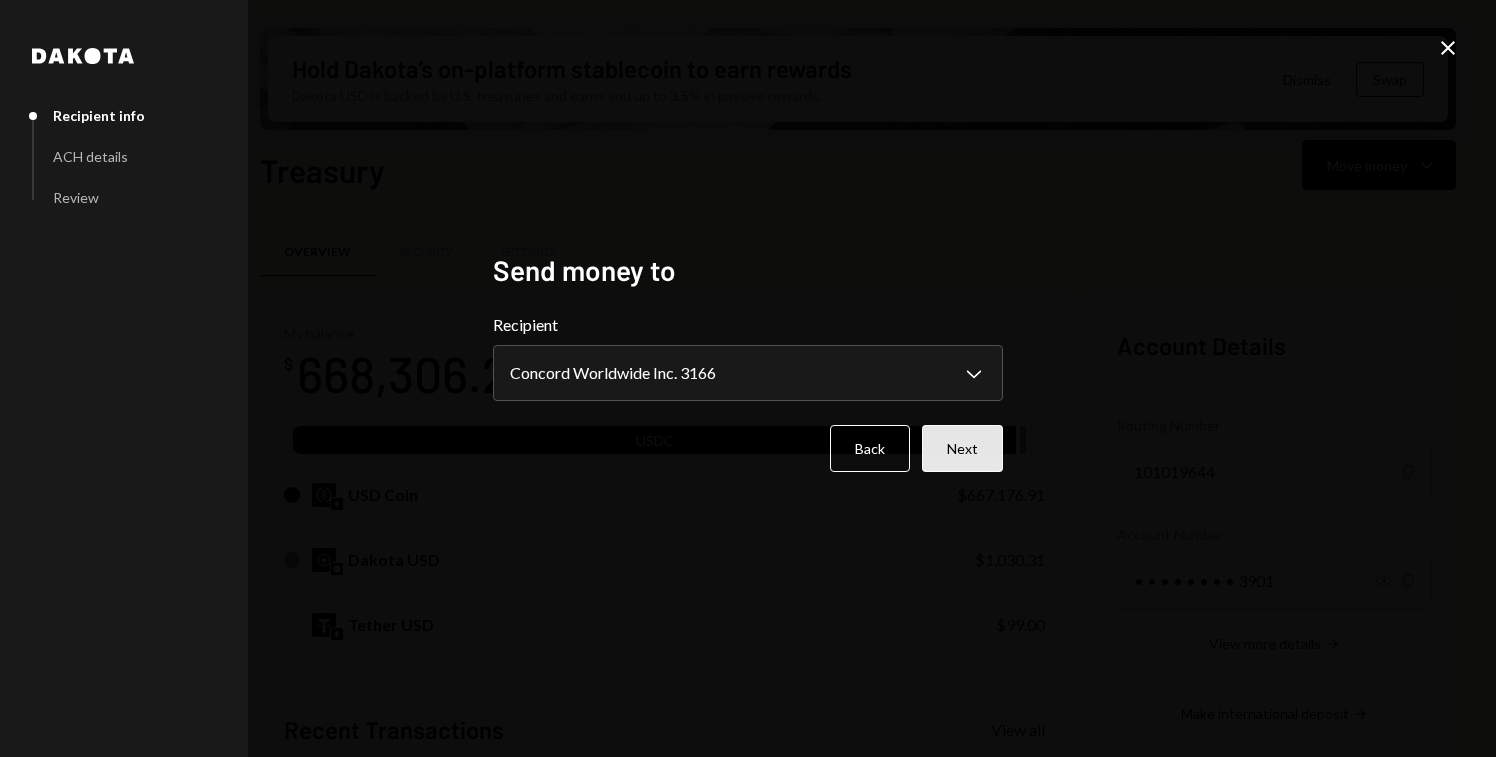click on "Next" at bounding box center [962, 448] 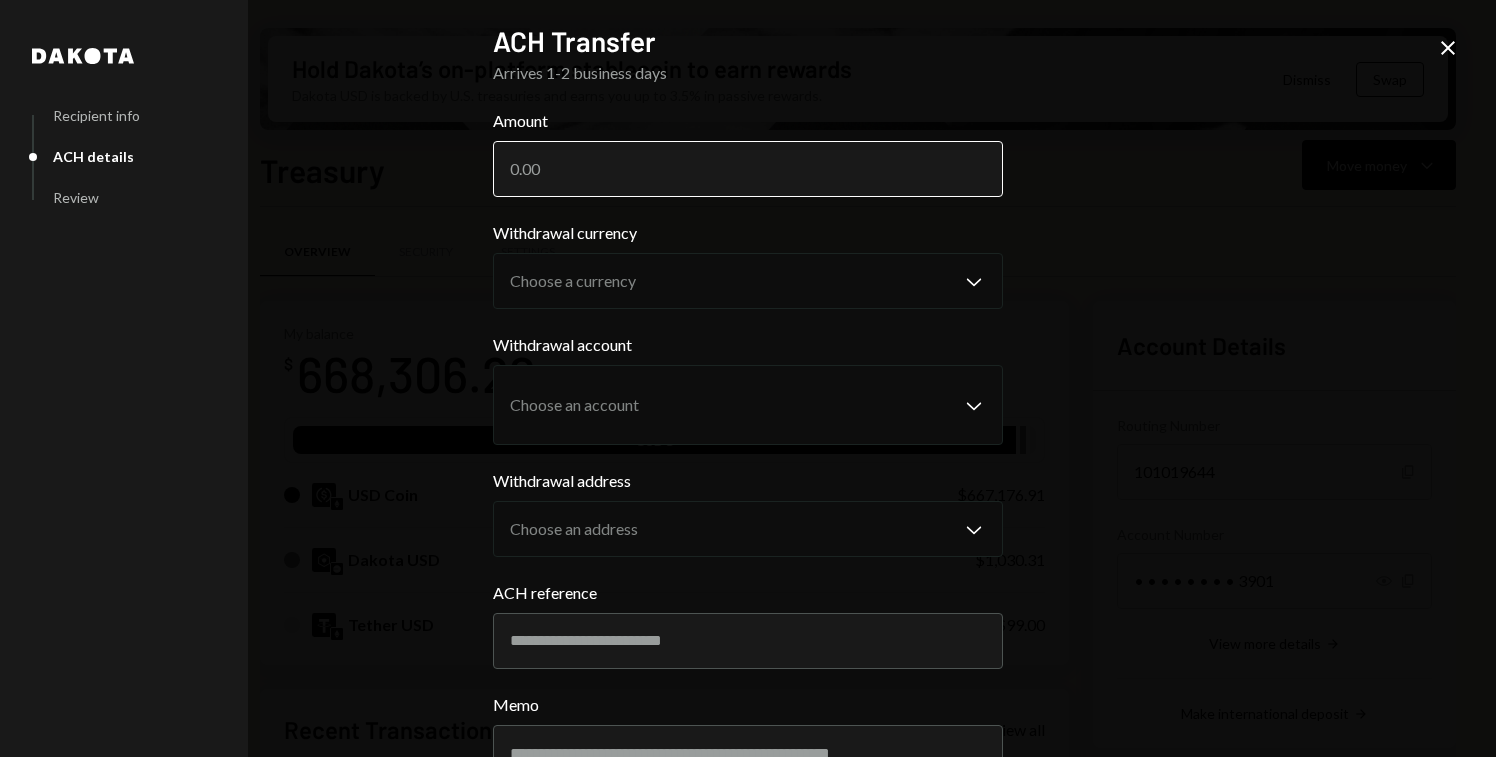 click on "Amount" at bounding box center [748, 169] 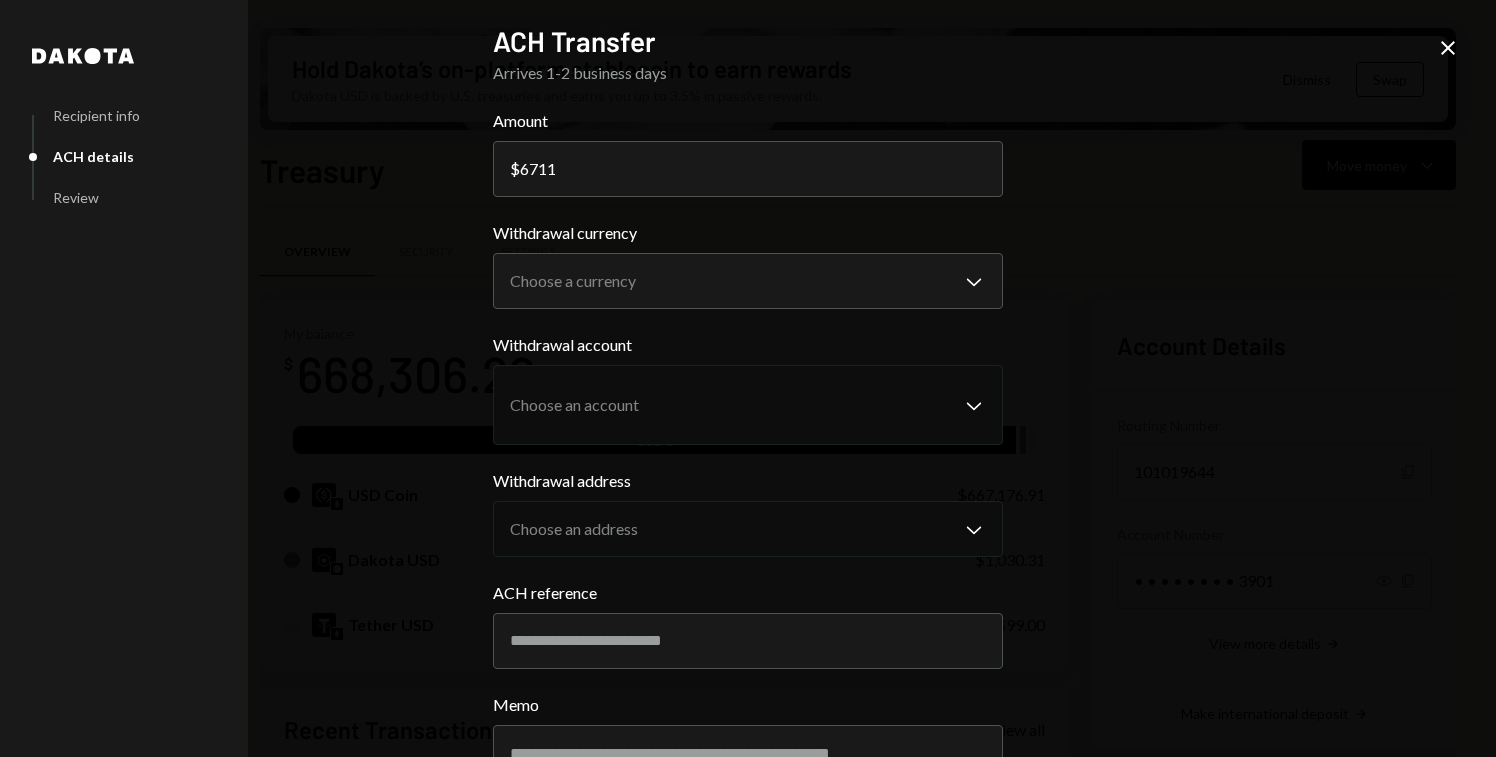 type on "6711" 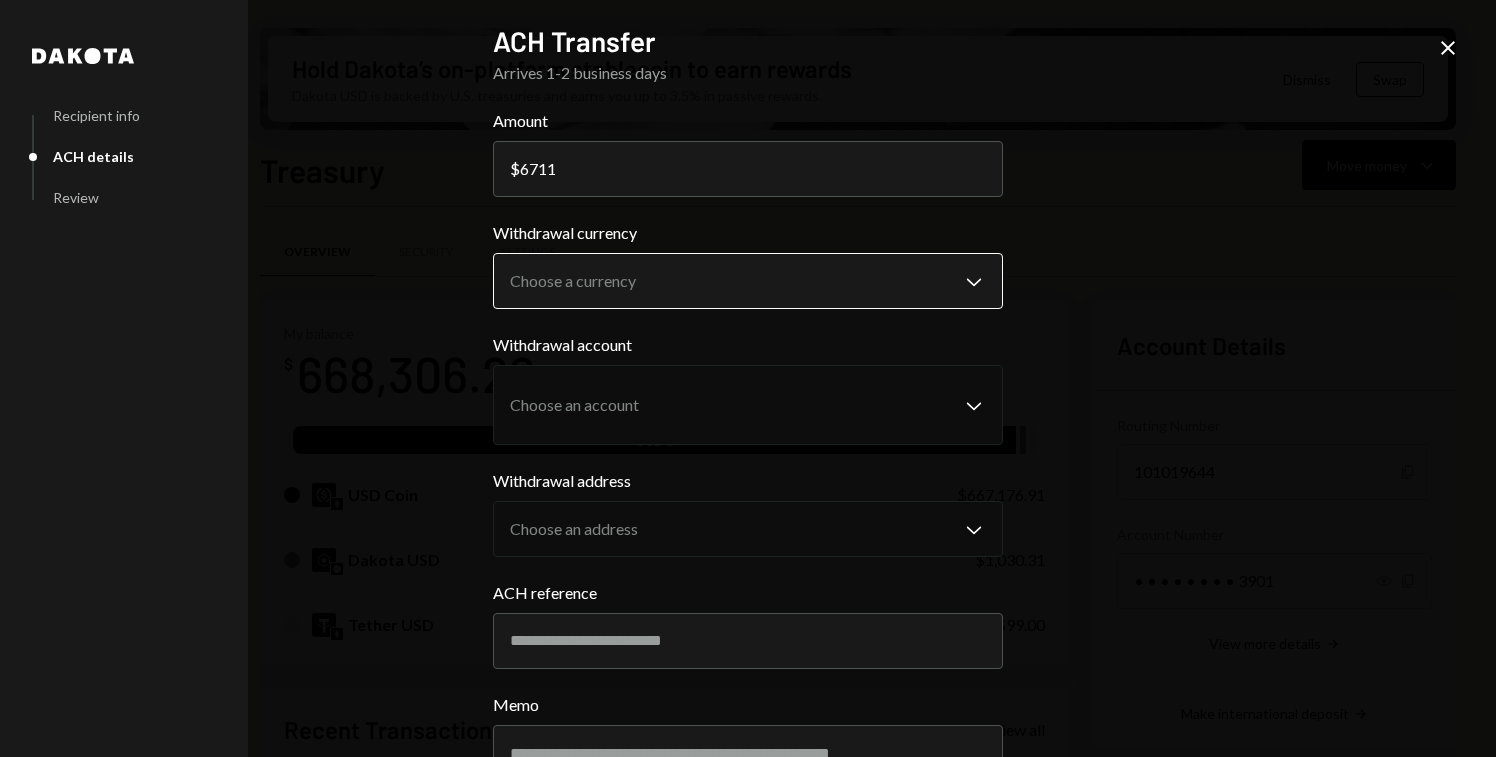 click on "H Hadron Labs Caret Down Home Home Inbox Inbox Activities Transactions Accounts Accounts Caret Down Treasury $668,306.22 Checking $4,623.48 Savings $0.00 Cards $0.00 Dollar Rewards User Recipients Team Team Hold Dakota’s on-platform stablecoin to earn rewards Dakota USD is backed by U.S. treasuries and earns you up to 3.5% in passive rewards. Dismiss Swap Treasury Move money Caret Down Overview Security Settings My balance $ 668,306.22 USDC USD Coin $667,176.91 Dakota USD $1,030.31 Tether USD $99.00 Recent Transactions View all Type Initiated By Initiated At Status Withdrawal 70,955.81  USDC Fanie Wolmarans 07/11/25 2:08 PM Review Right Arrow Bank Payment $45,071.19 Fanie Wolmarans 07/11/25 12:24 PM Review Right Arrow Withdrawal 75,000  USDC Fanie Wolmarans 07/11/25 12:09 PM Review Right Arrow Deposit 219,245.9  USDC 0x48A1...B4007D Copy 07/08/25 5:04 PM Completed Deposit 446,261.06  USDC 0x6F51...95b4Bb Copy 07/08/25 4:41 PM Completed Account Details Routing Number 101019644 Copy Account Number Show Copy $" at bounding box center (748, 378) 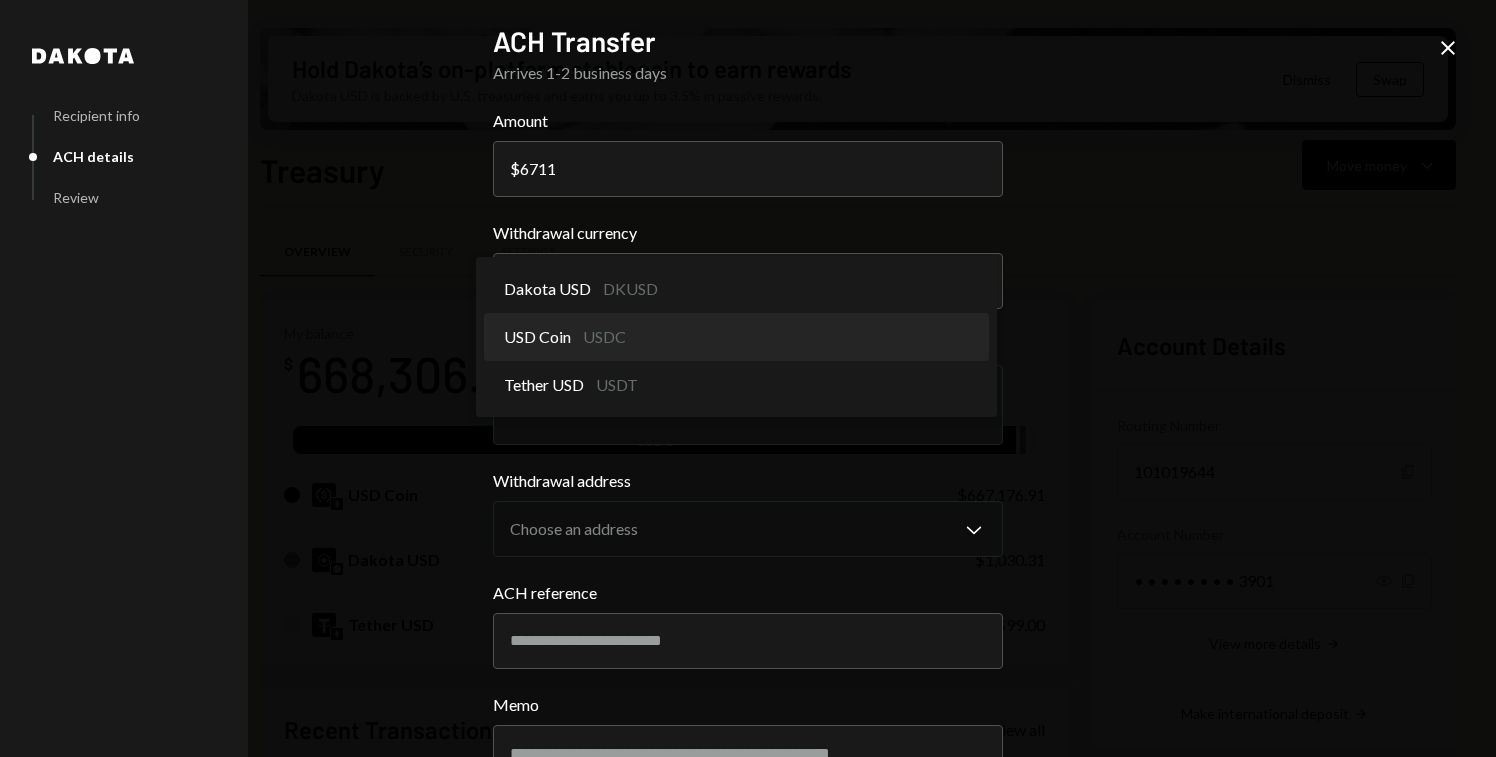 select on "****" 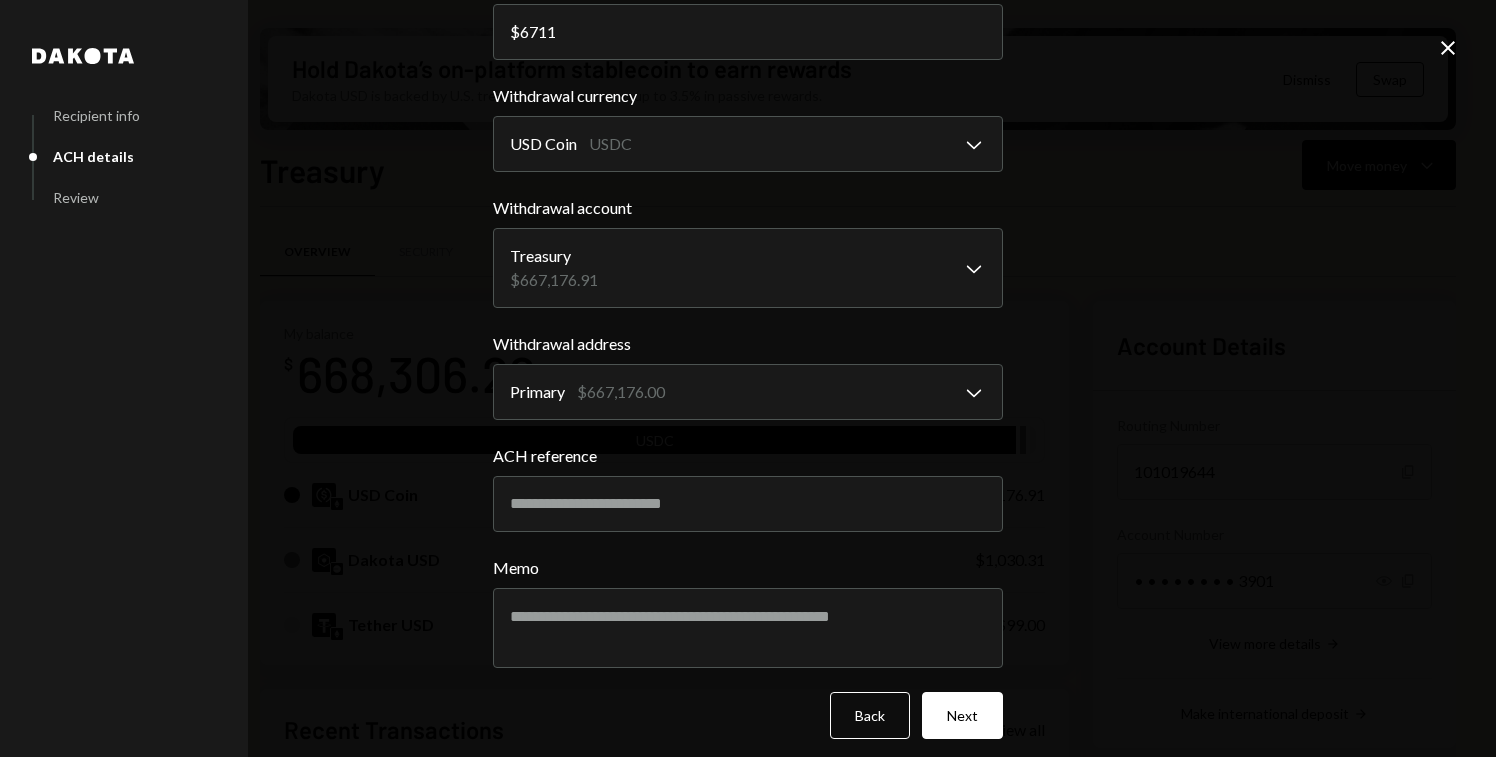 scroll, scrollTop: 150, scrollLeft: 0, axis: vertical 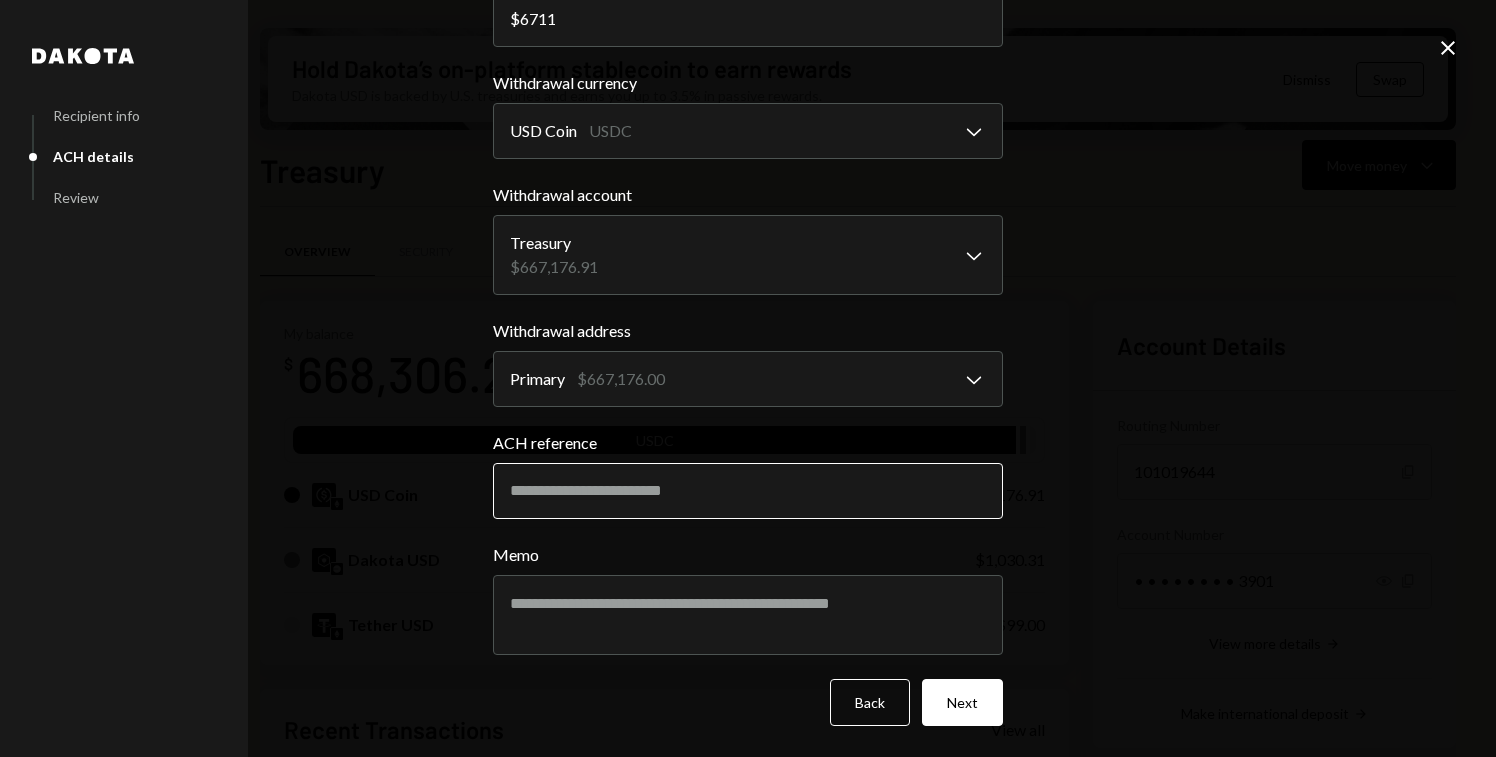 click on "ACH reference" at bounding box center (748, 491) 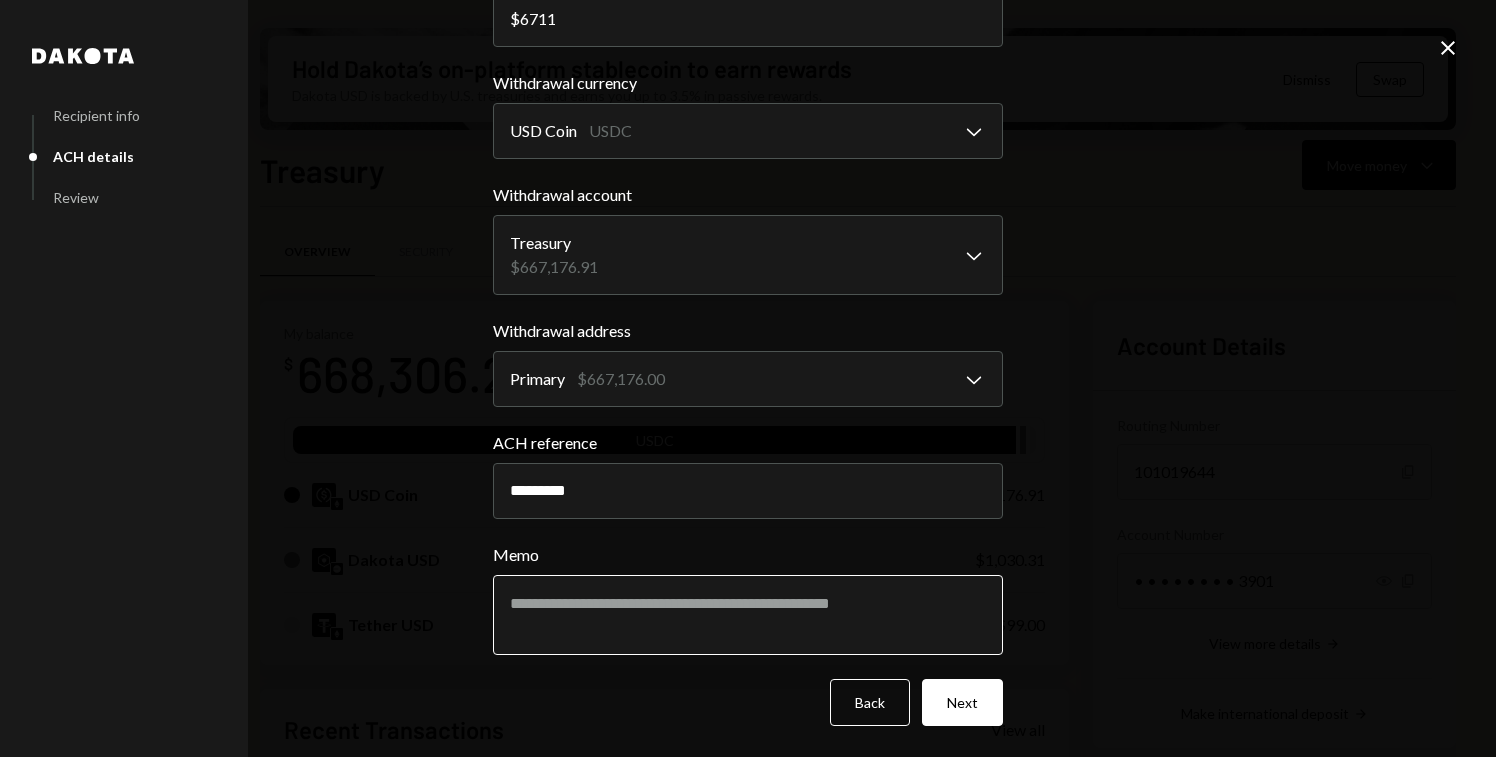 click on "Memo" at bounding box center (748, 615) 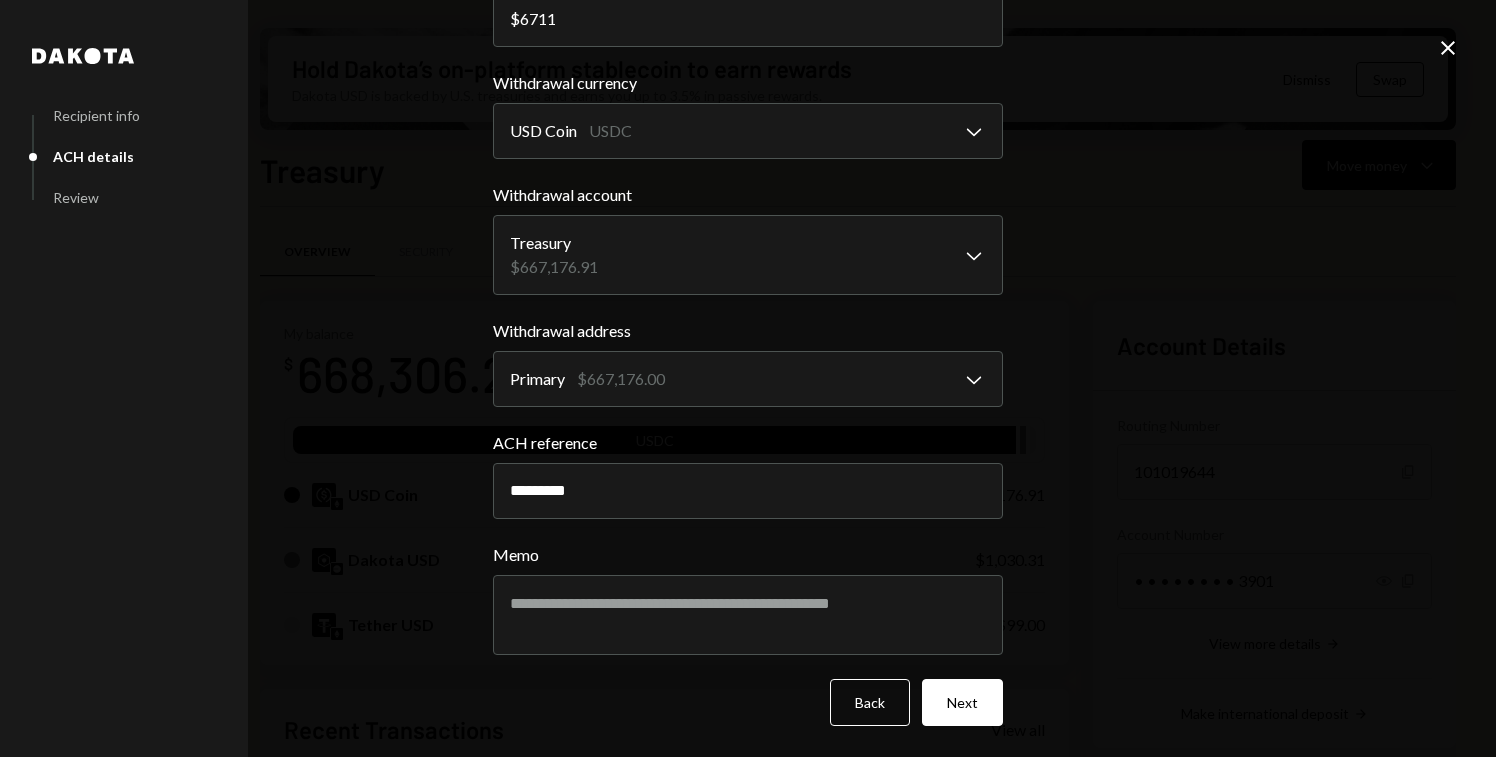 drag, startPoint x: 634, startPoint y: 488, endPoint x: 462, endPoint y: 483, distance: 172.07266 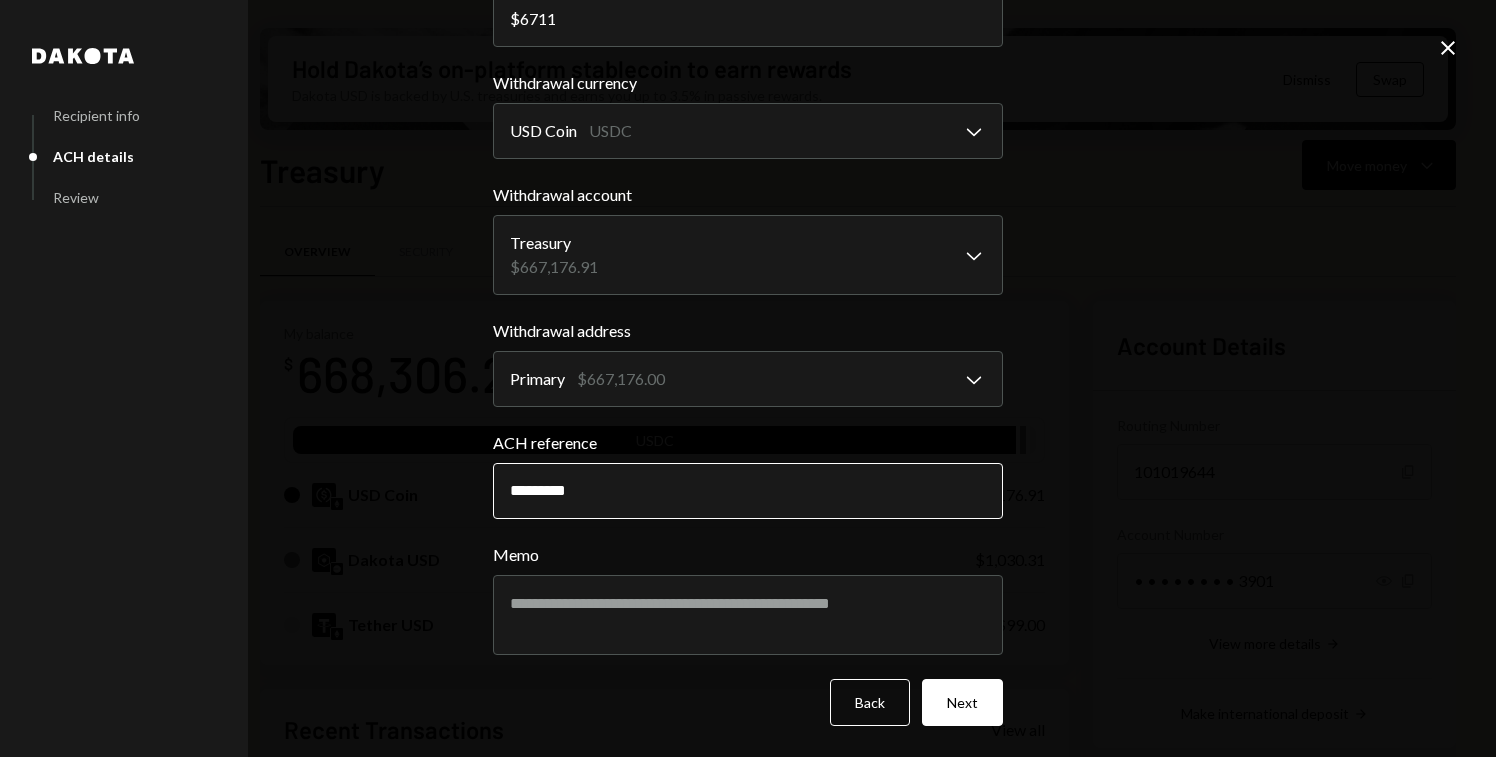 paste on "*" 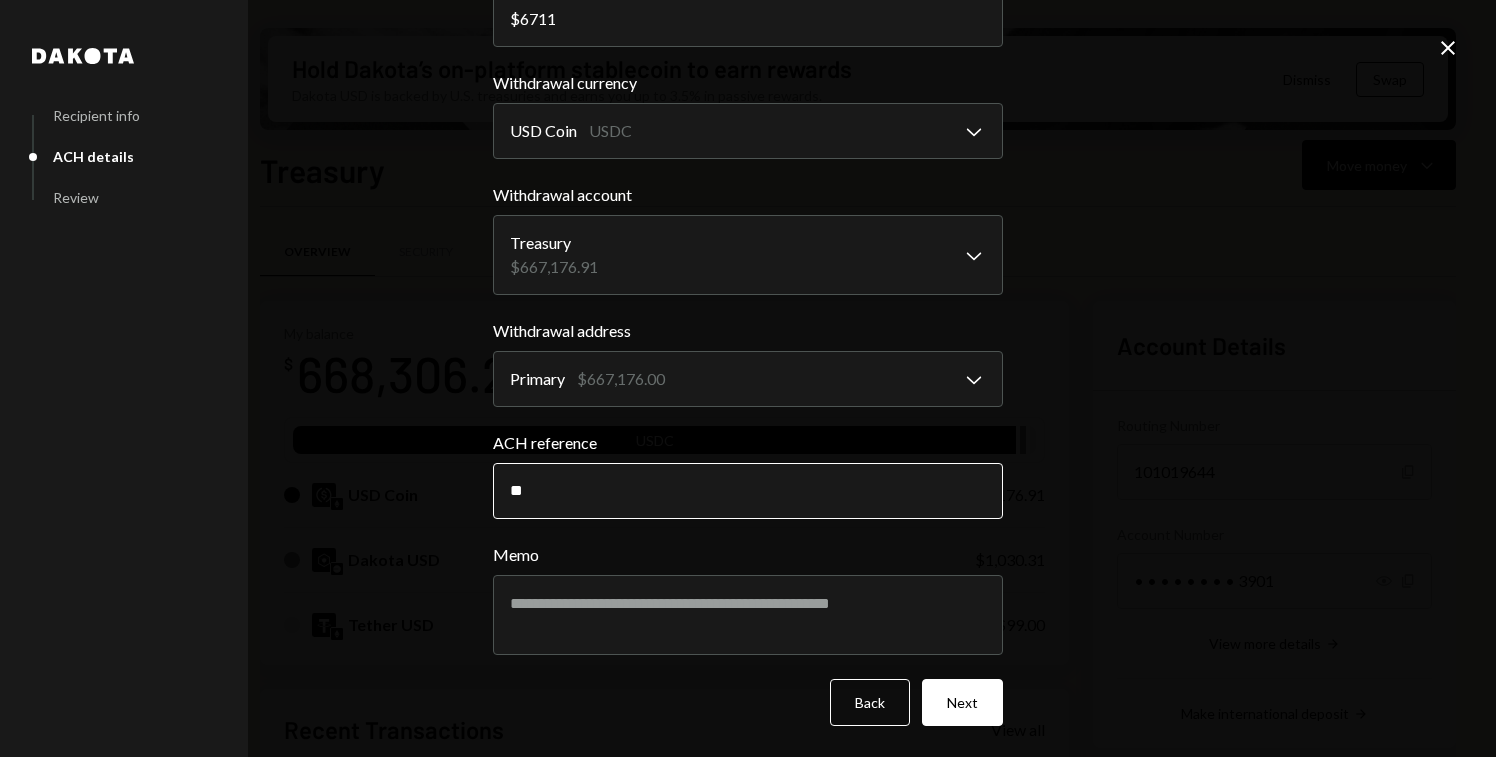 type on "*" 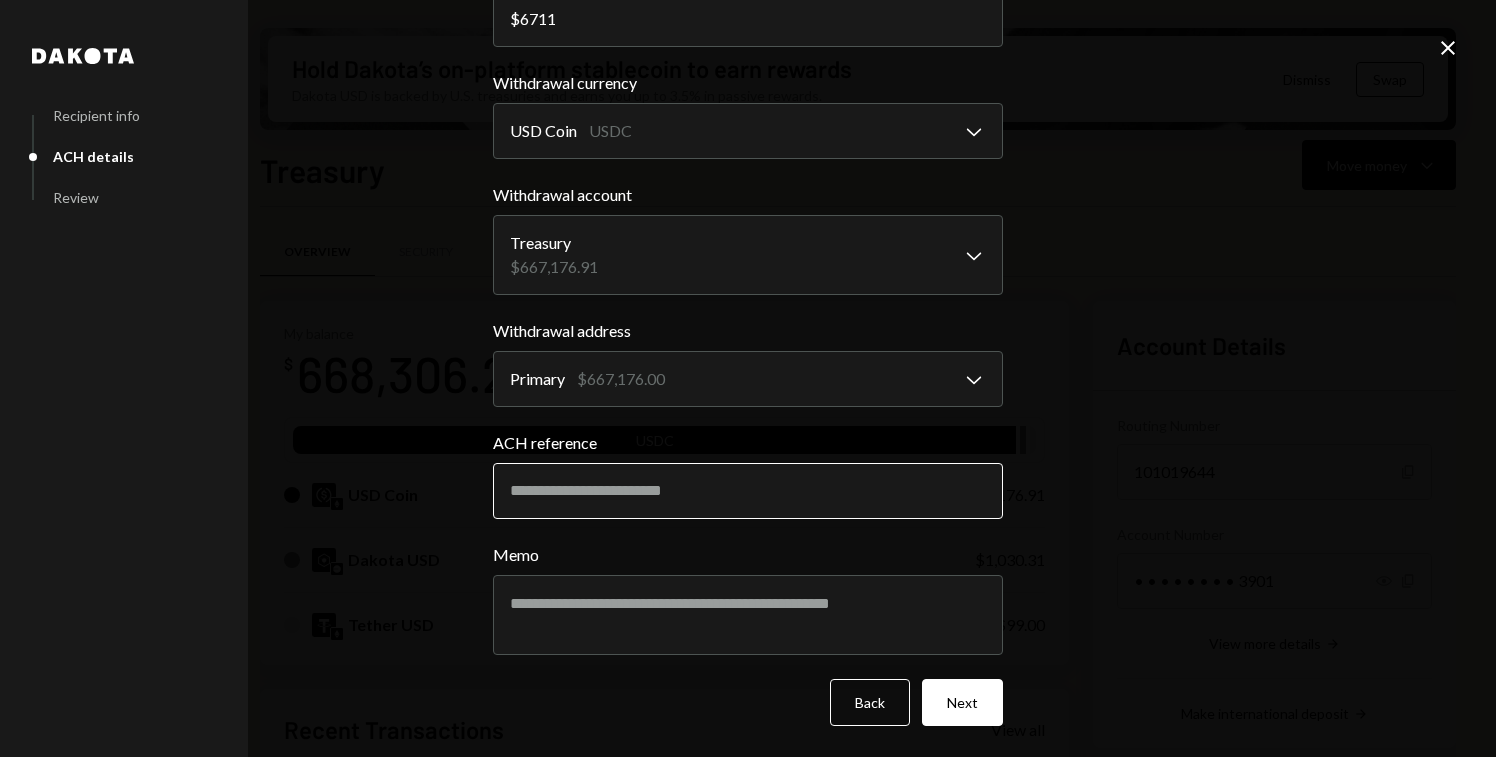 paste on "*********" 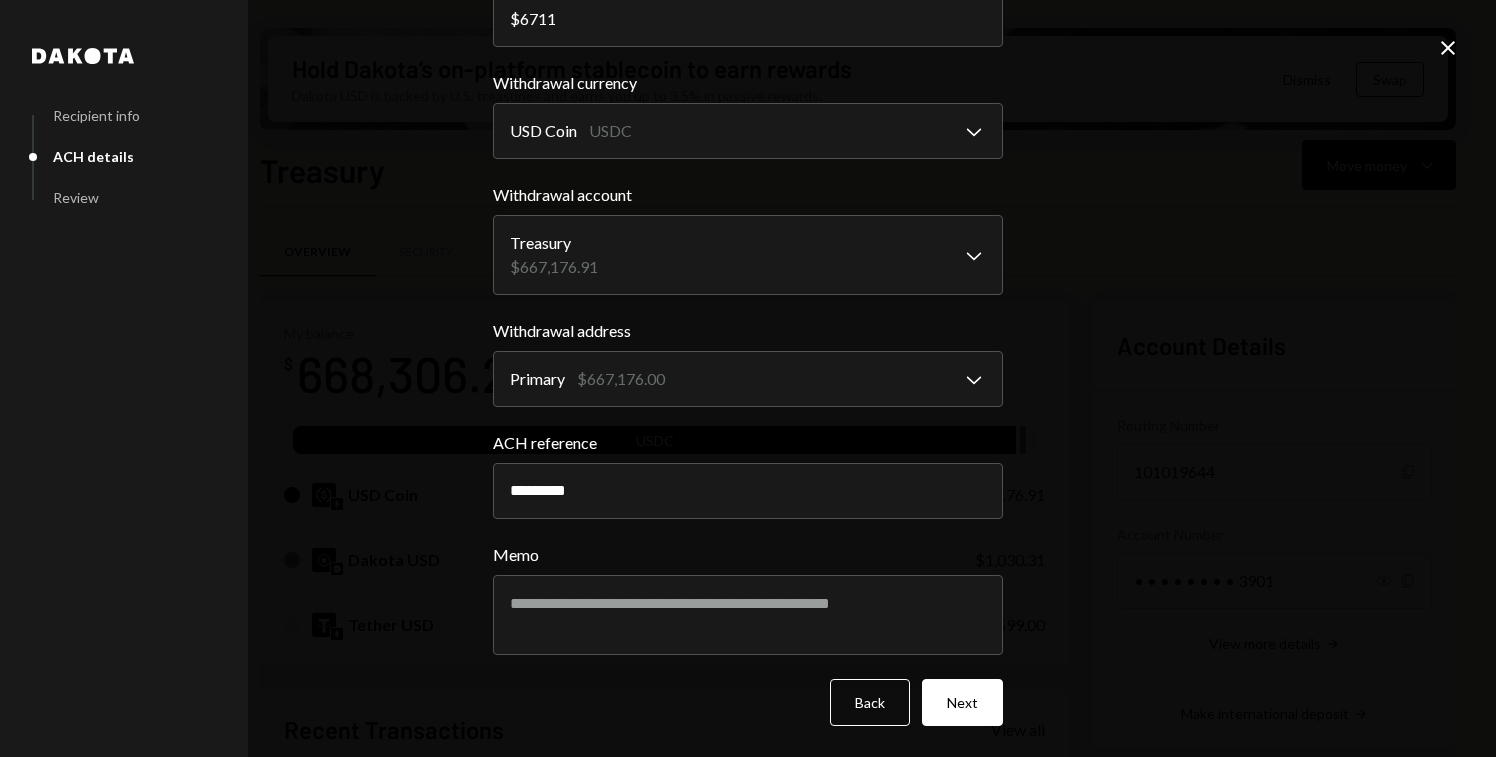 type on "*********" 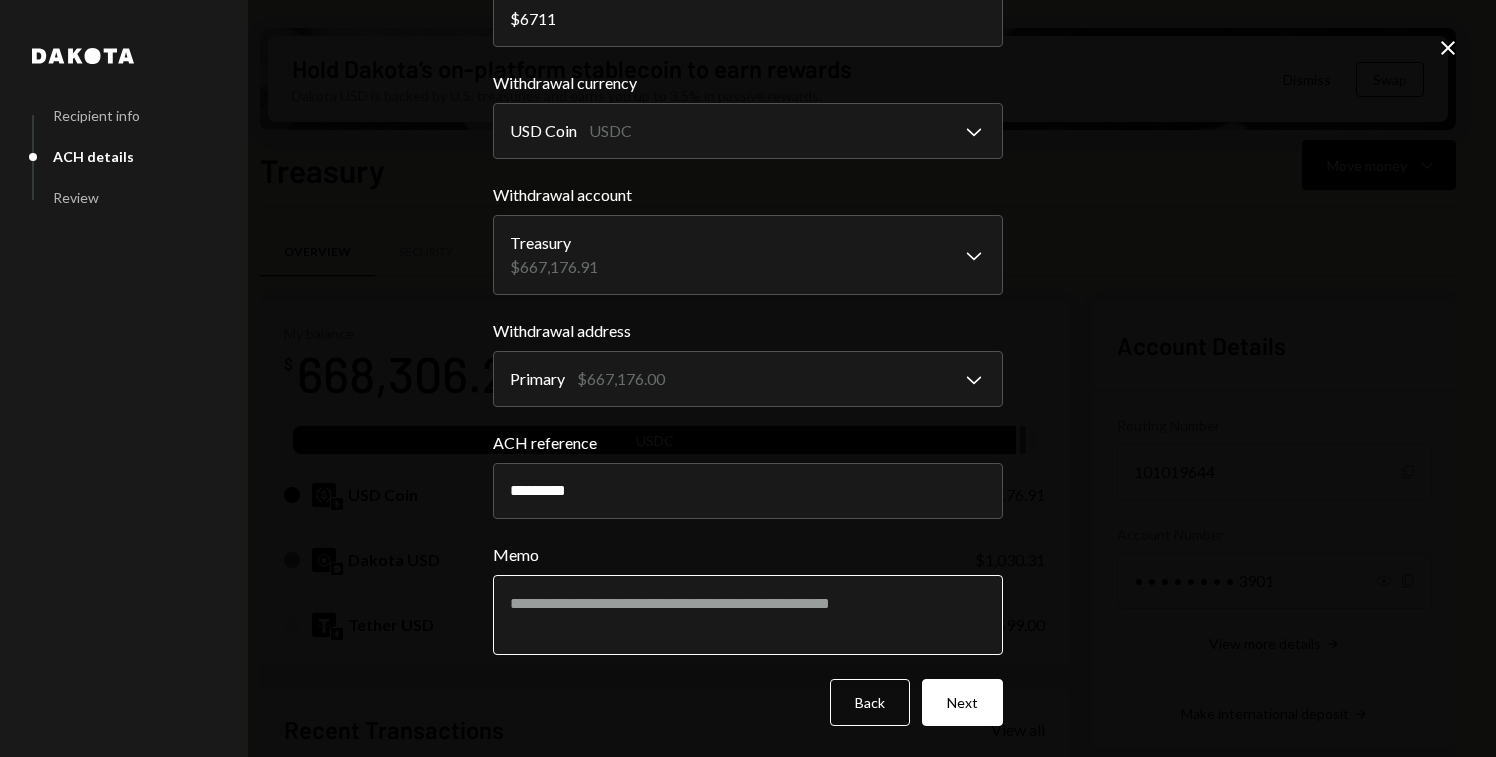 click on "Memo" at bounding box center (748, 615) 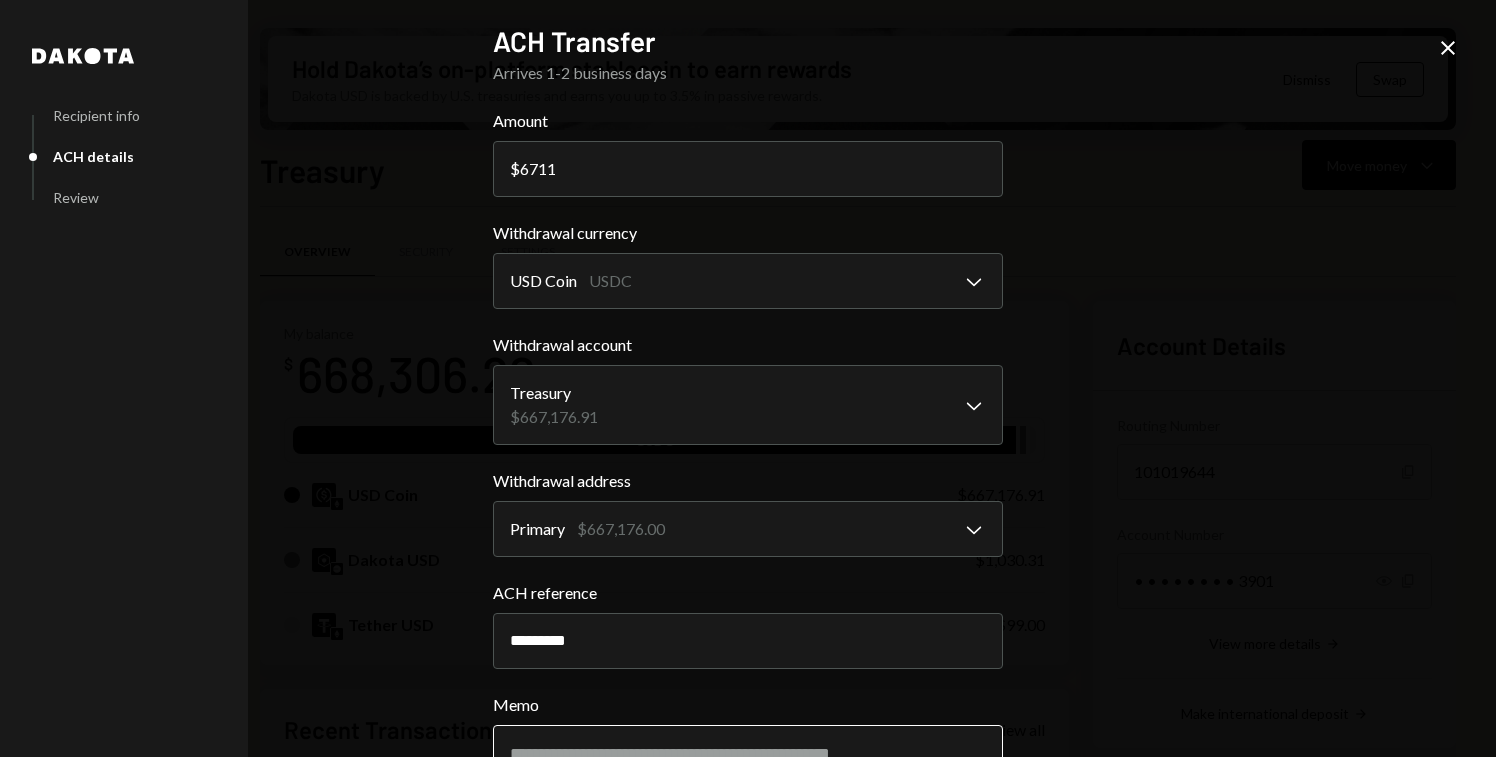 scroll, scrollTop: 150, scrollLeft: 0, axis: vertical 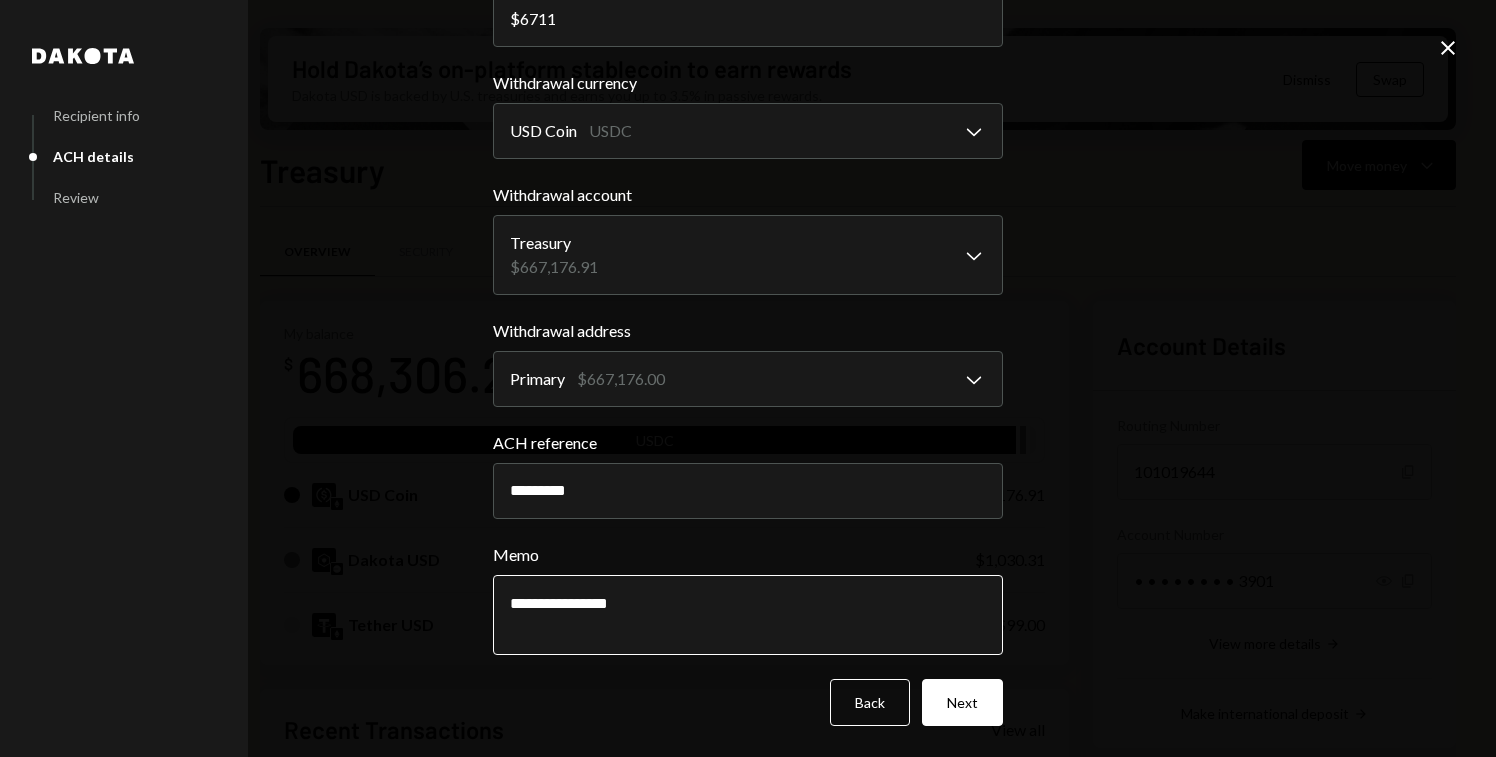 paste on "******" 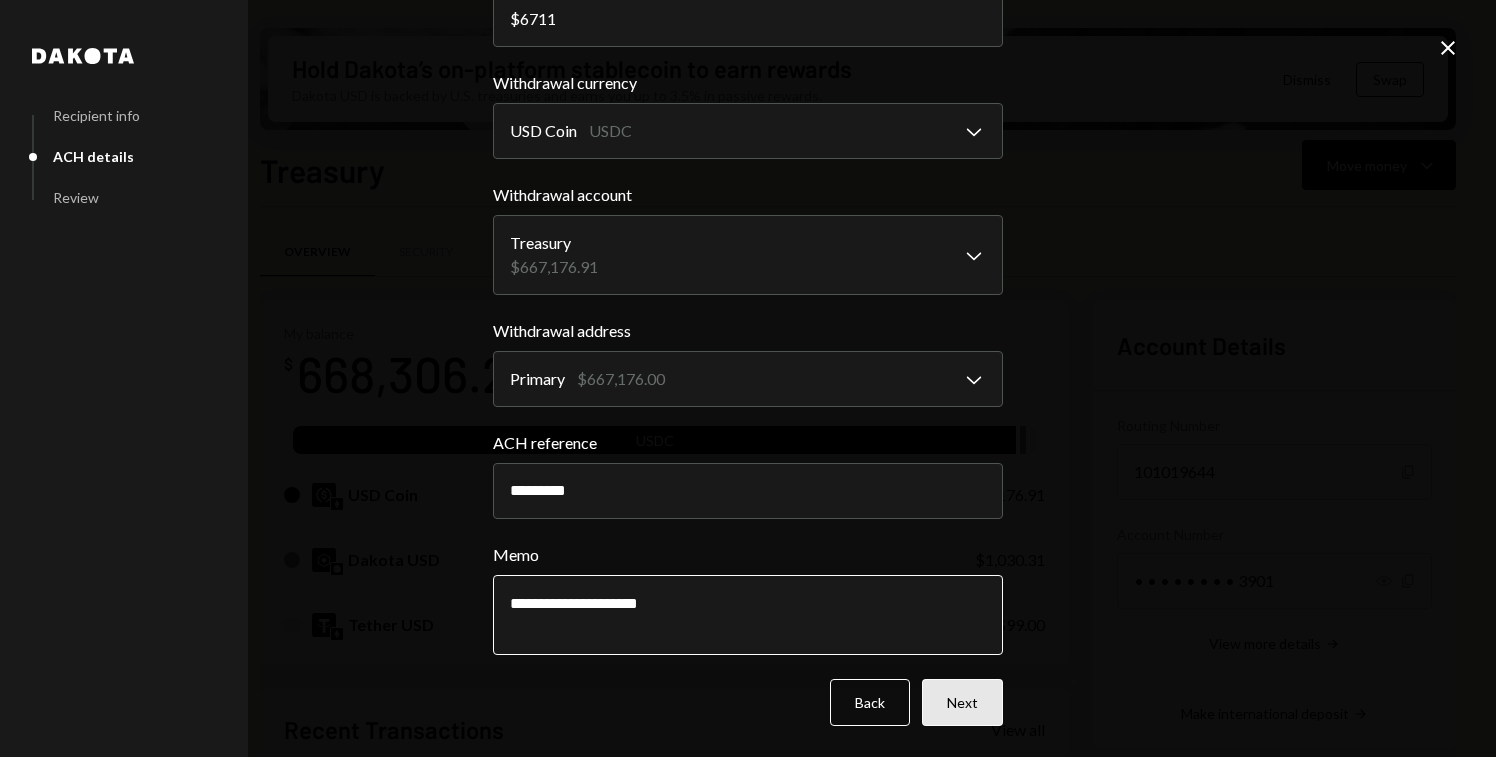 type on "**********" 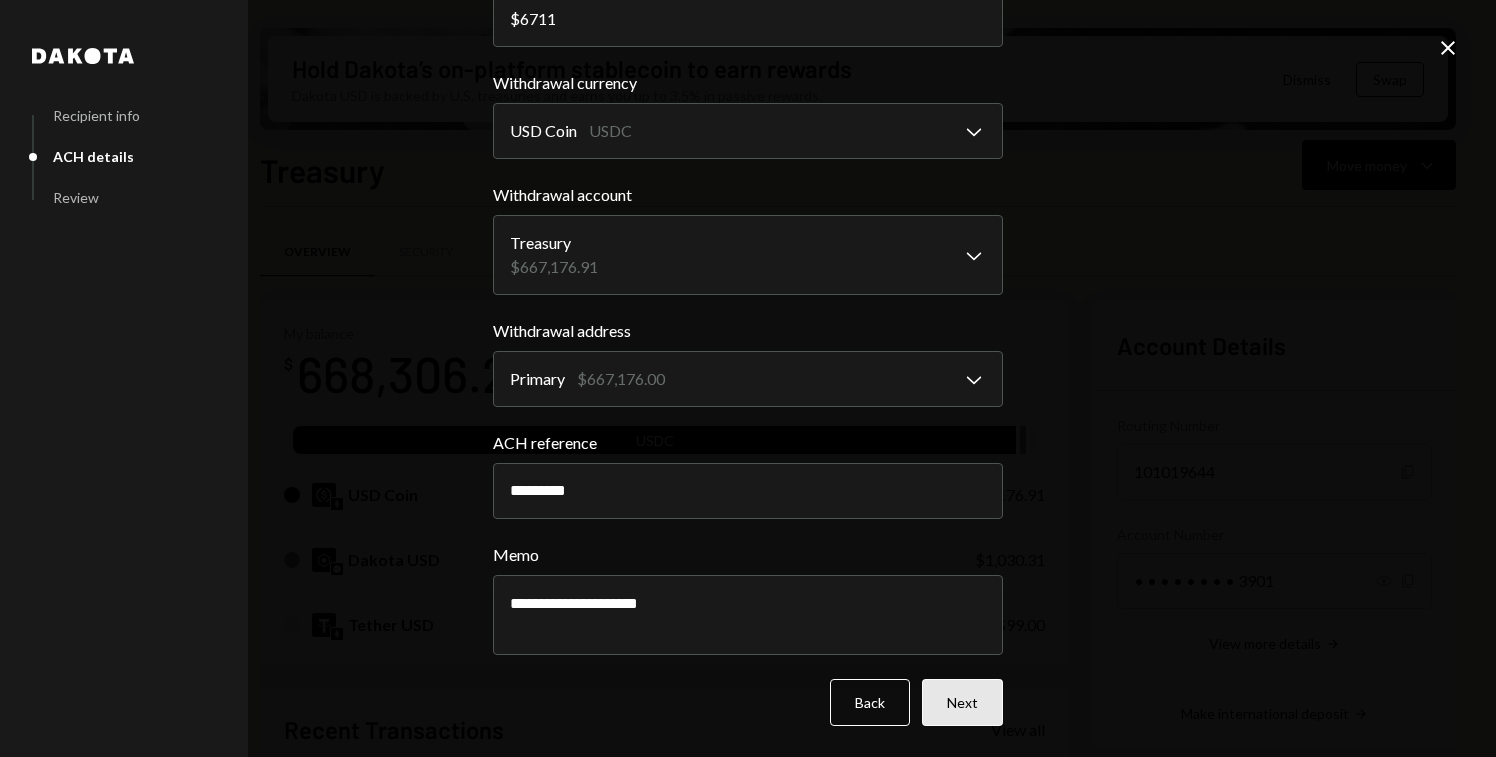 click on "Next" at bounding box center (962, 702) 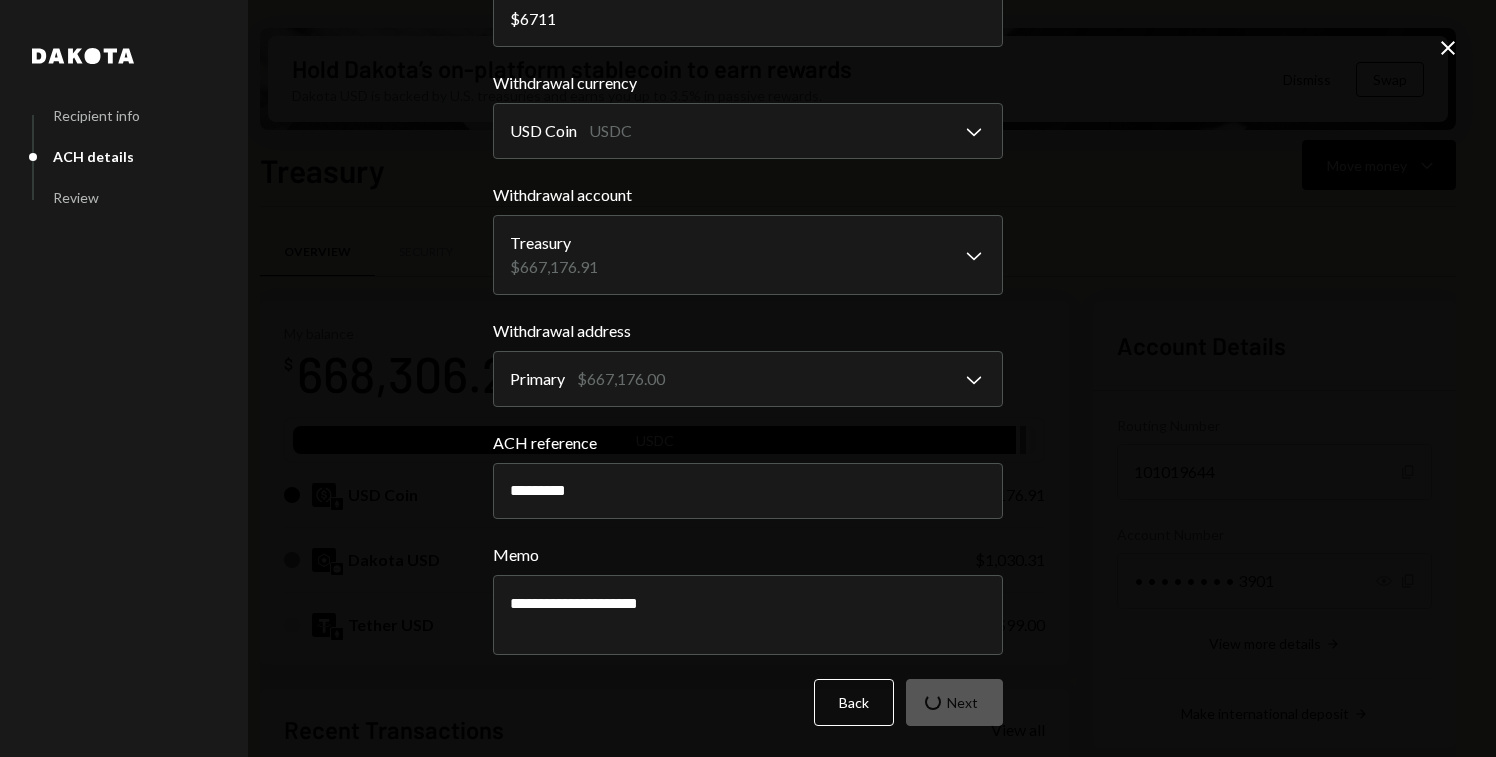 scroll, scrollTop: 0, scrollLeft: 0, axis: both 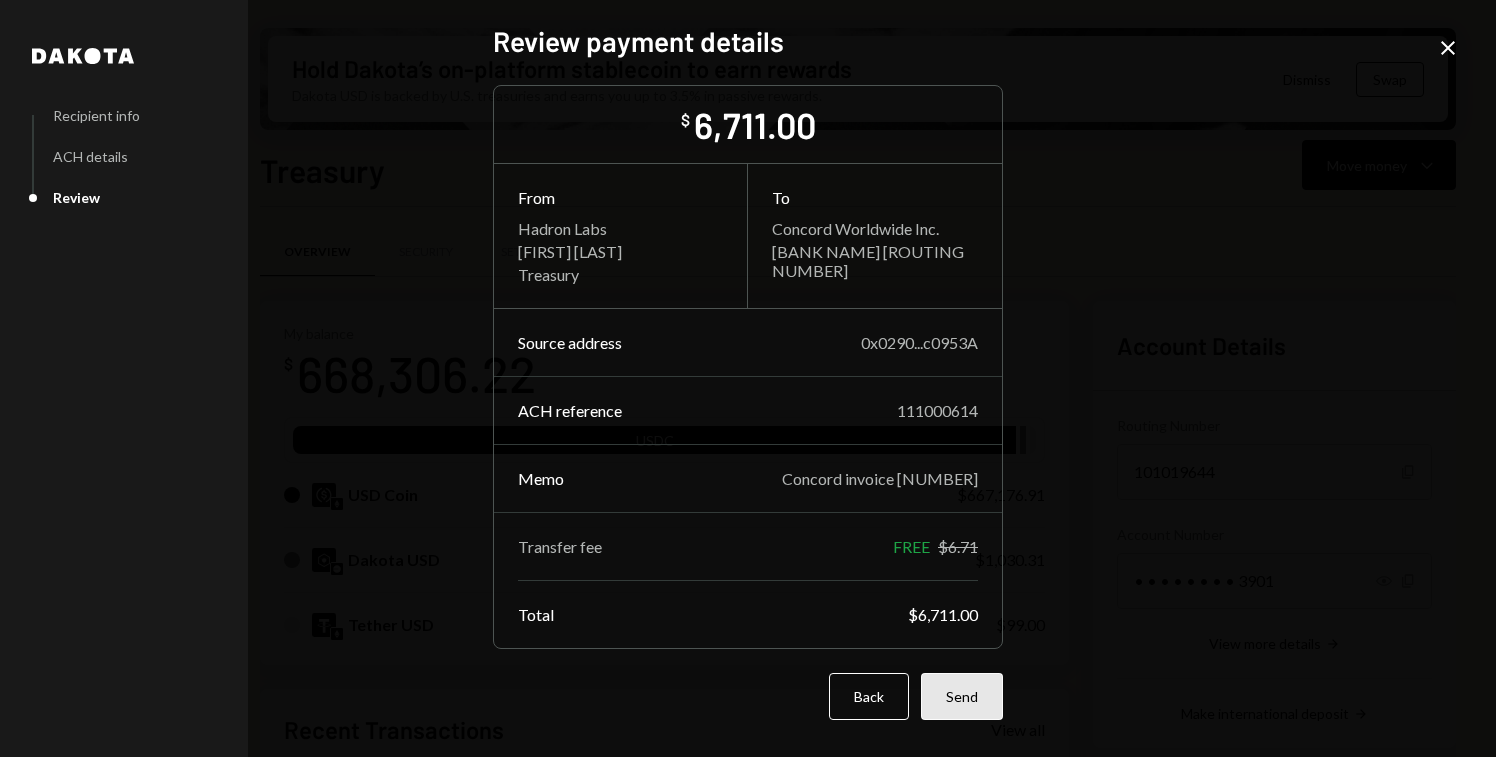click on "Send" at bounding box center (962, 696) 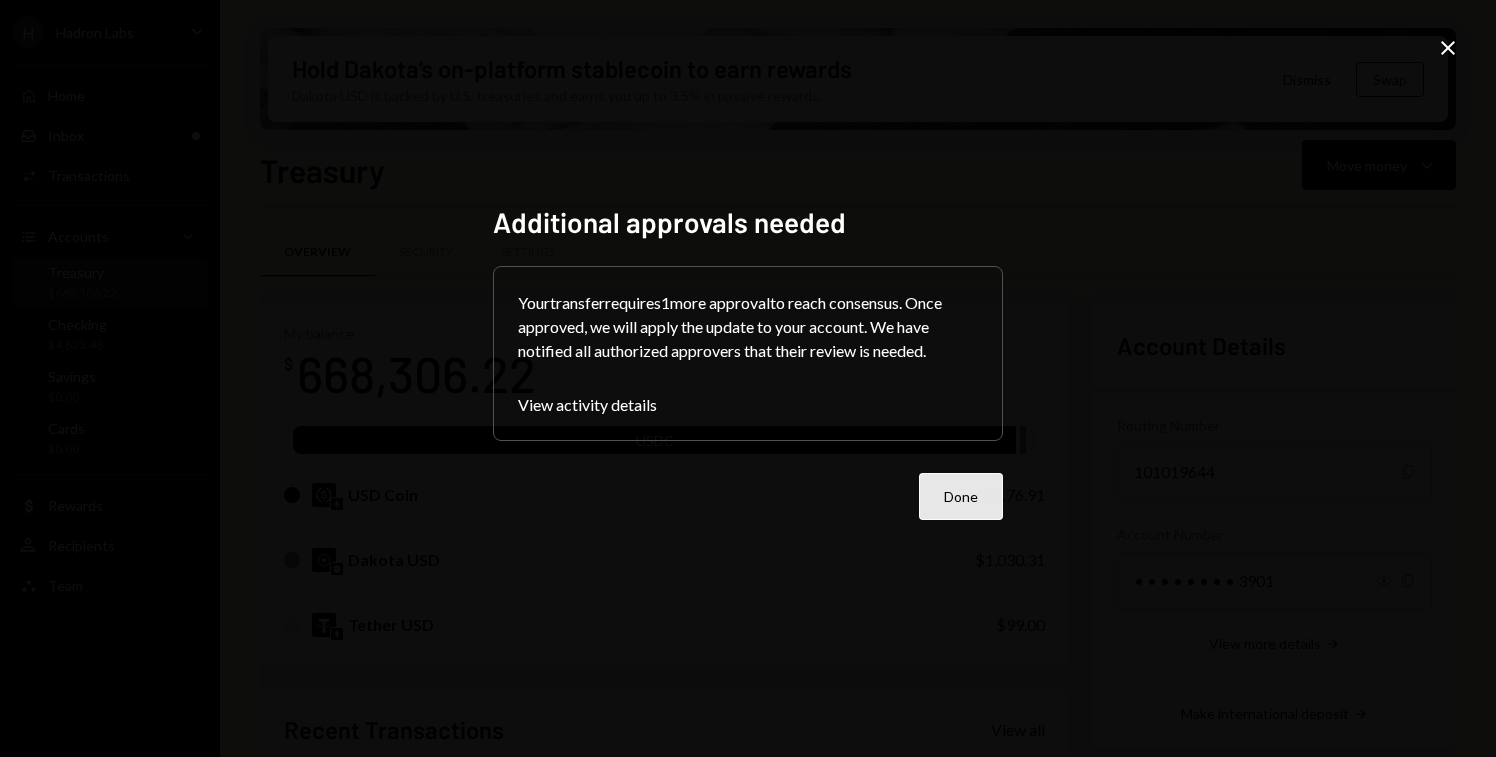 click on "Done" at bounding box center (961, 496) 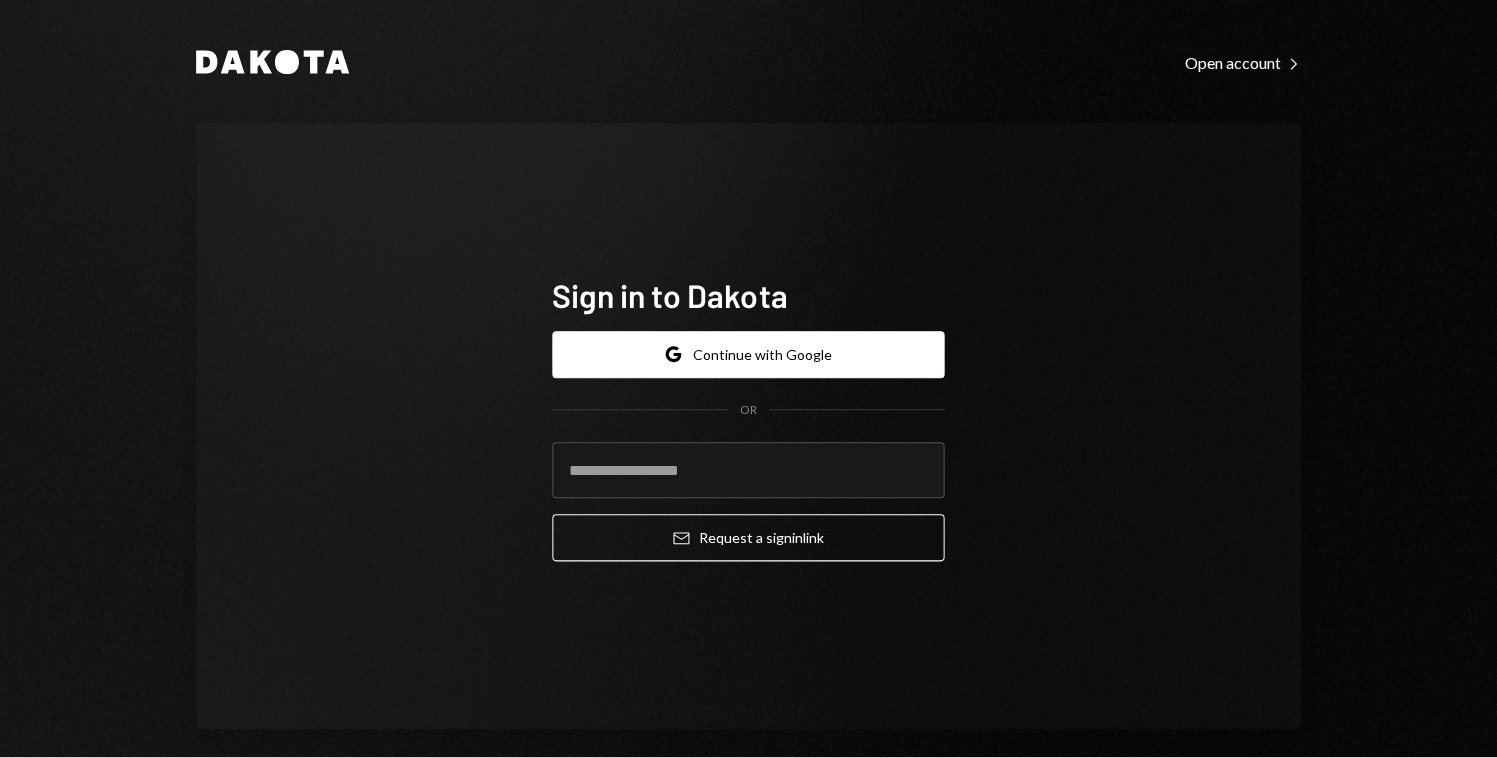 scroll, scrollTop: 0, scrollLeft: 0, axis: both 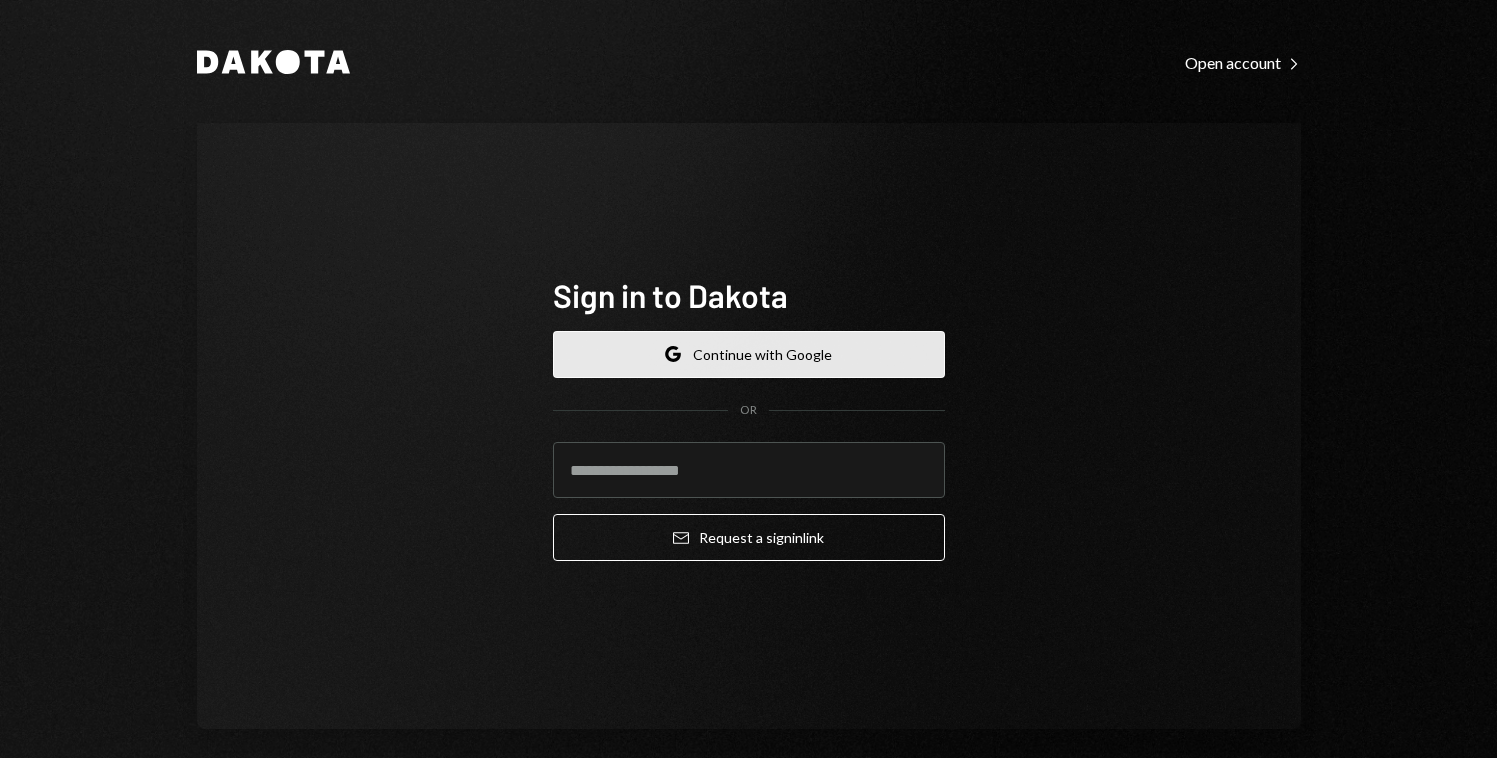 click on "Google  Continue with Google" at bounding box center (749, 354) 